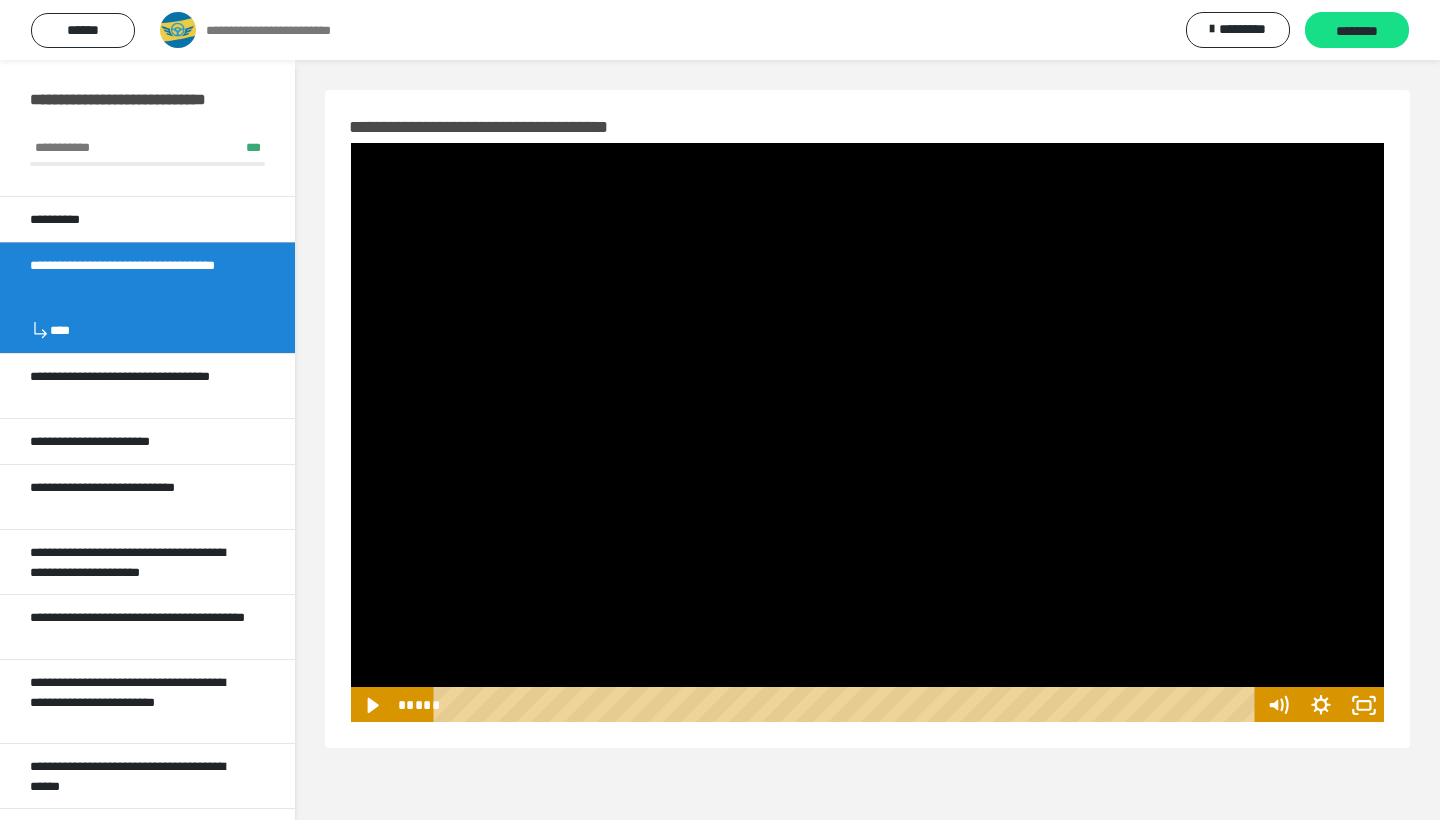 scroll, scrollTop: 60, scrollLeft: 0, axis: vertical 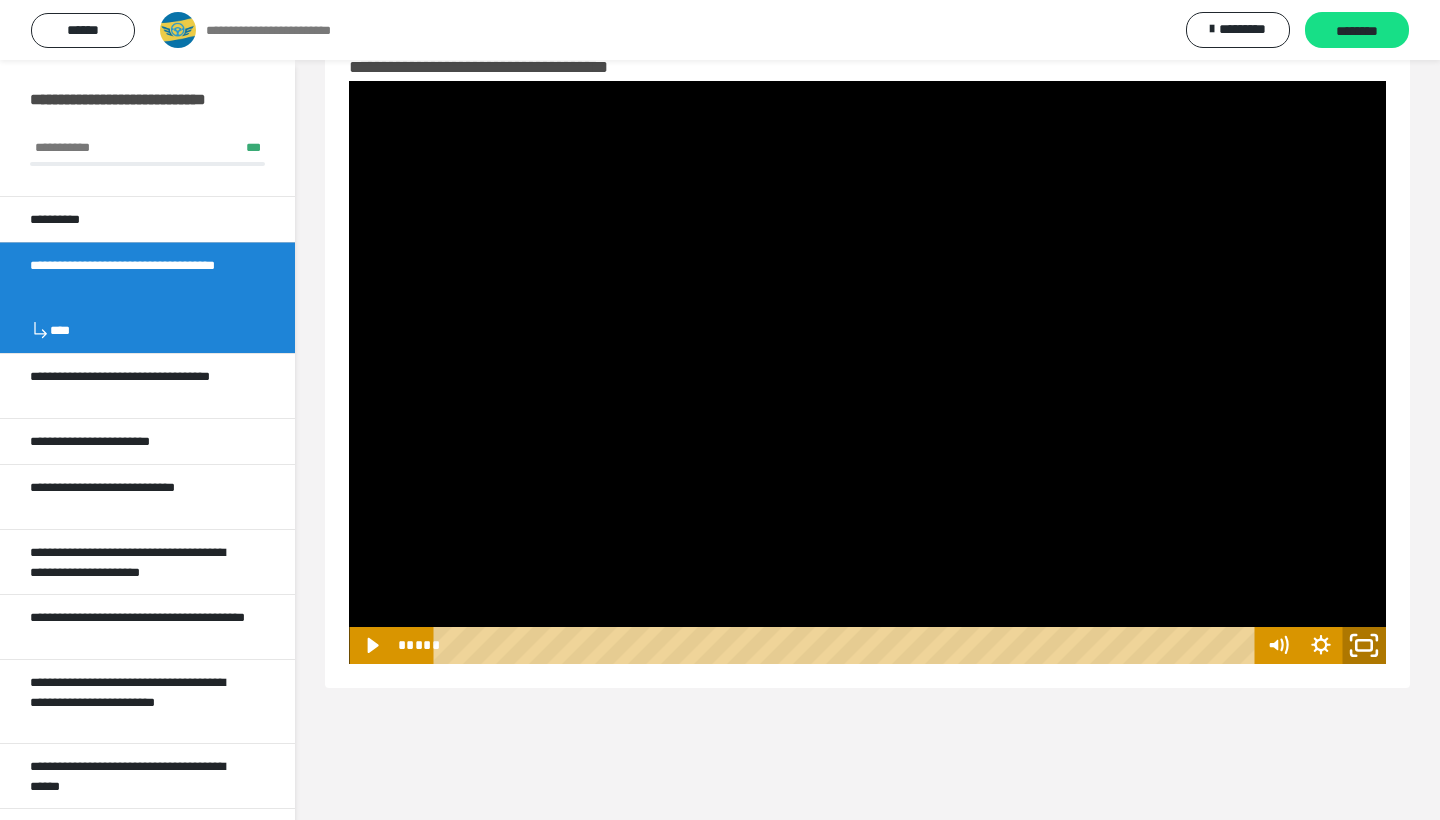 click 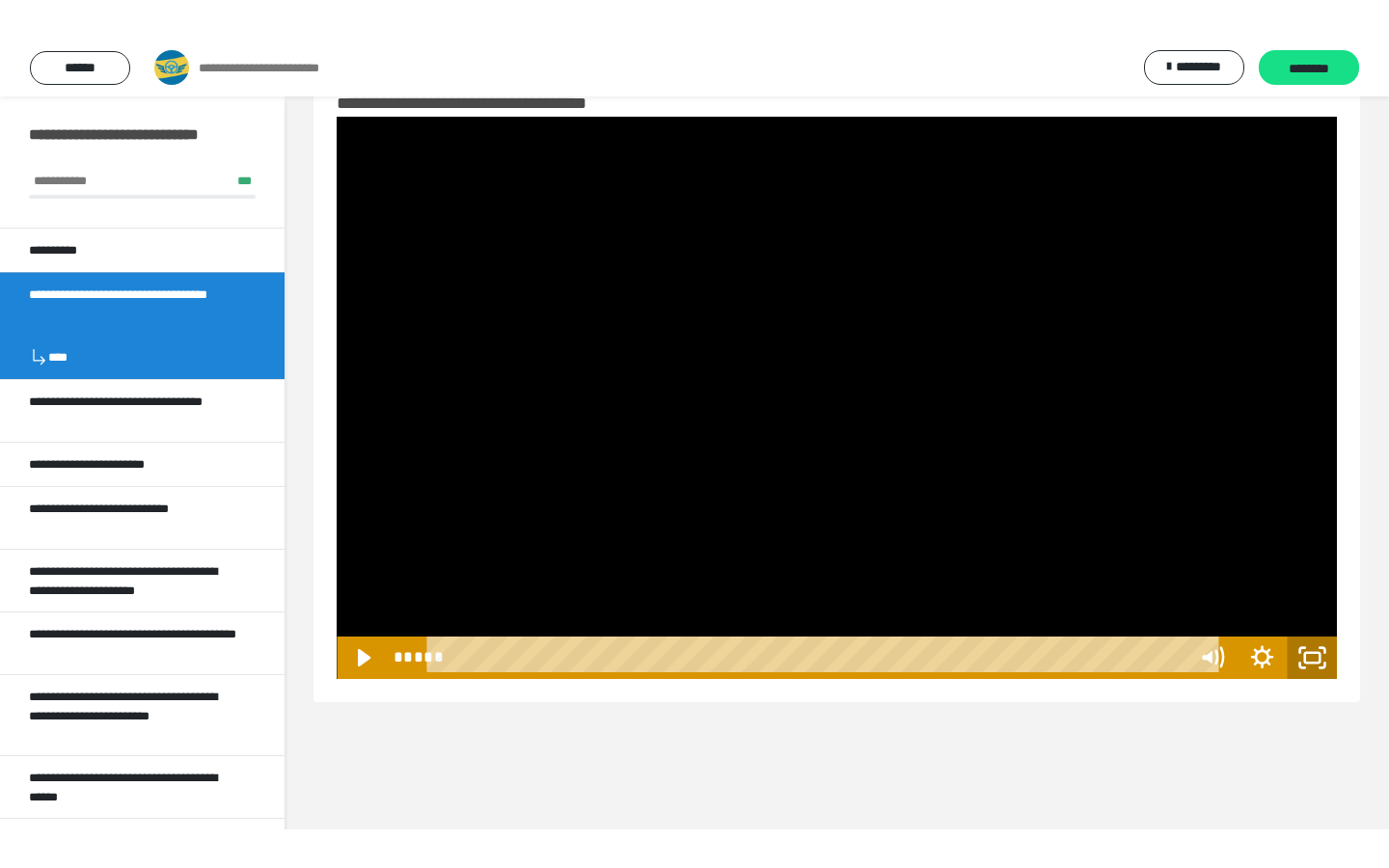 scroll, scrollTop: 0, scrollLeft: 0, axis: both 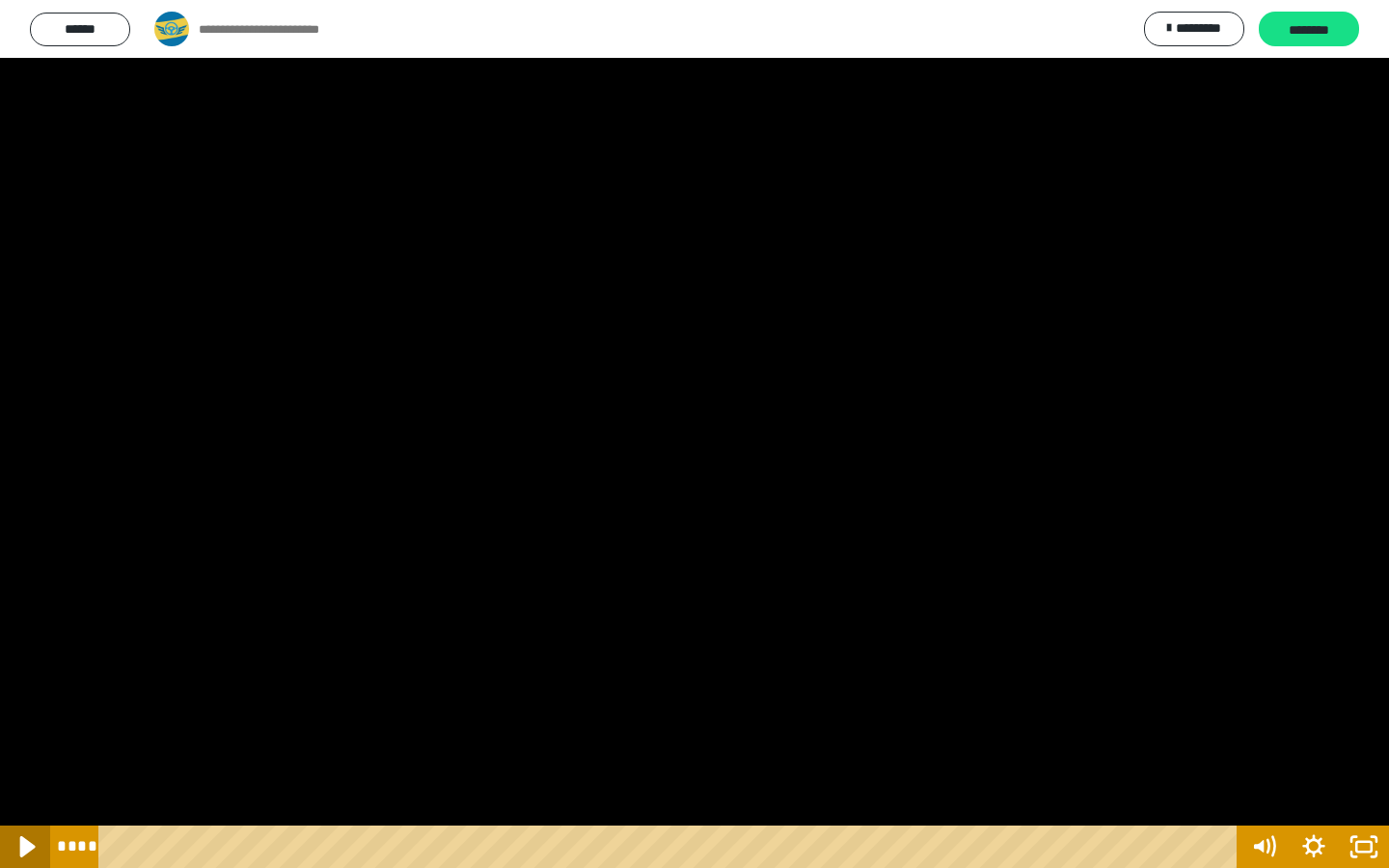 click 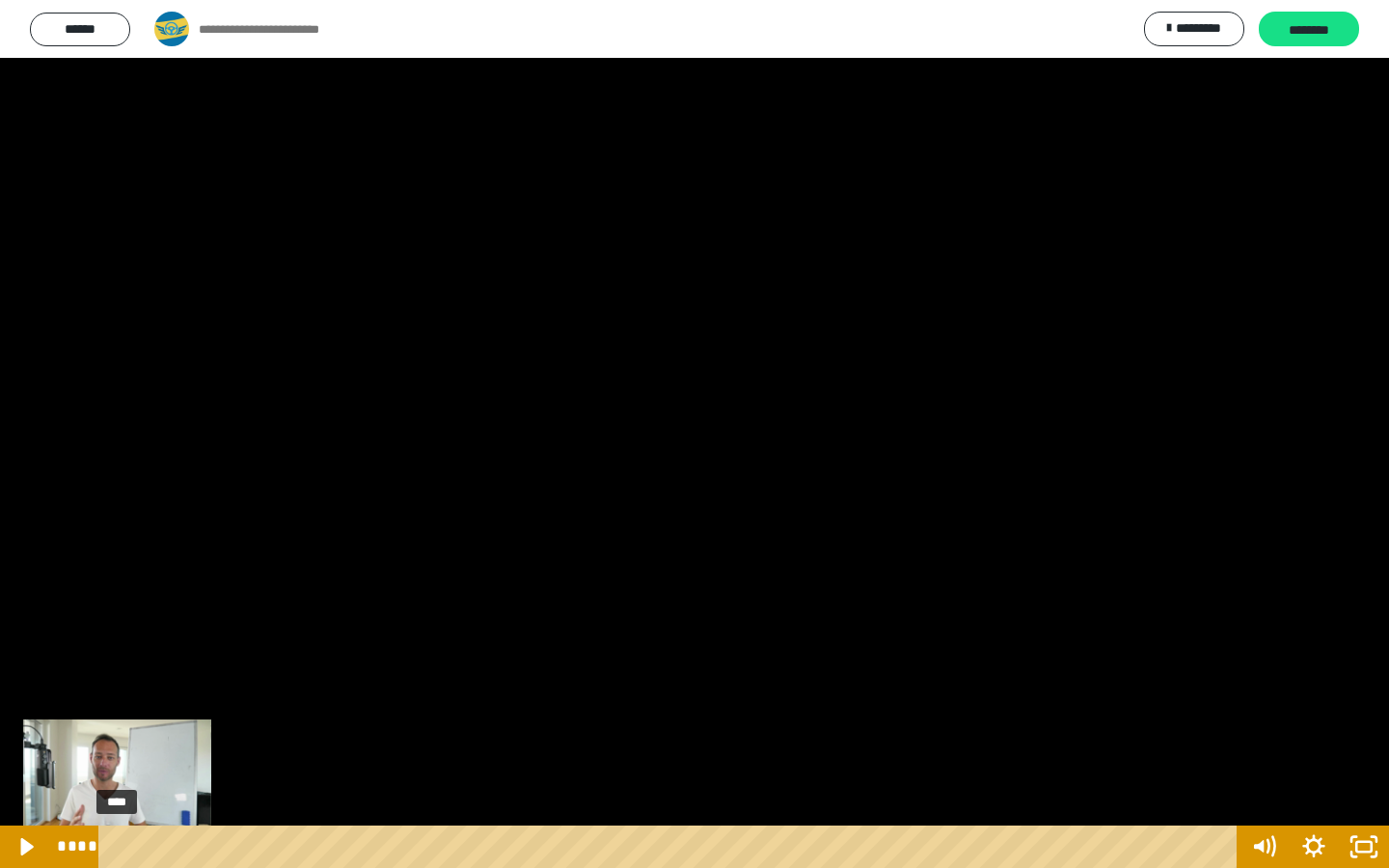 click at bounding box center (117, 847) 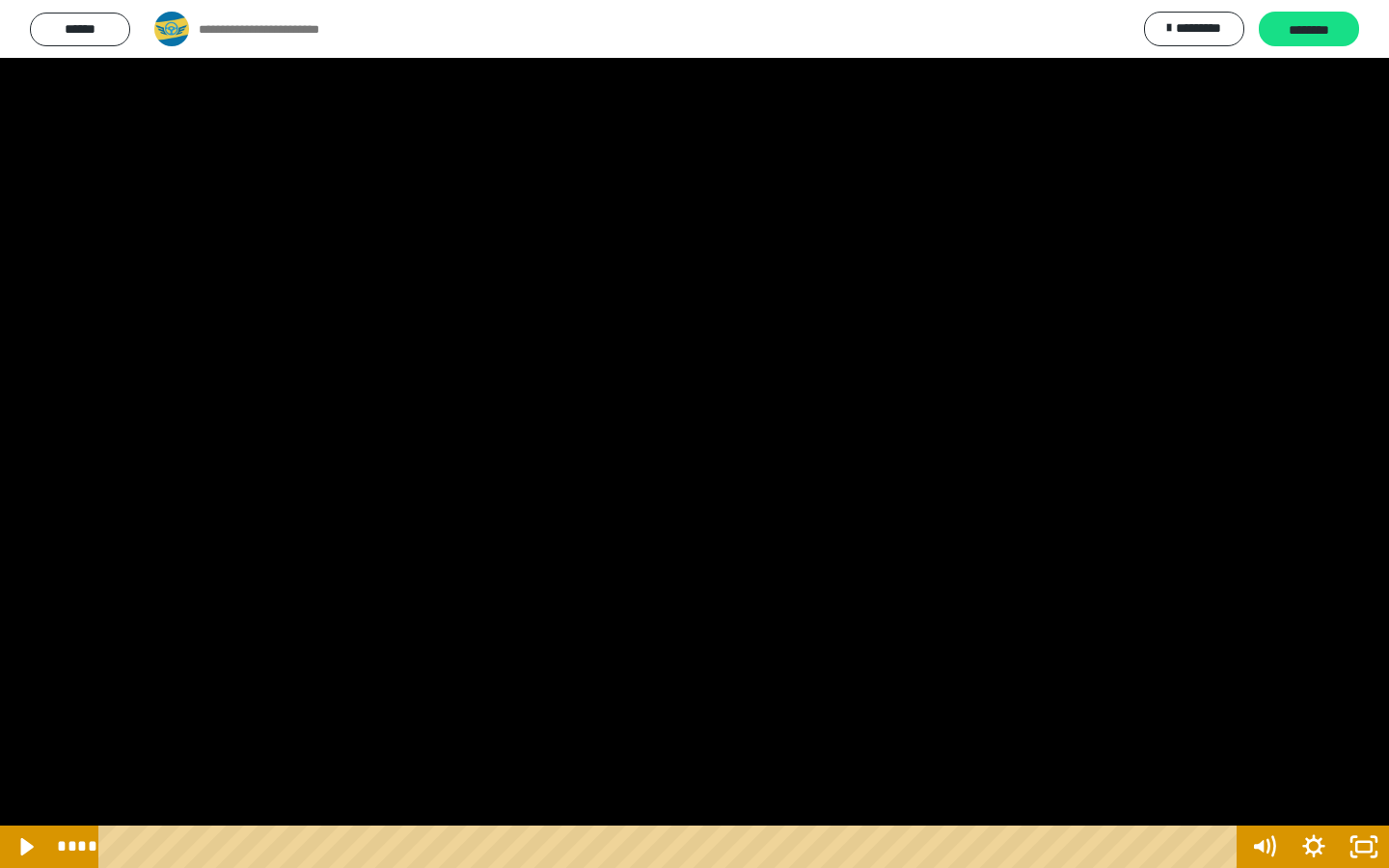 click at bounding box center [694, 434] 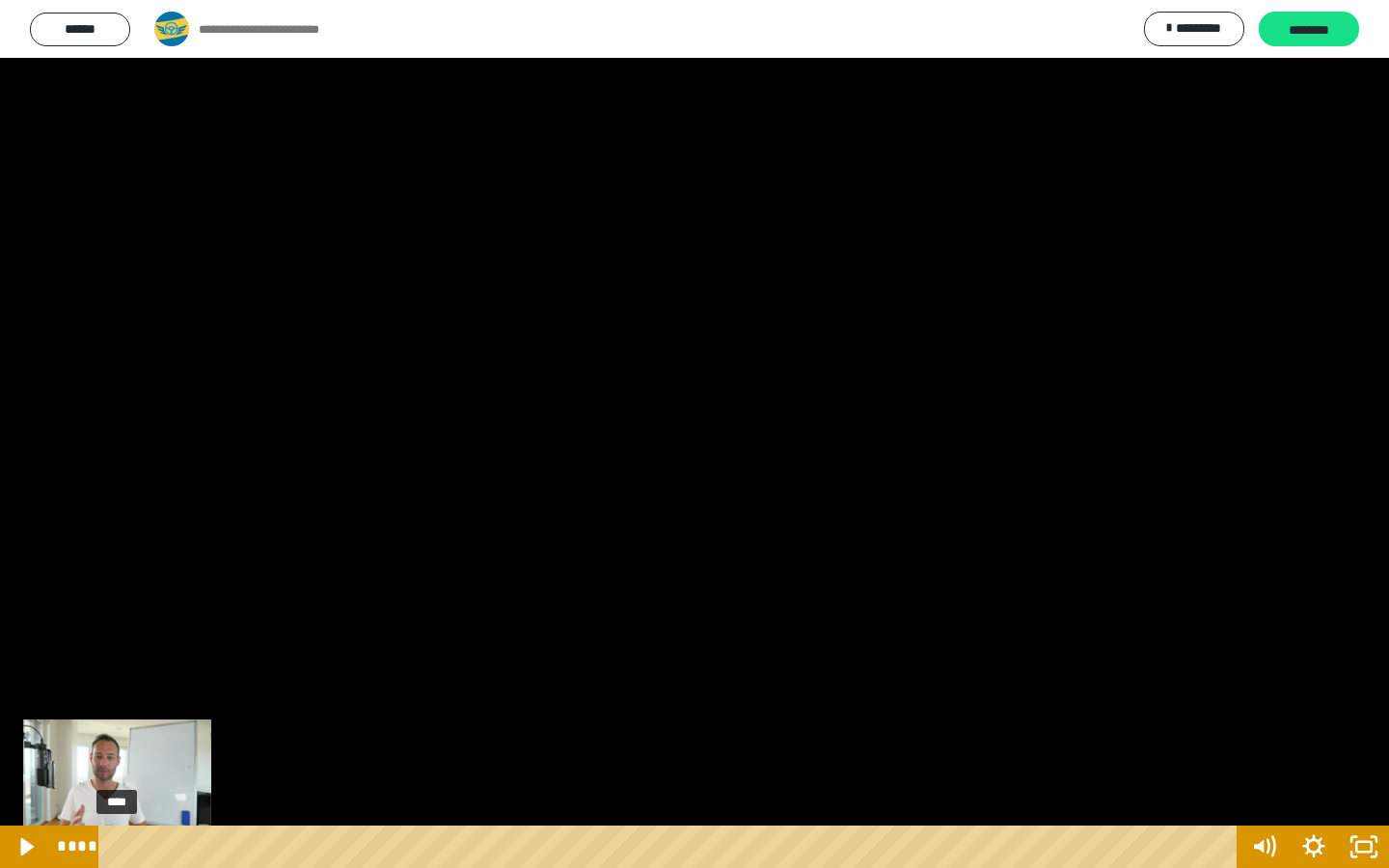 click at bounding box center (117, 847) 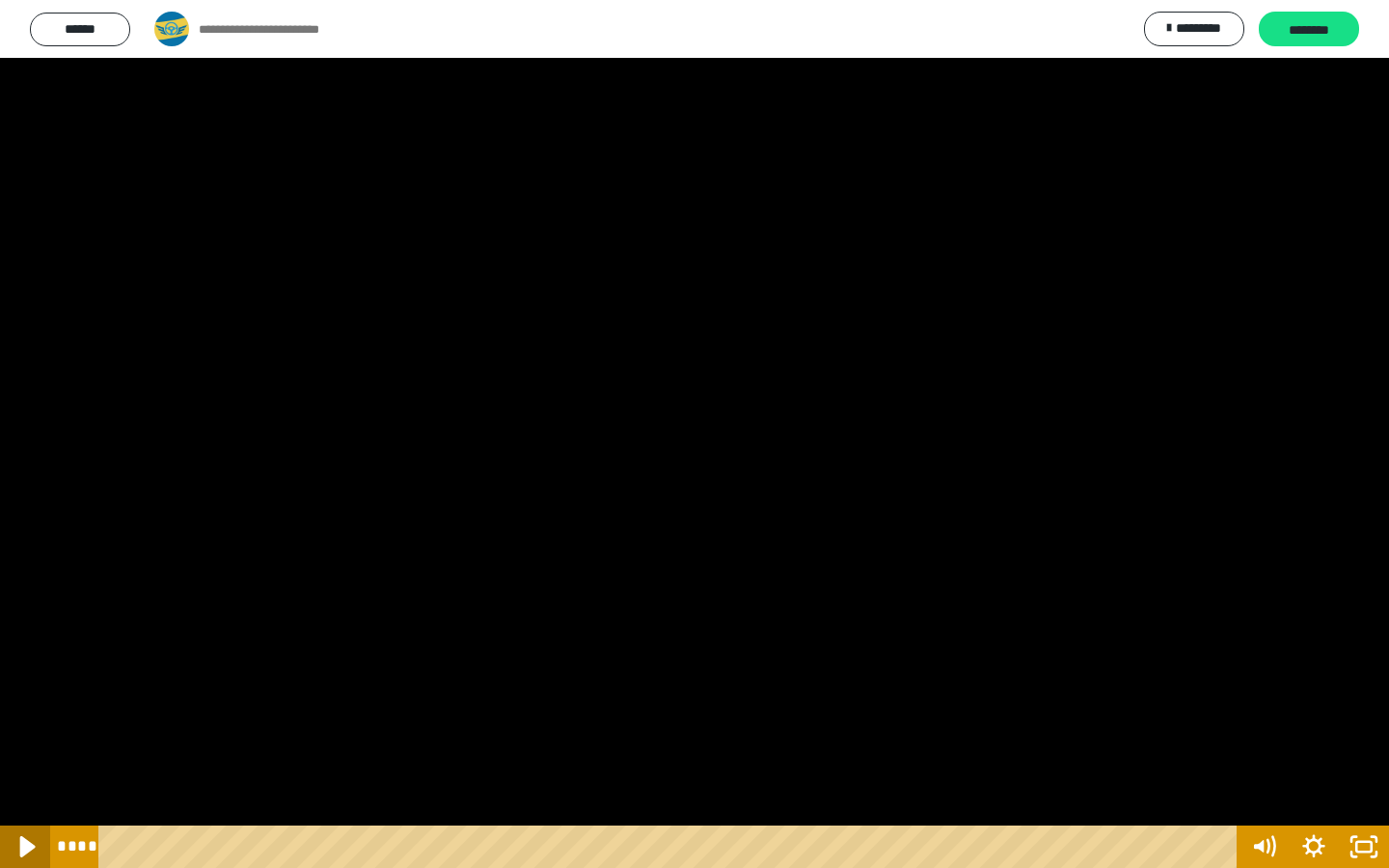 click 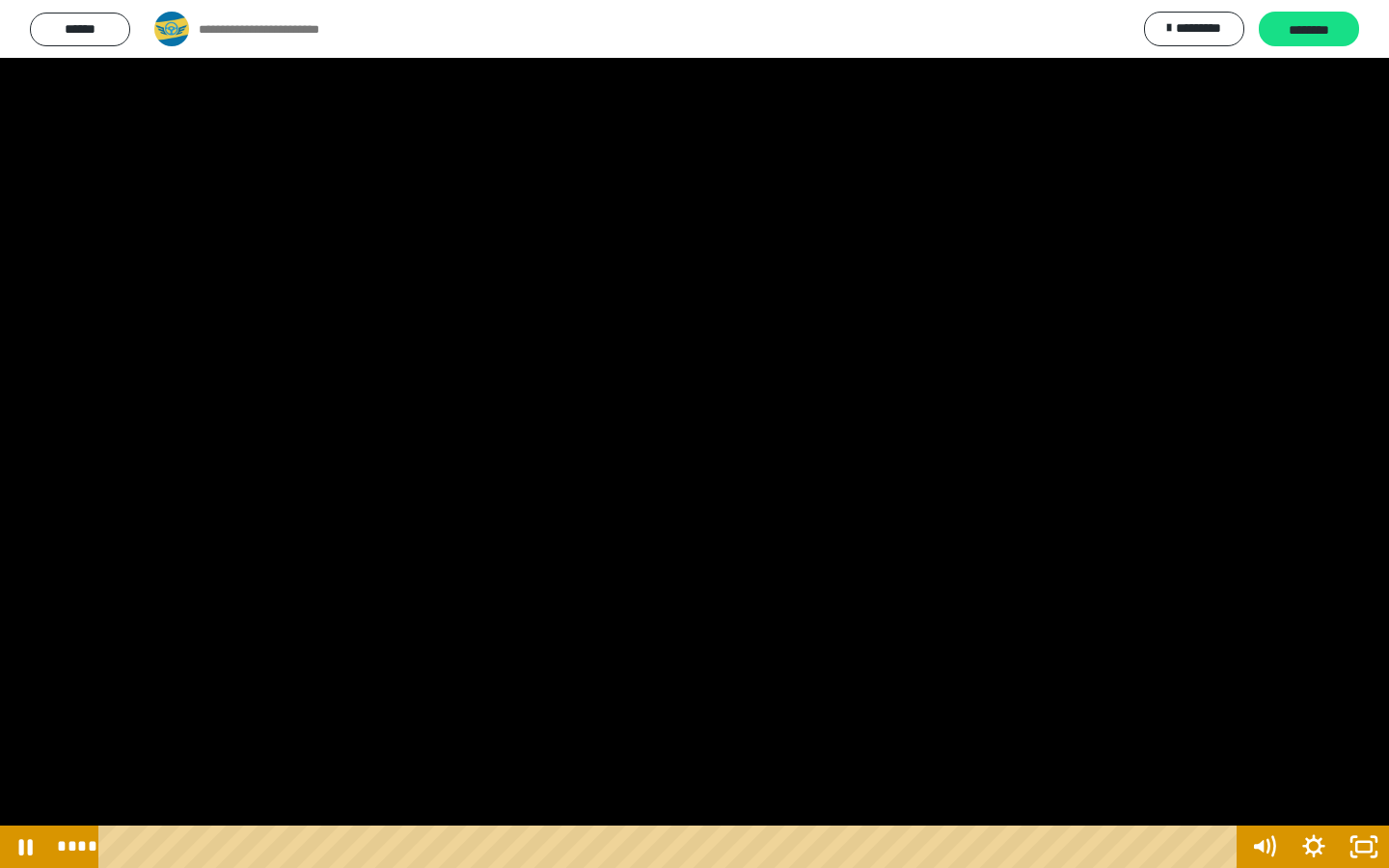 click at bounding box center (694, 434) 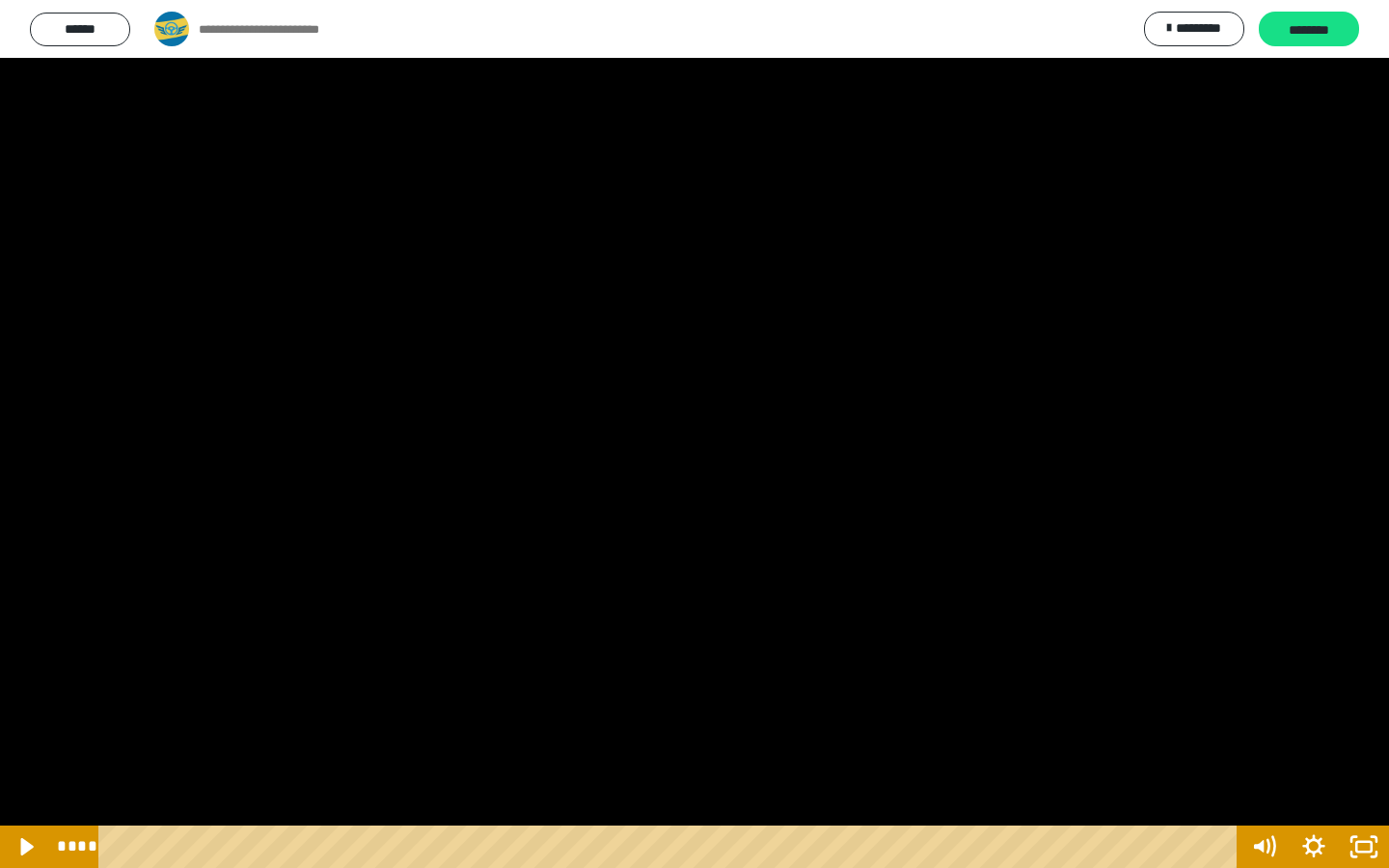 click at bounding box center (694, 434) 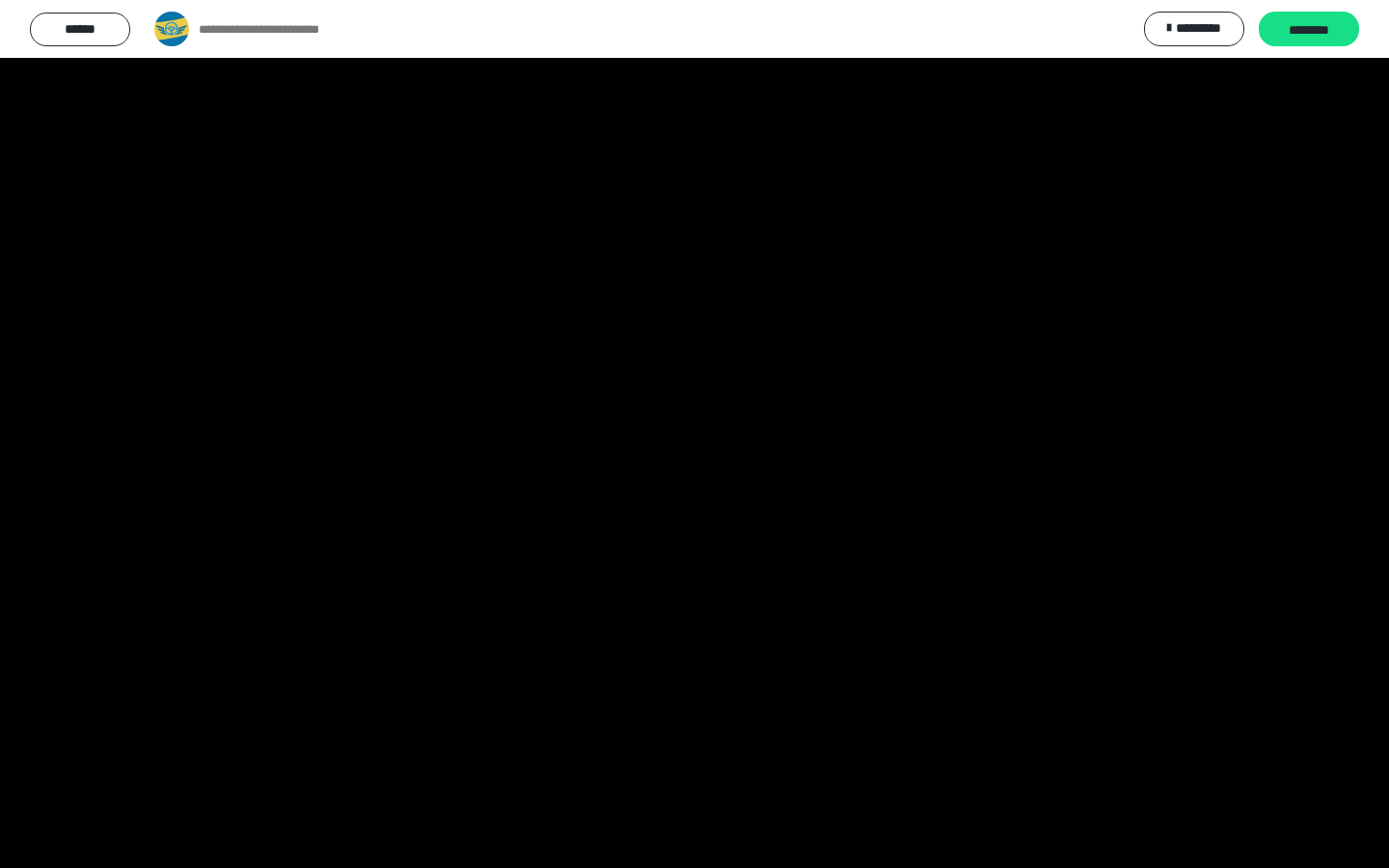 type 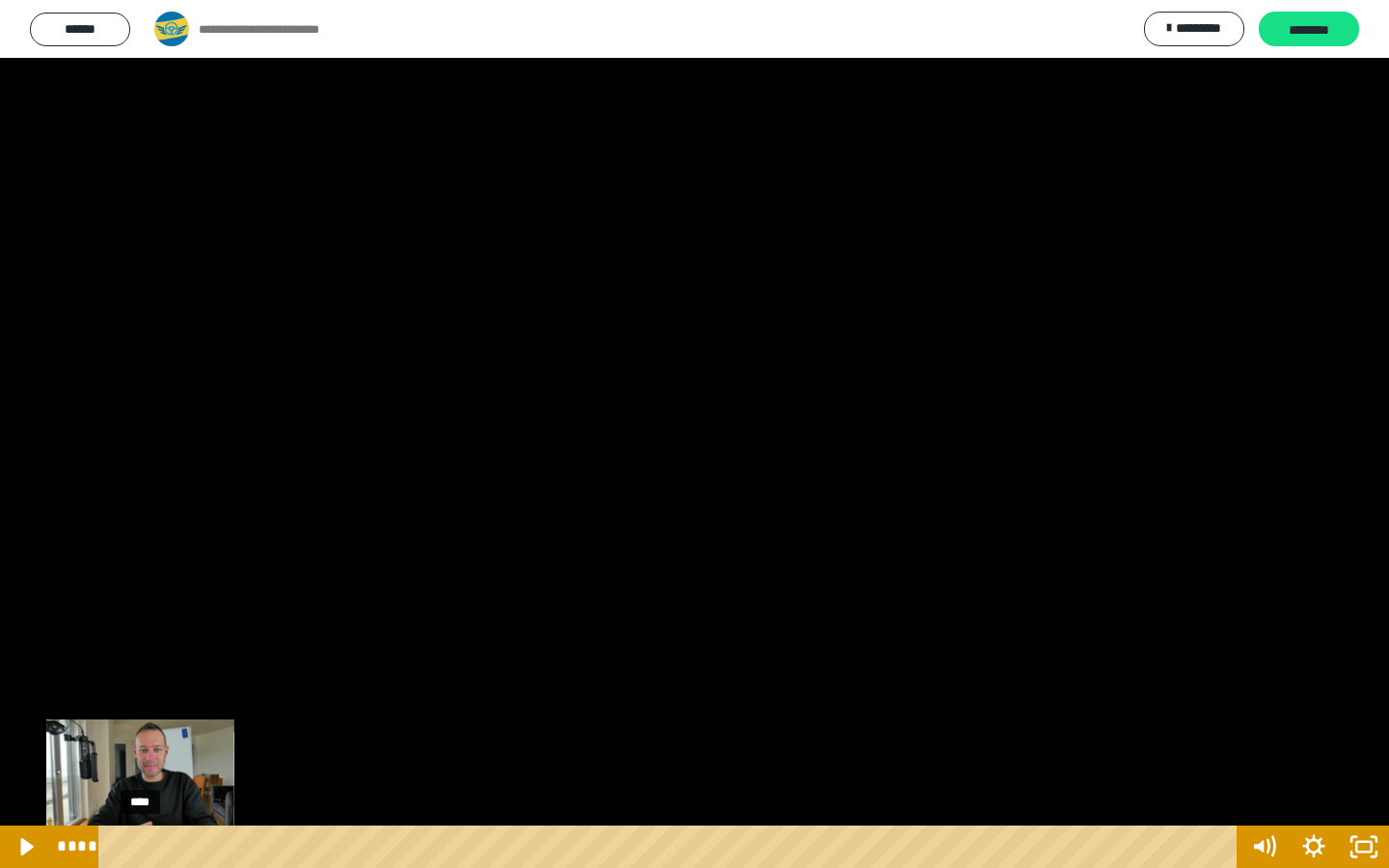 click at bounding box center [140, 847] 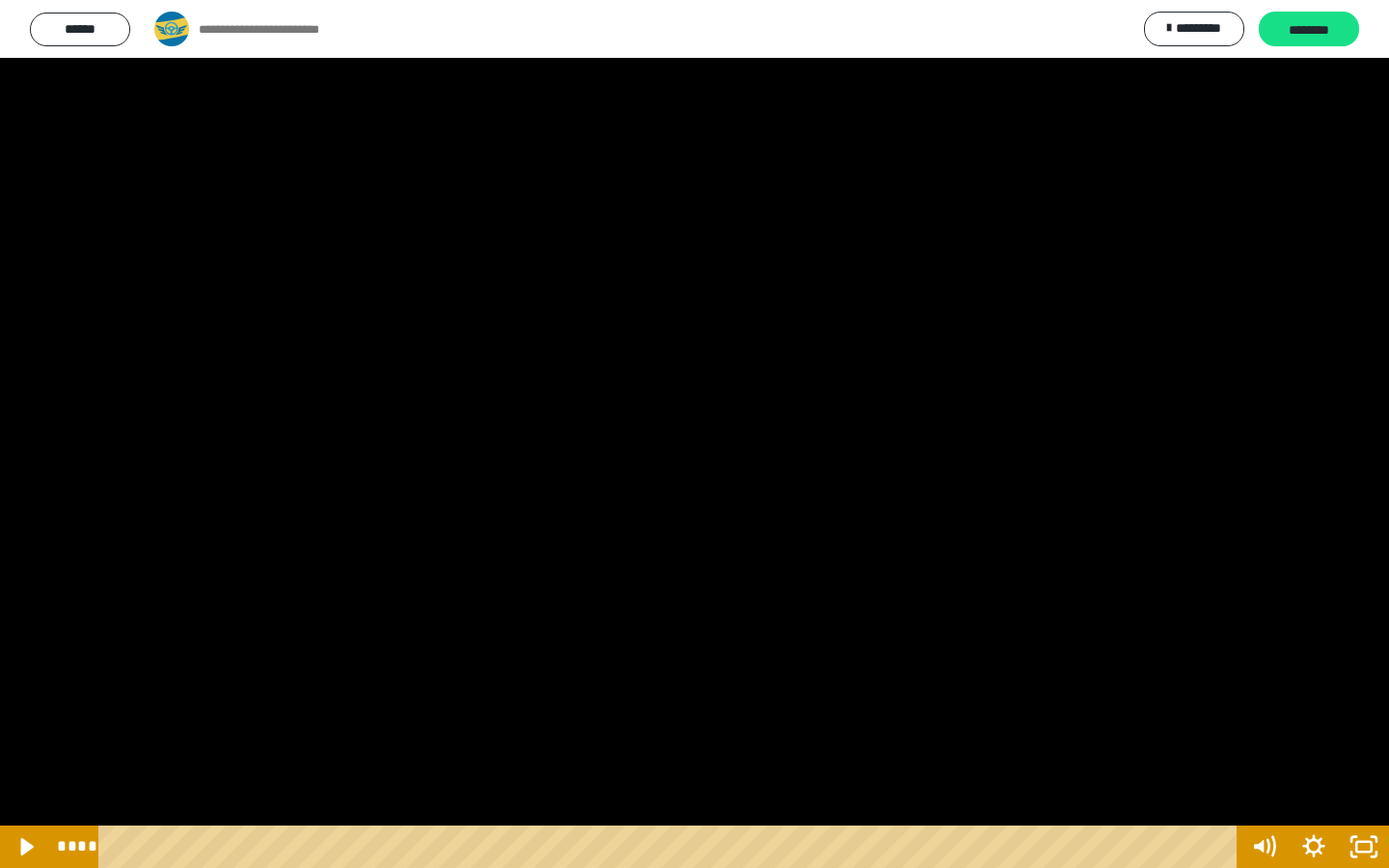 click on "**** ****" at bounding box center [644, 847] 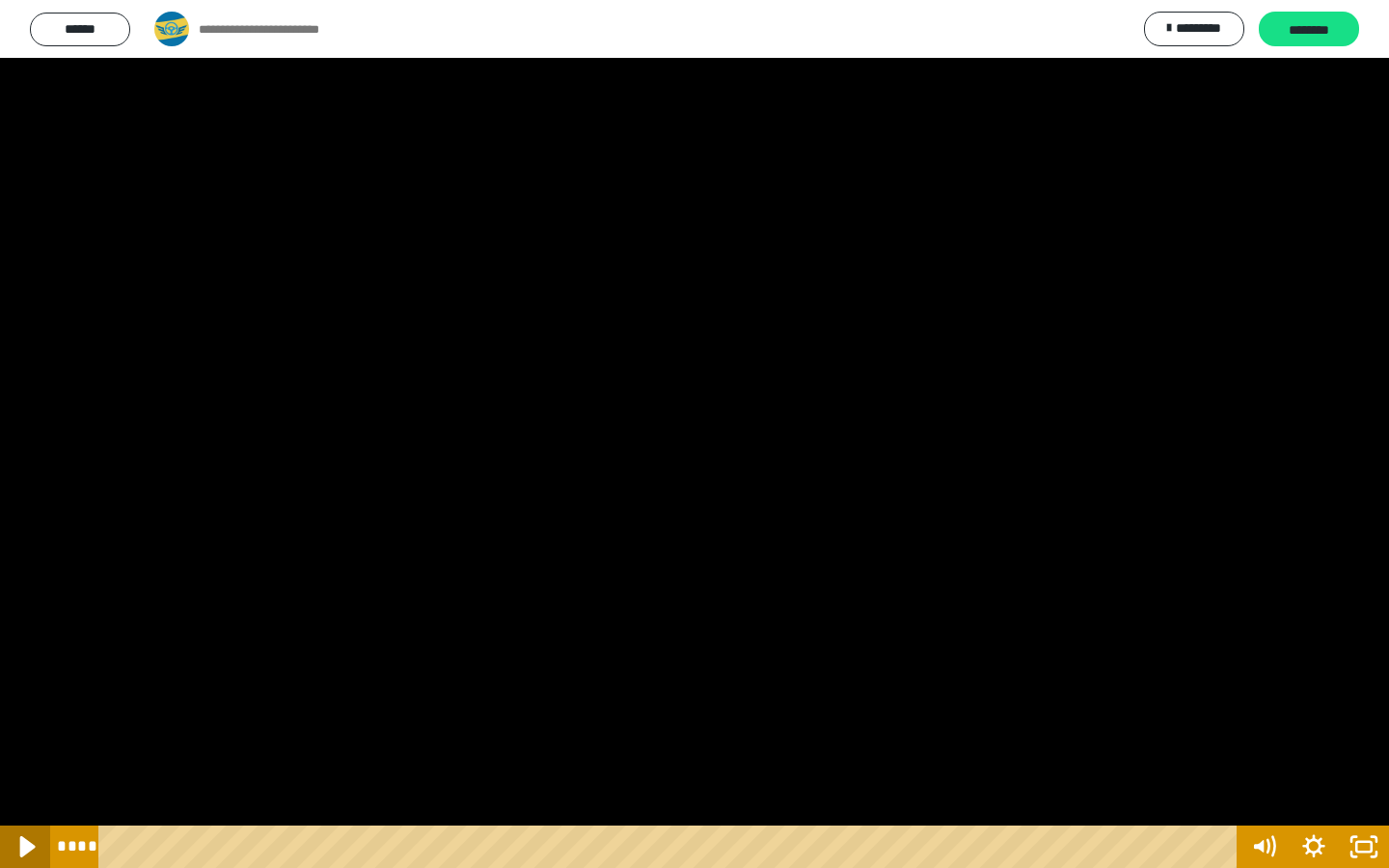 click 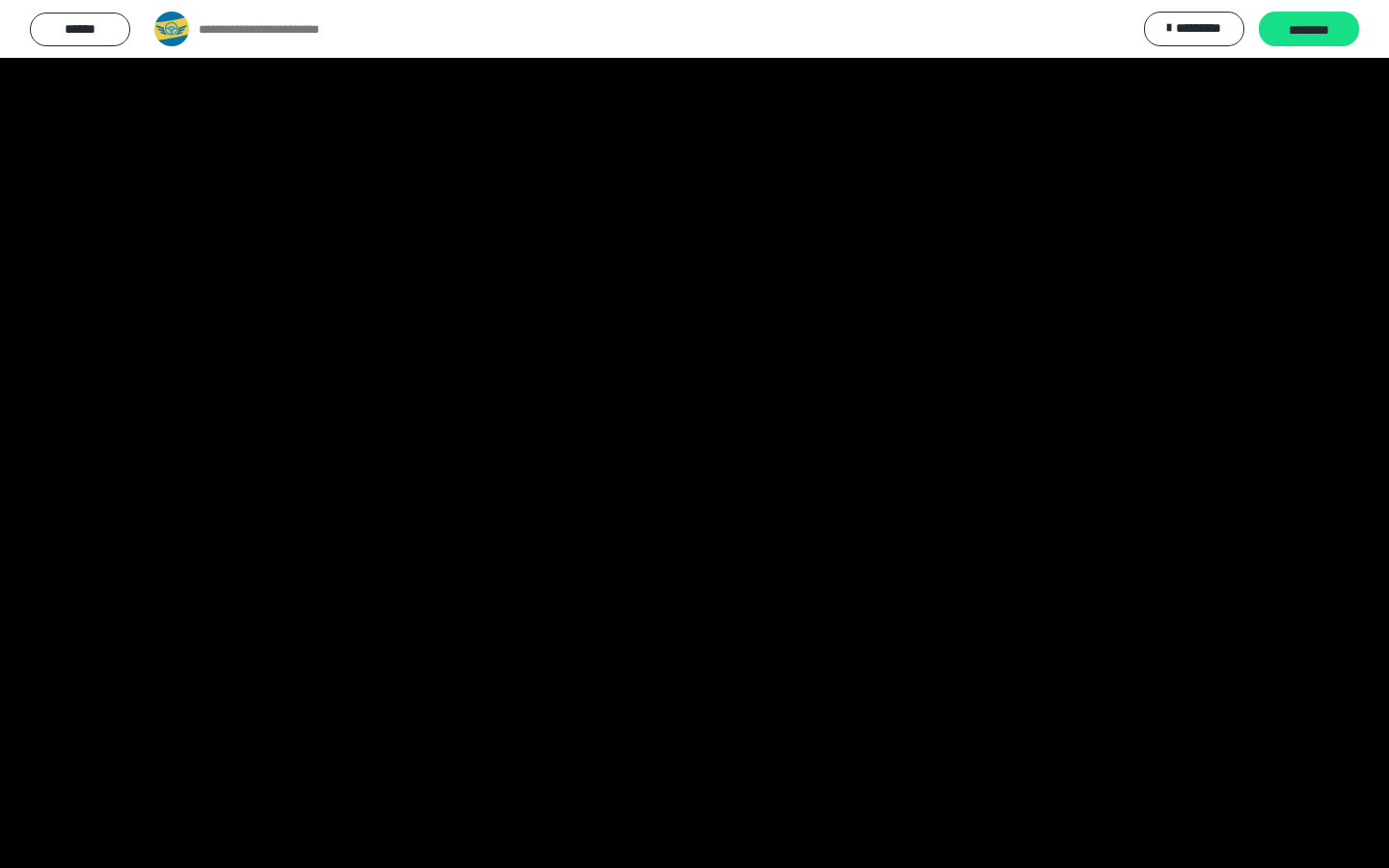 type 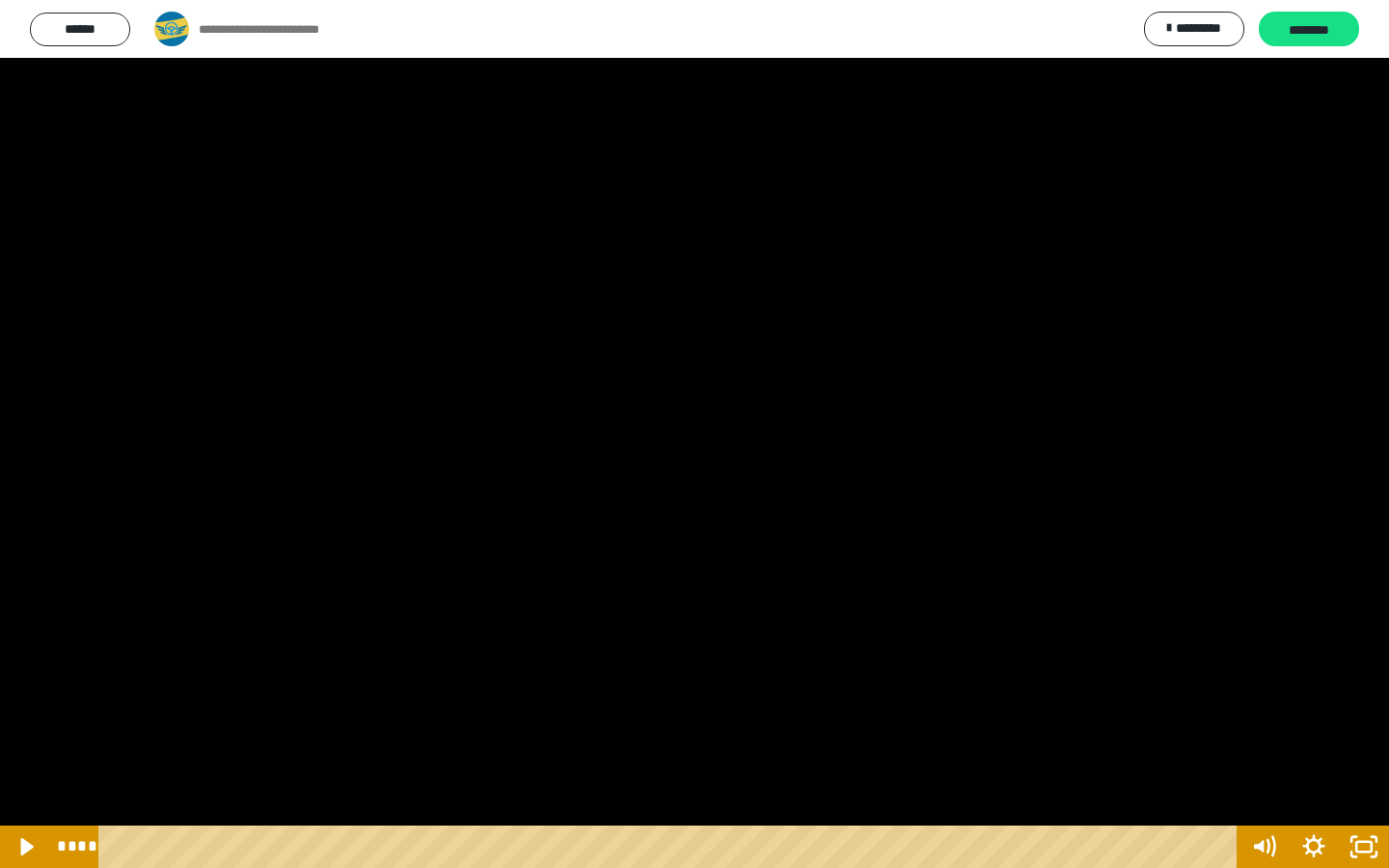click at bounding box center (25, 847) 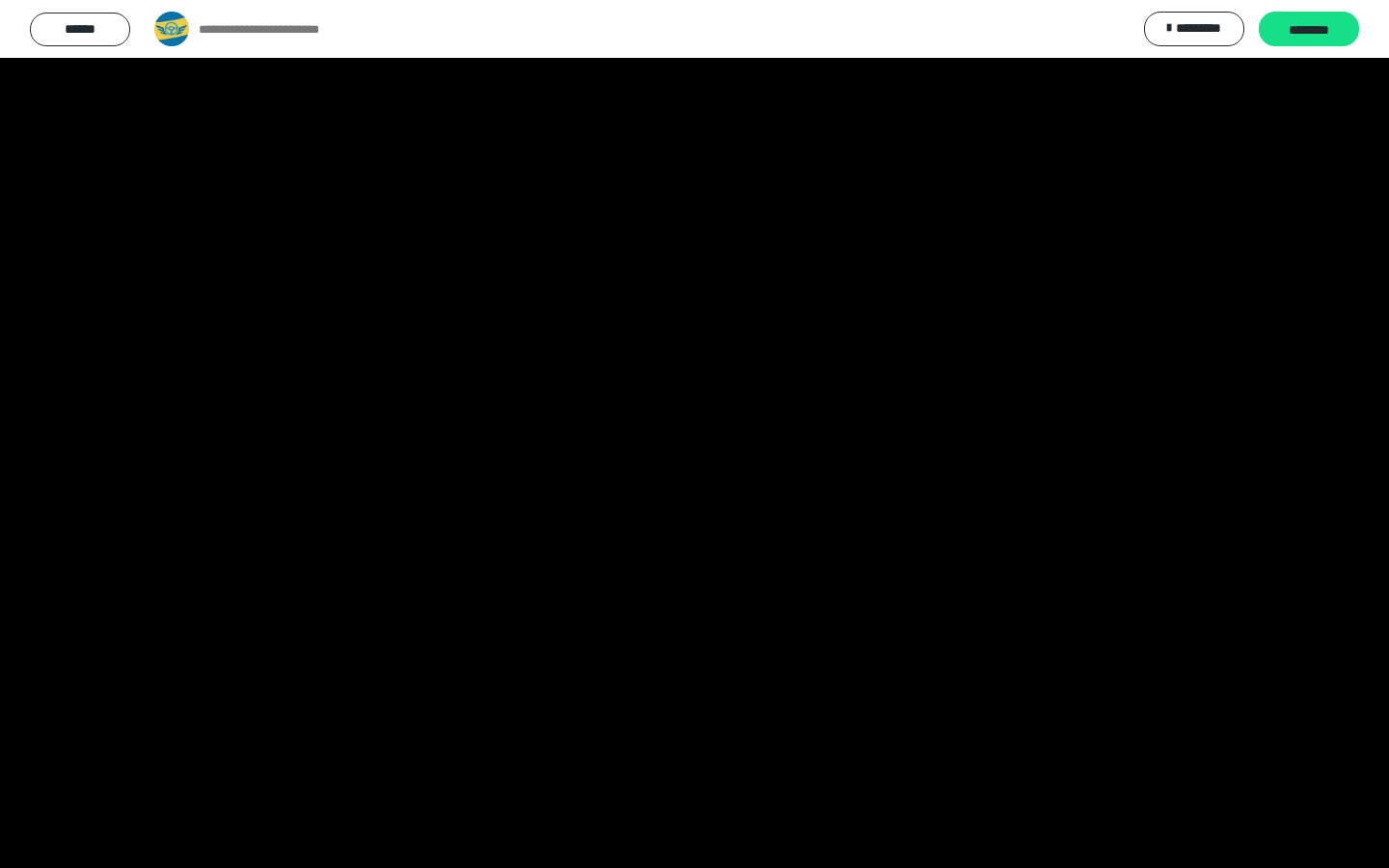 click at bounding box center (25, 847) 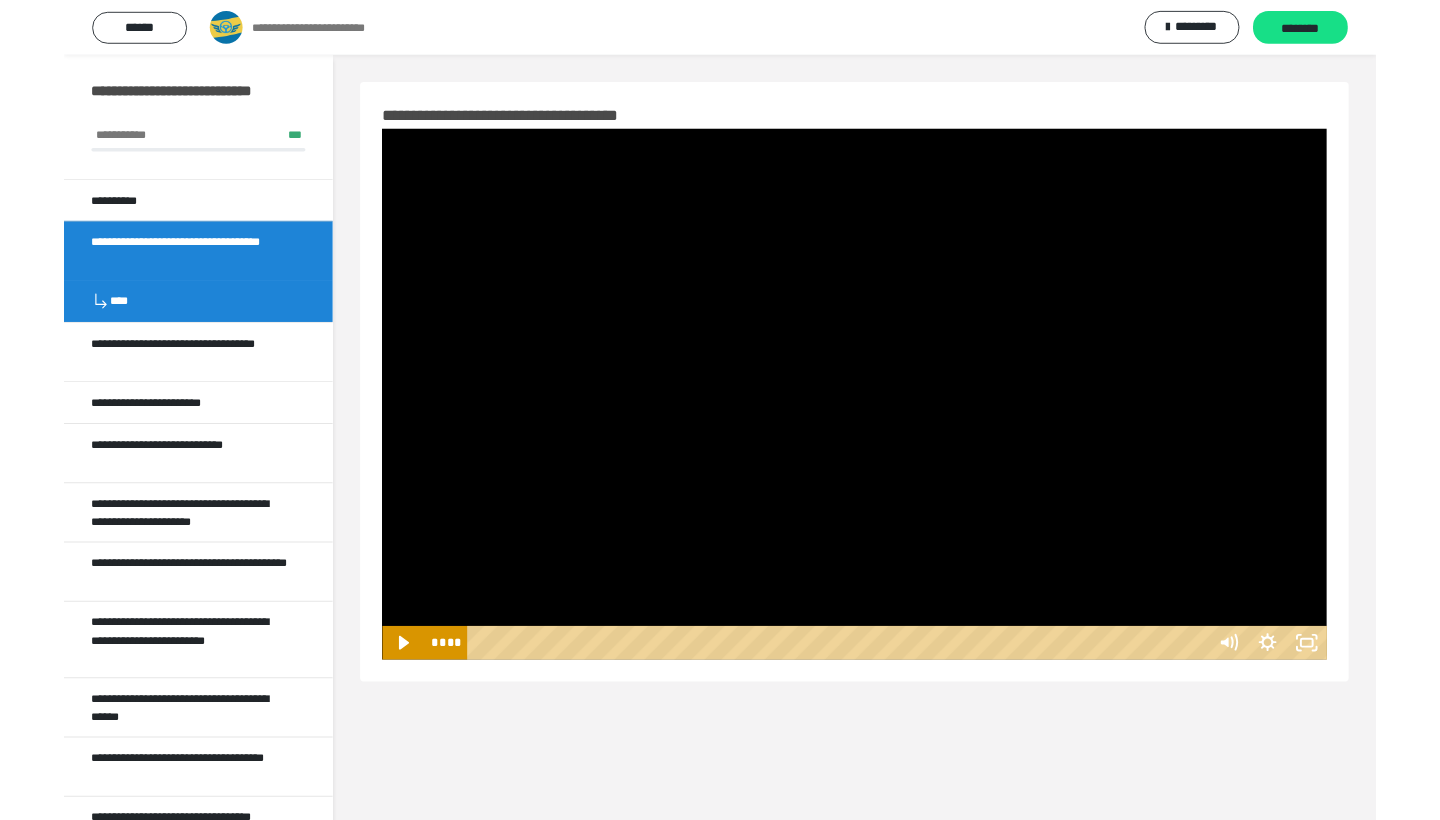 scroll, scrollTop: 60, scrollLeft: 0, axis: vertical 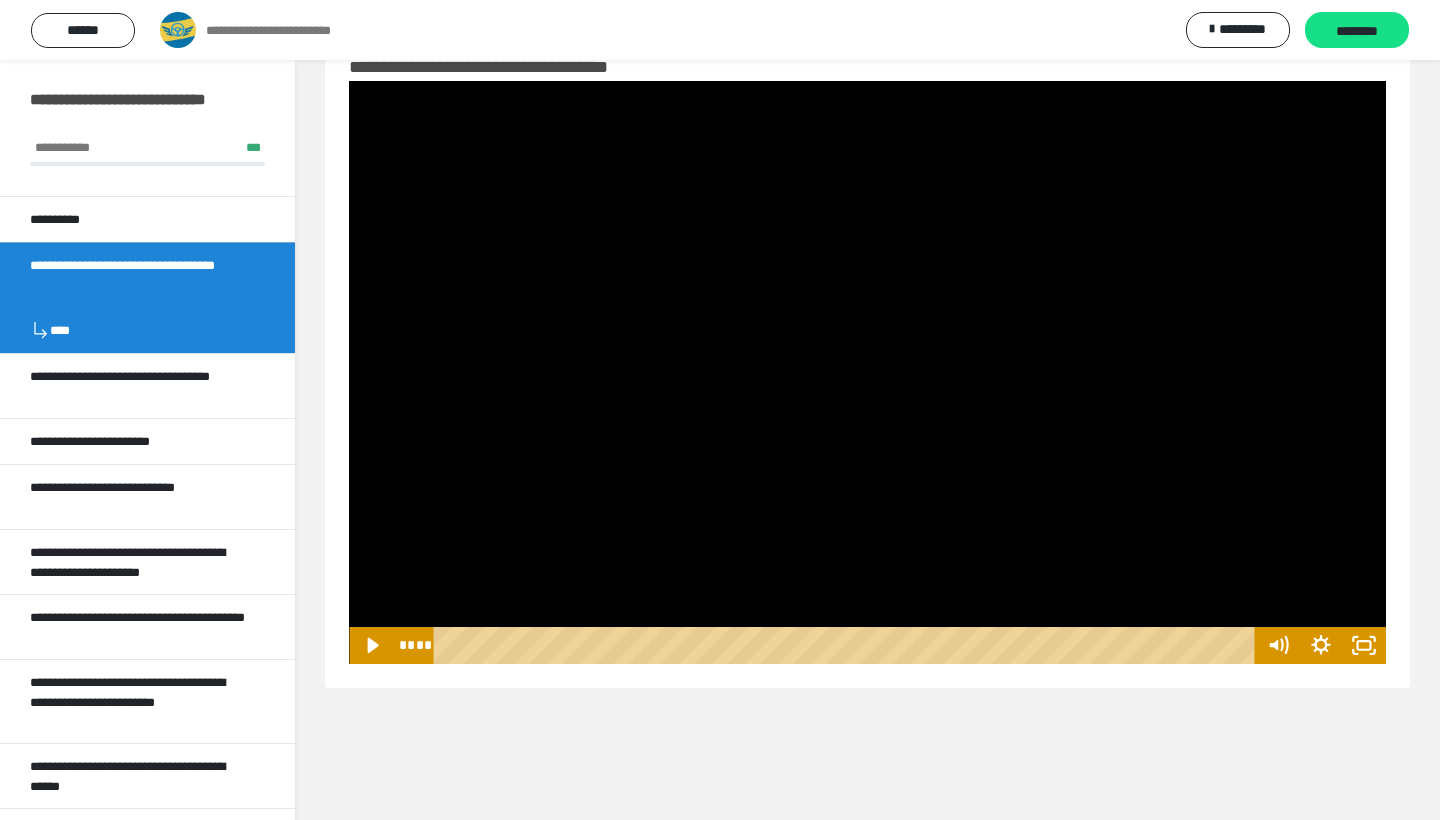 drag, startPoint x: 1026, startPoint y: 641, endPoint x: 306, endPoint y: 783, distance: 733.8692 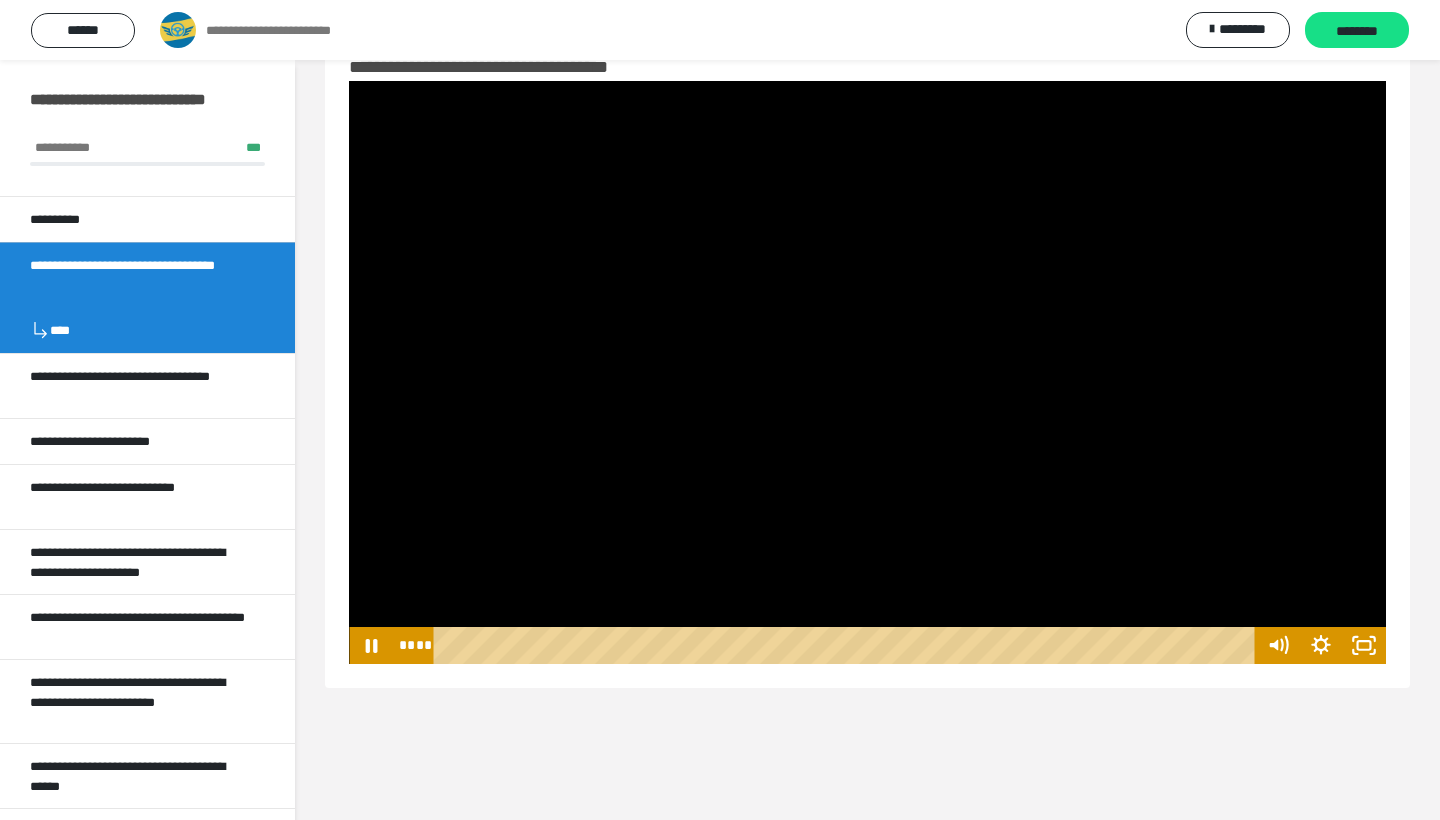 click at bounding box center (867, 372) 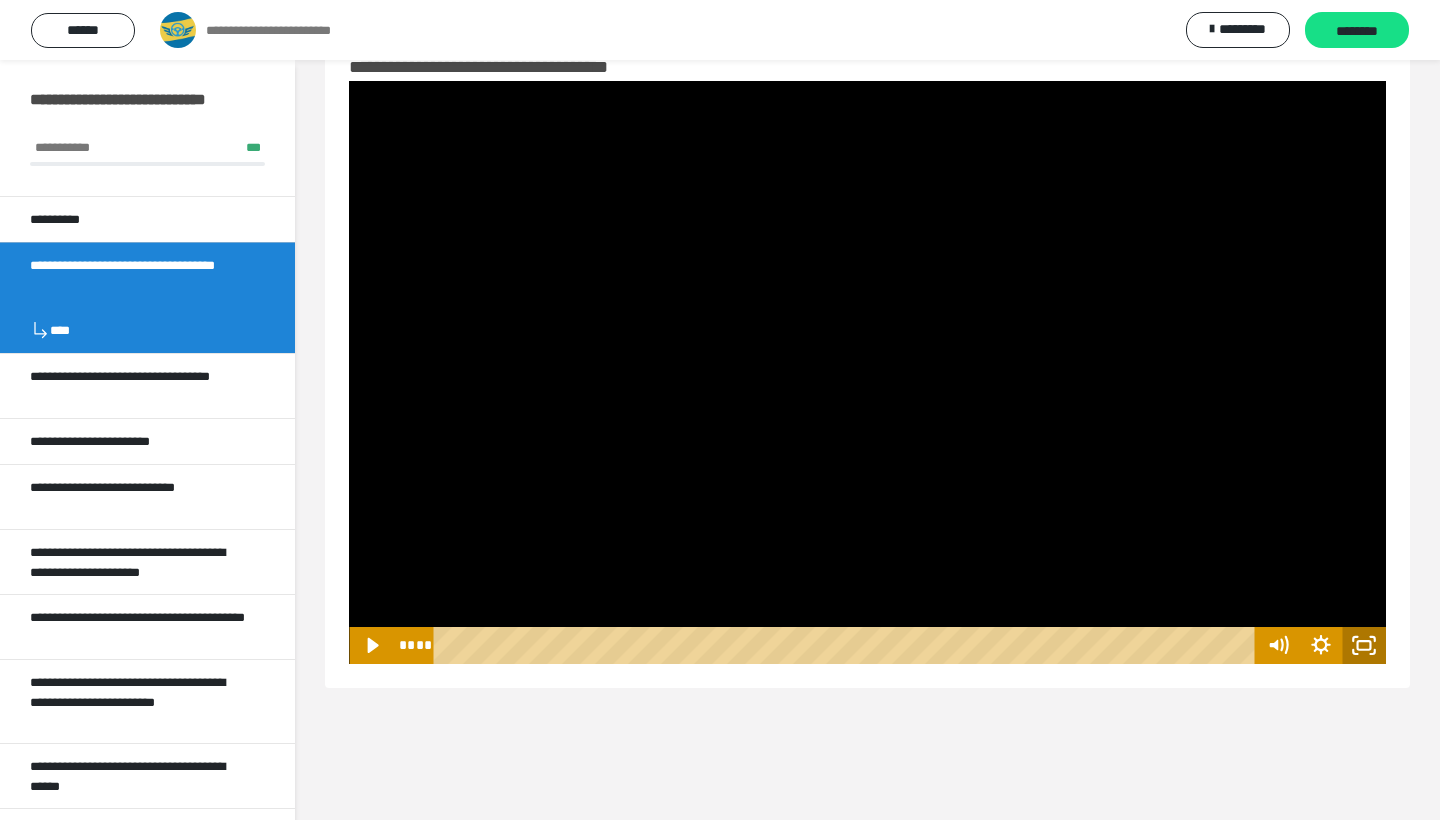click 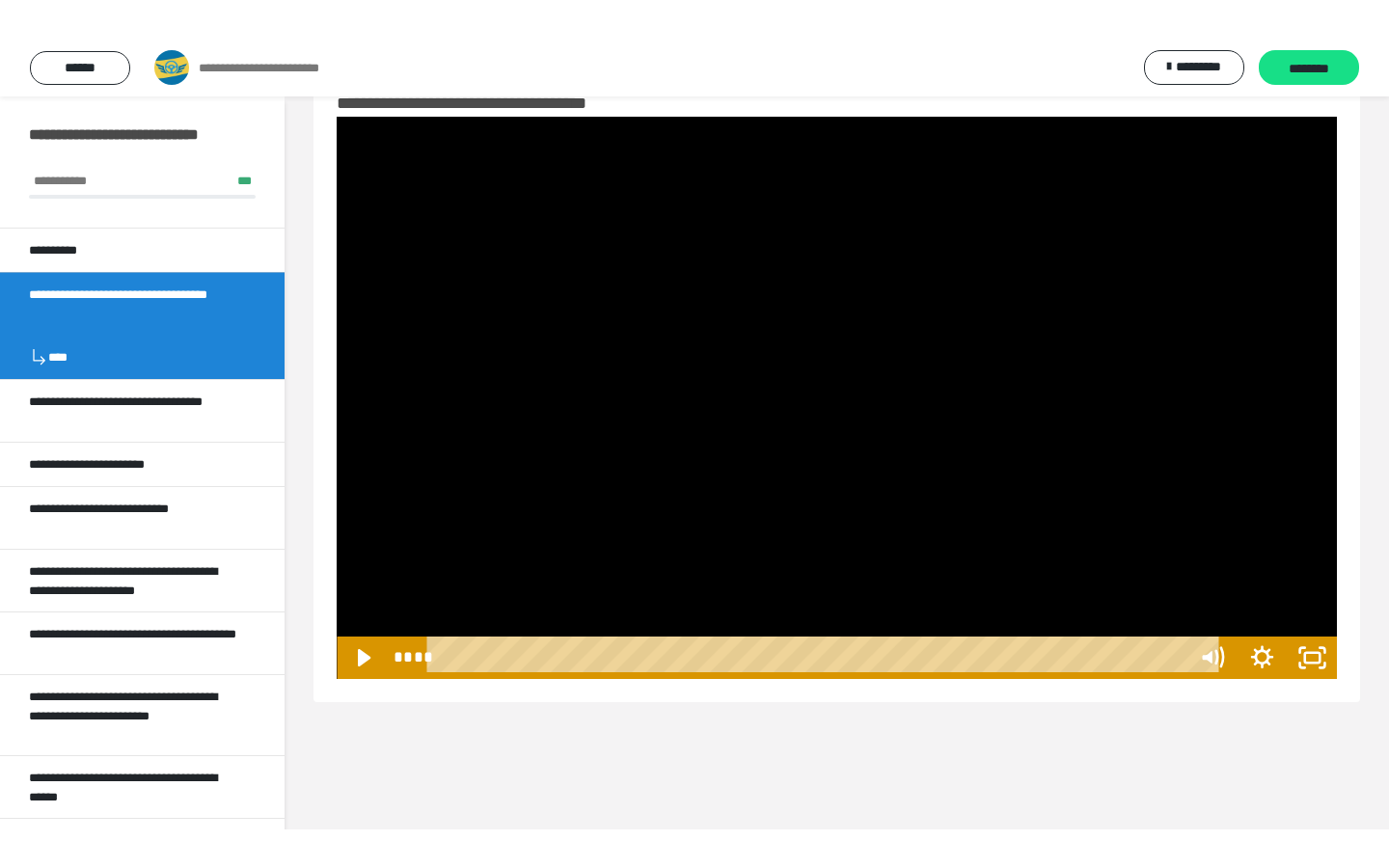 scroll, scrollTop: 0, scrollLeft: 0, axis: both 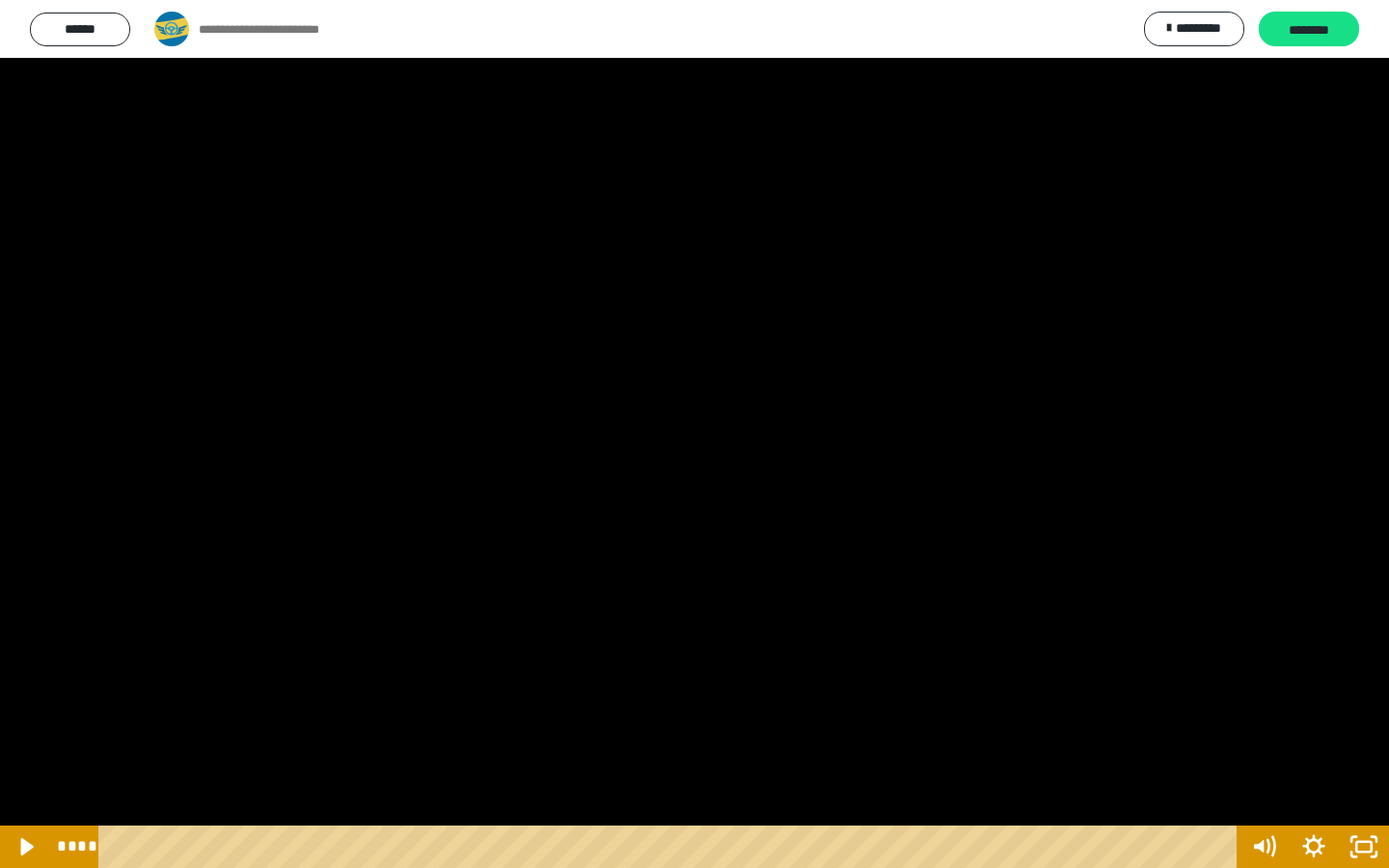 click at bounding box center [694, 434] 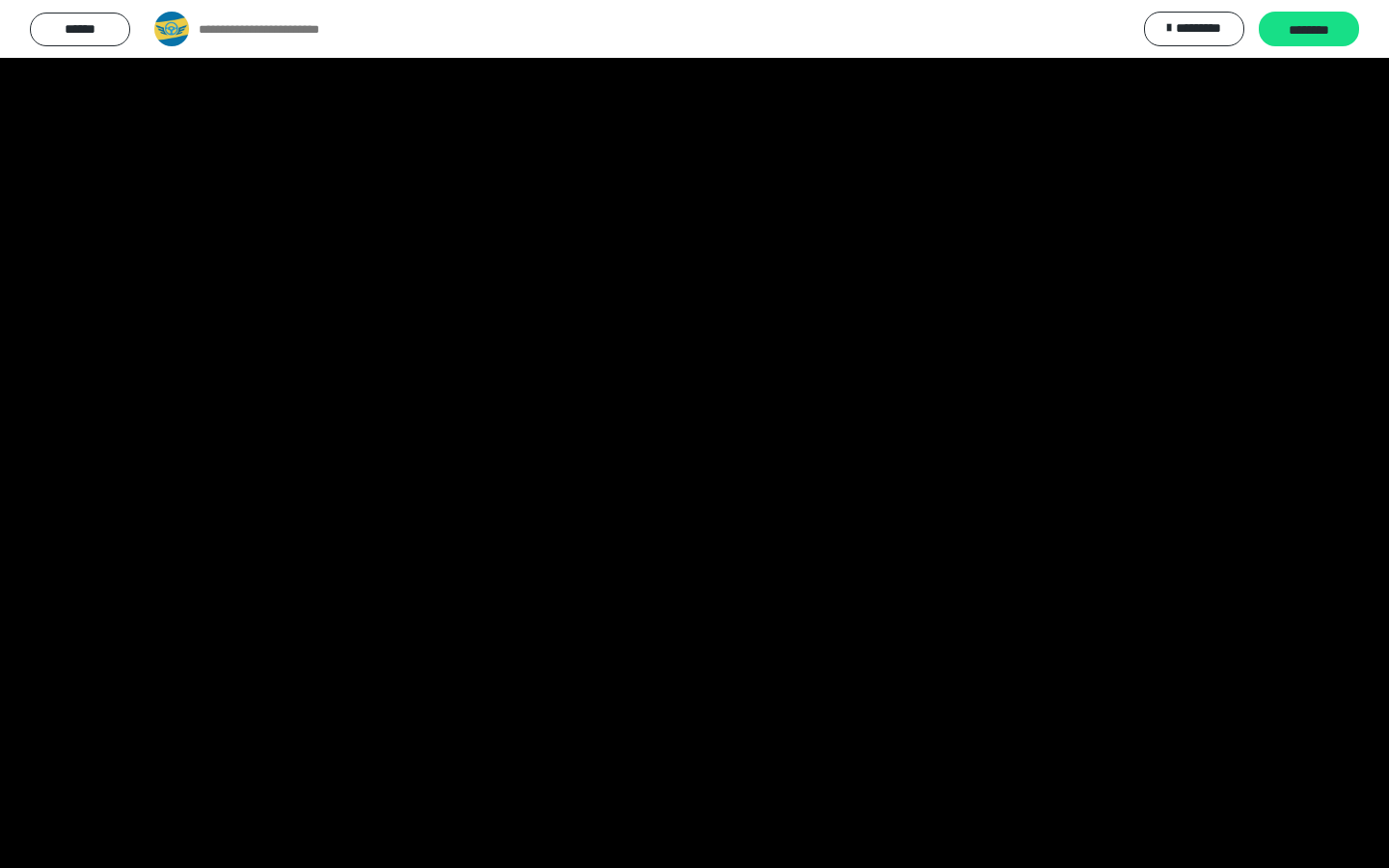 type 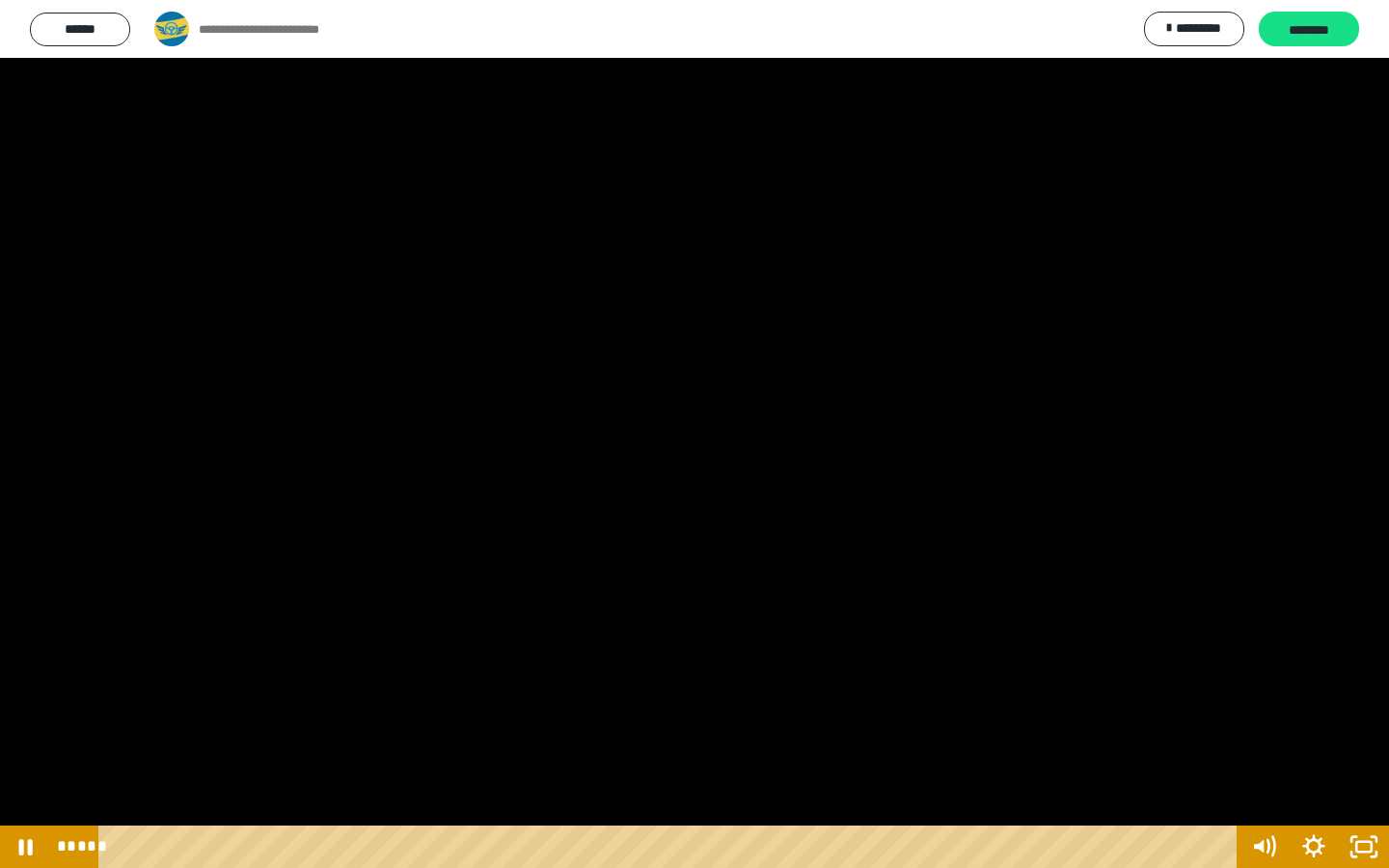 click at bounding box center [694, 434] 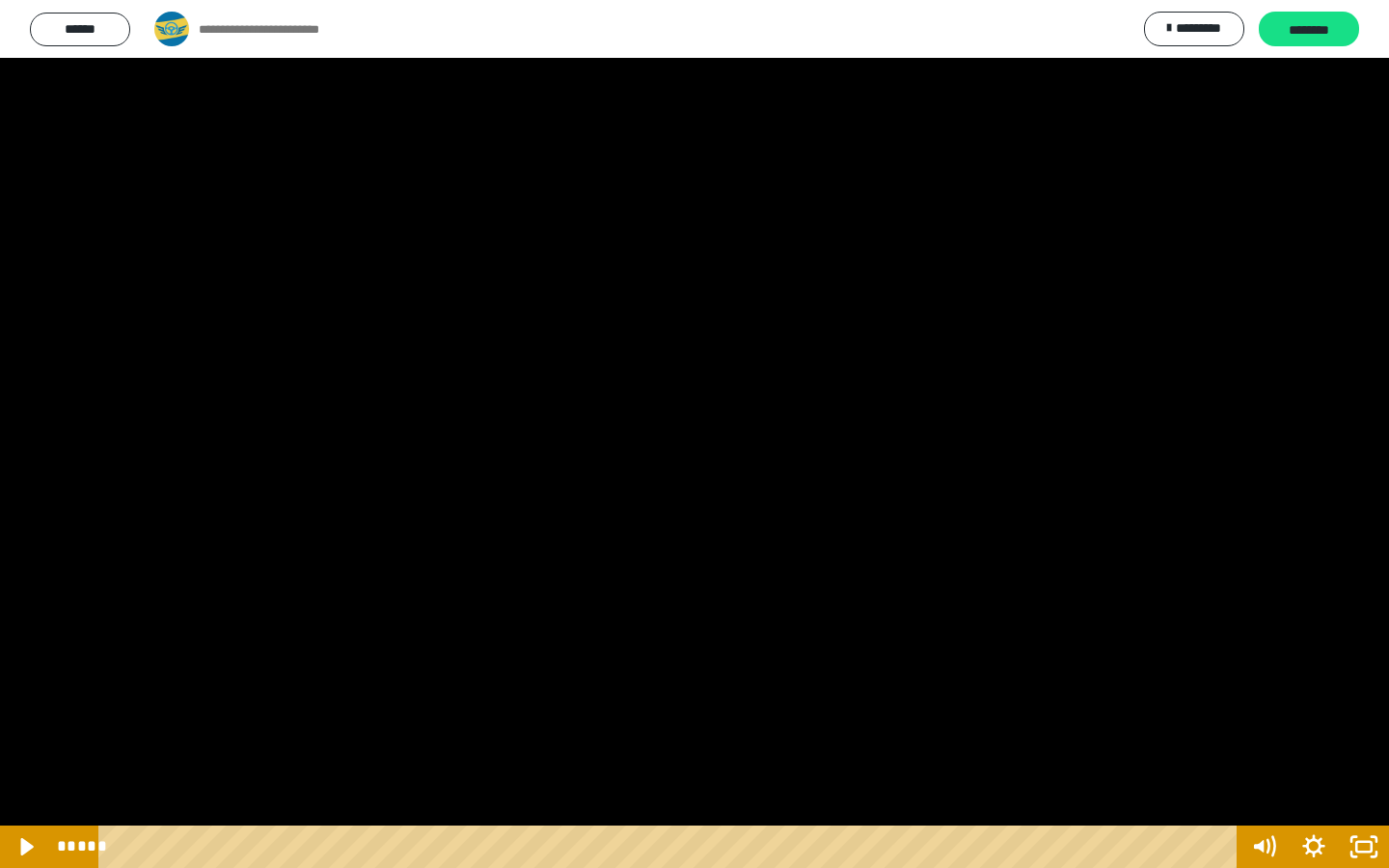 click at bounding box center (0, 0) 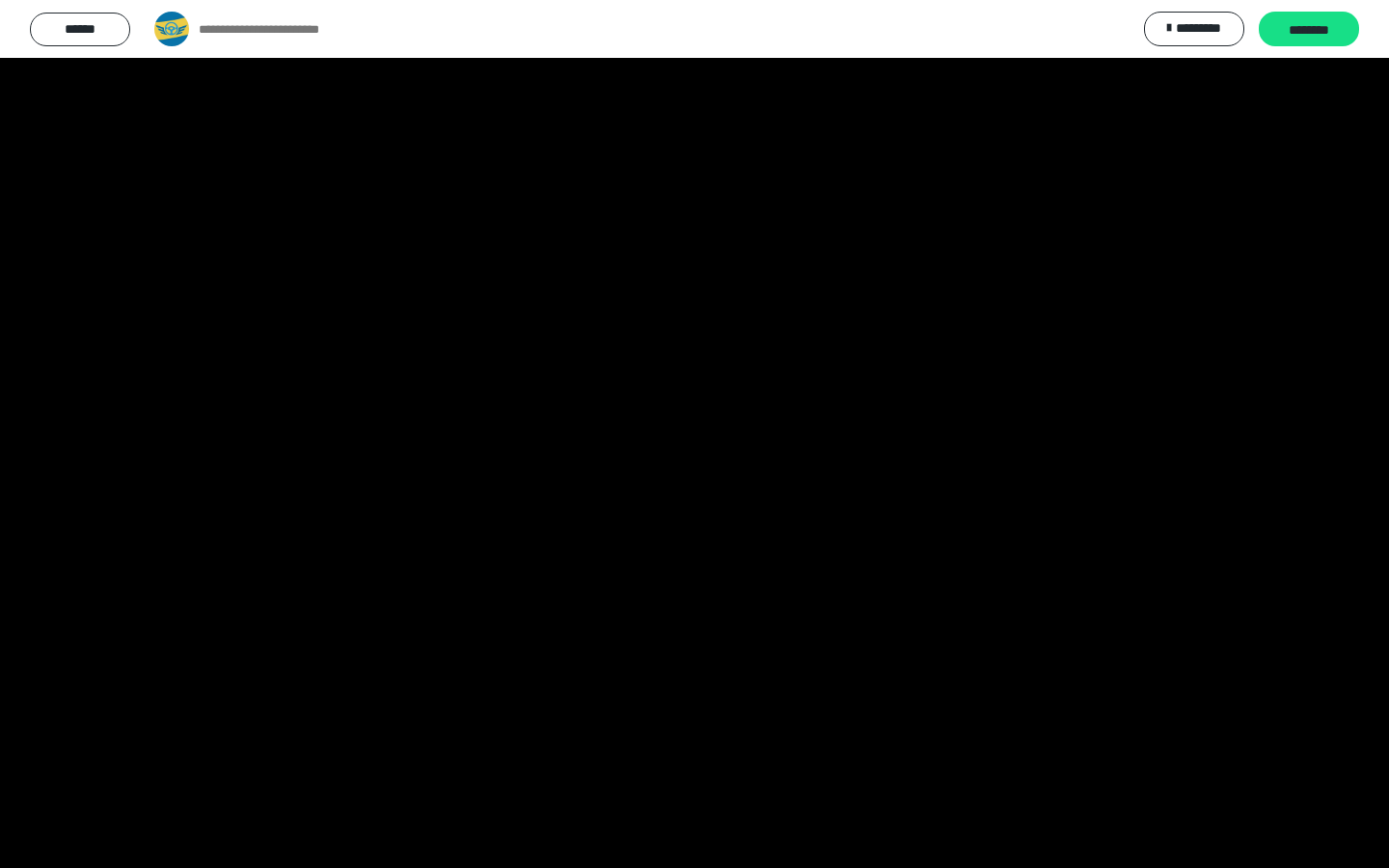 click at bounding box center (0, 0) 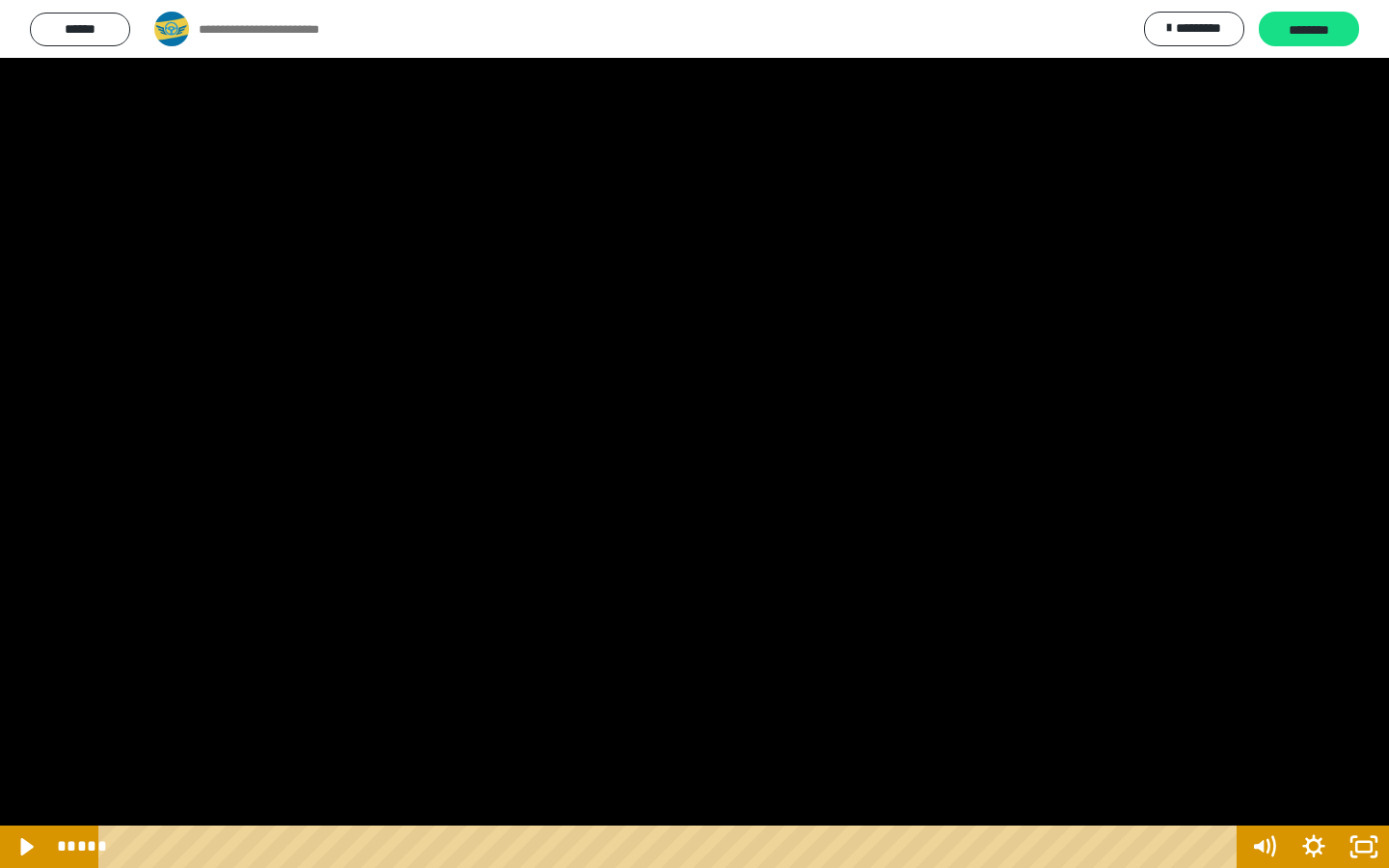 click at bounding box center [0, 0] 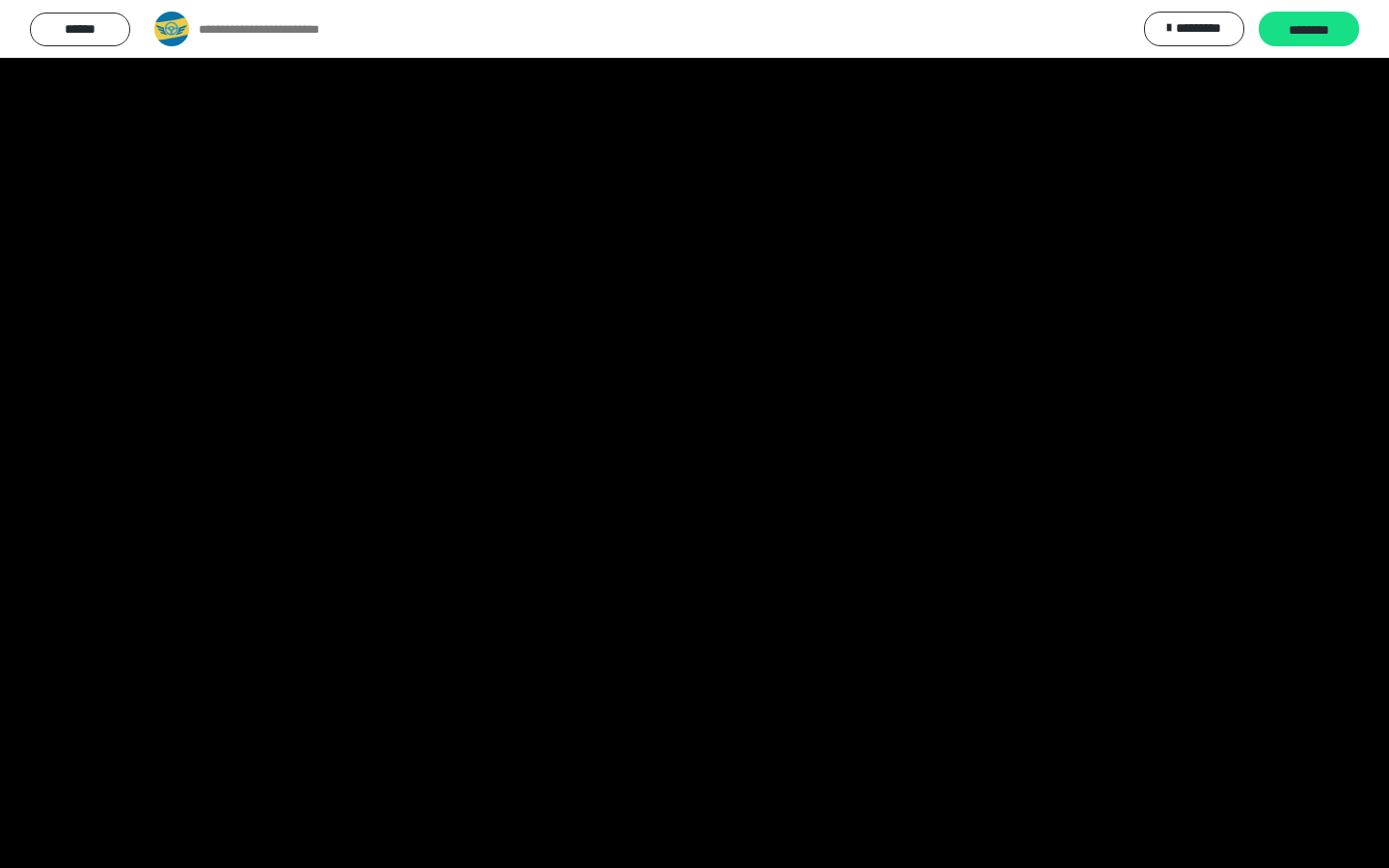 click at bounding box center (0, 0) 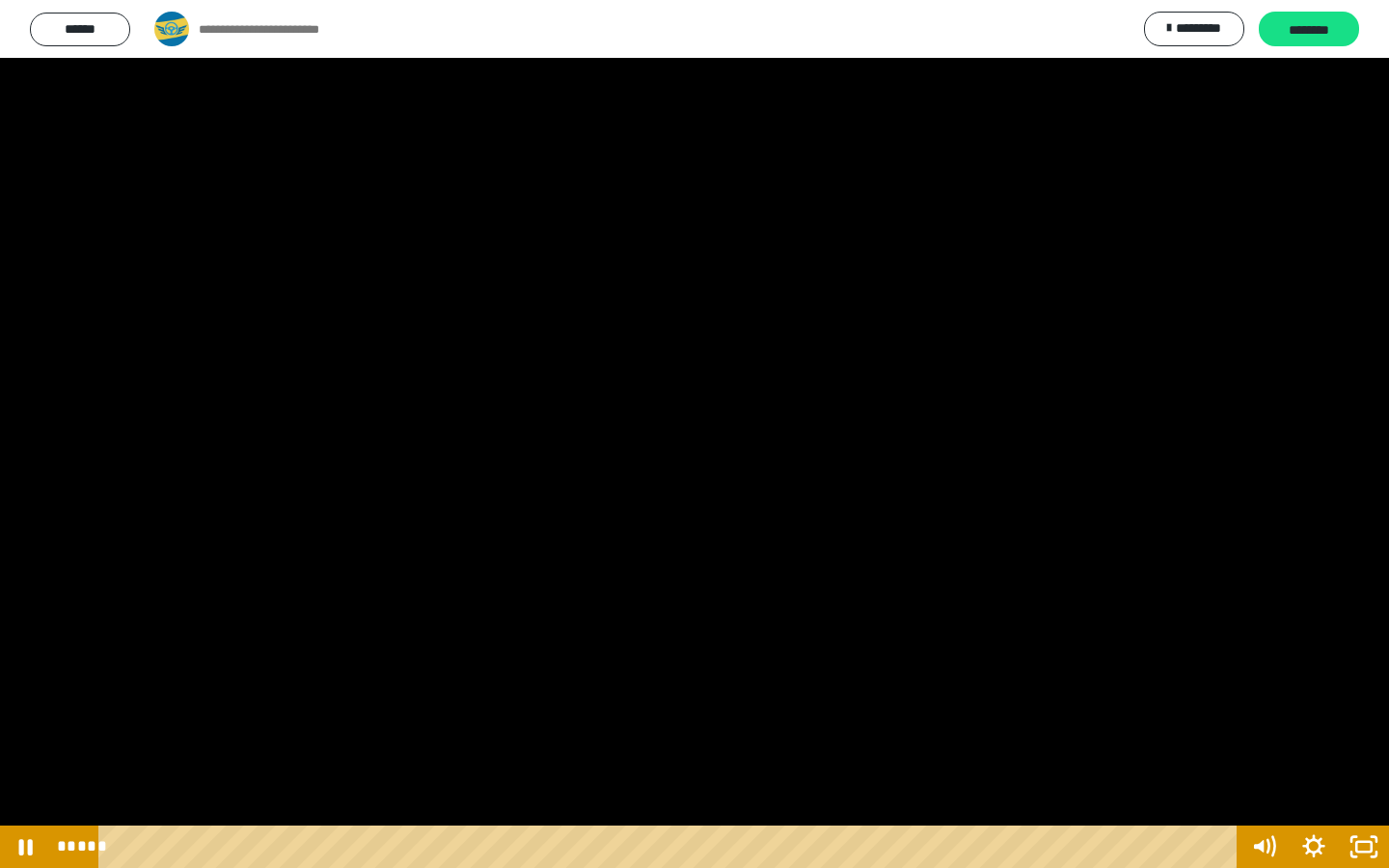 click at bounding box center (694, 434) 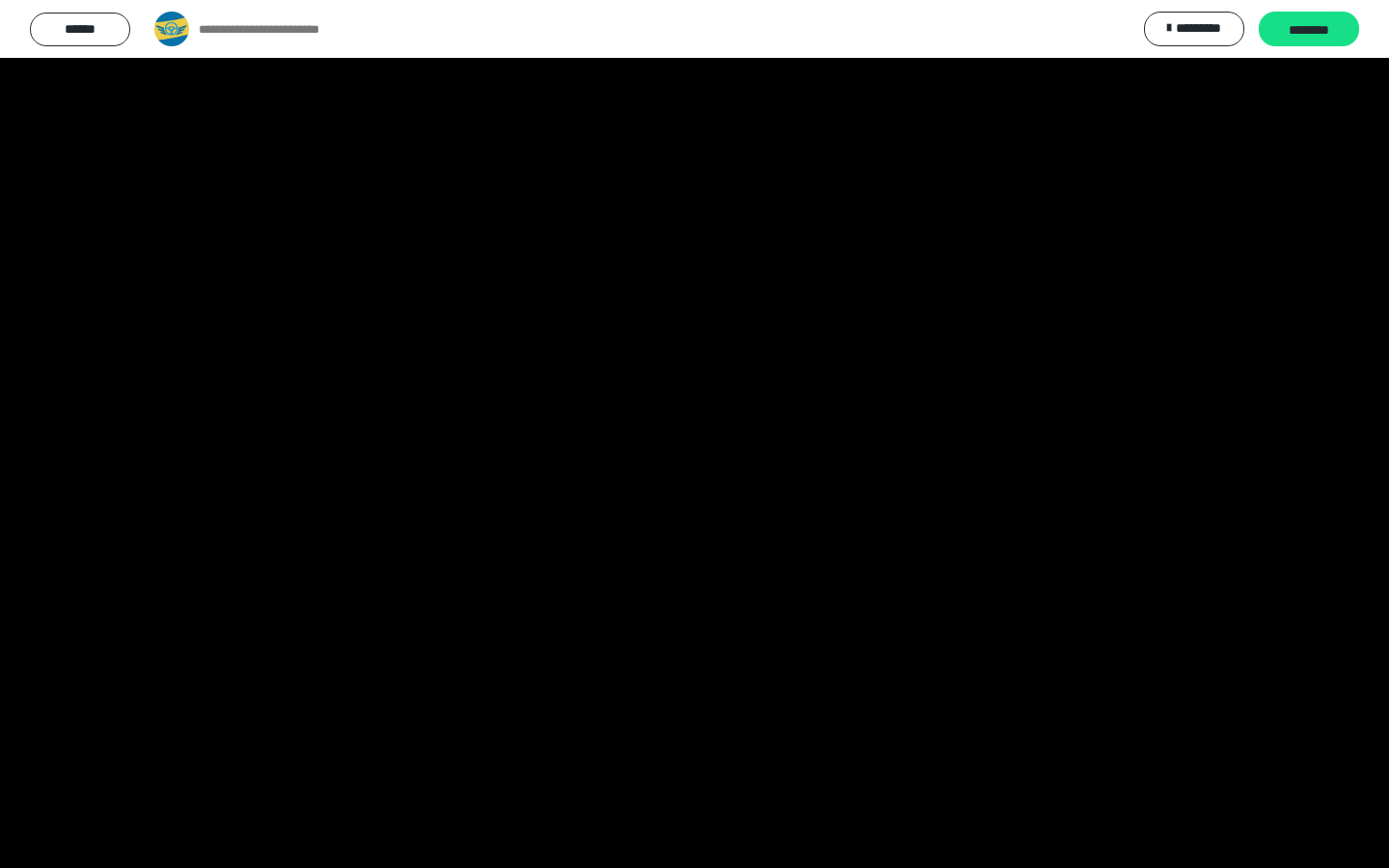 click at bounding box center (694, 434) 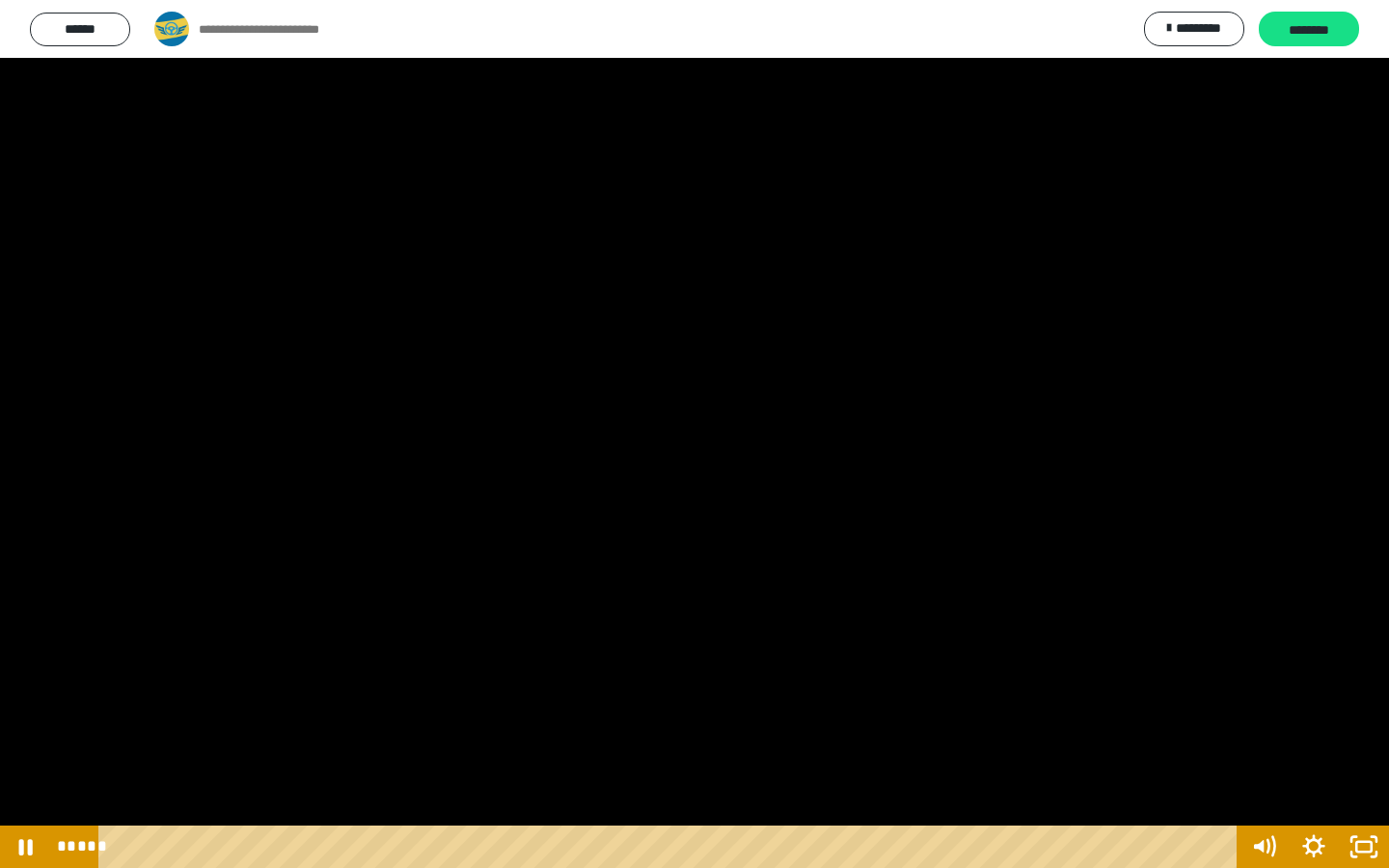 click at bounding box center [694, 434] 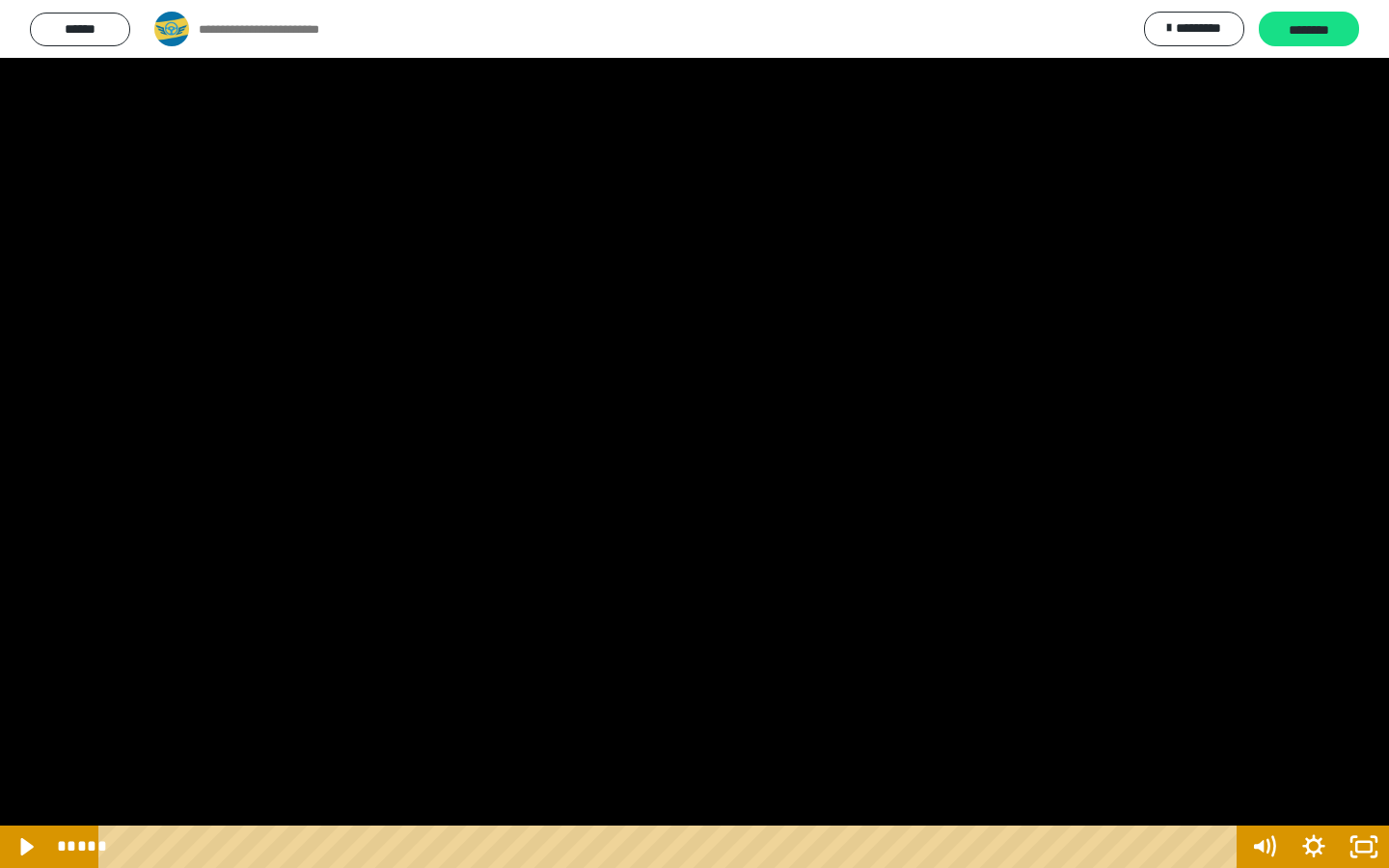 click at bounding box center [694, 434] 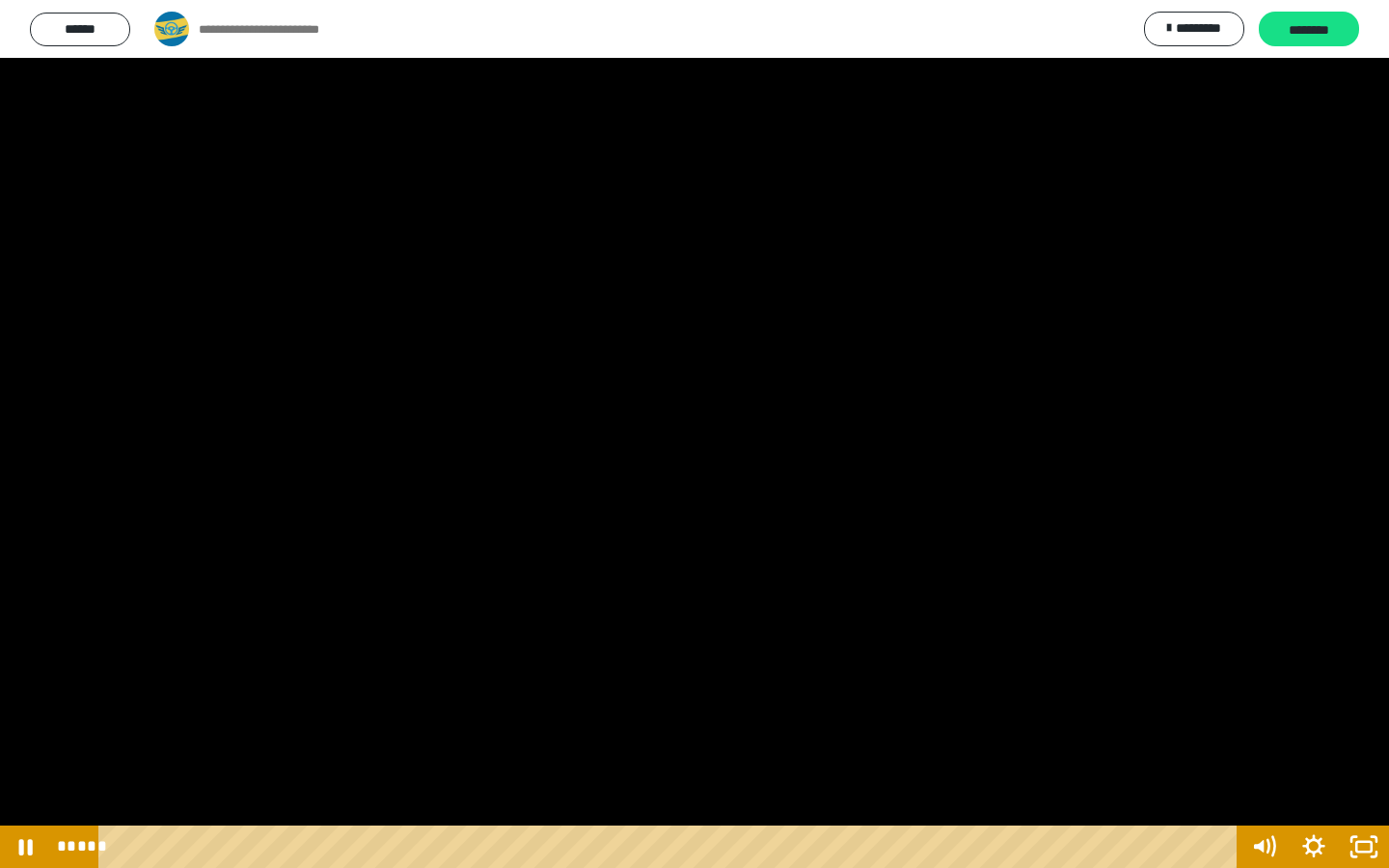click at bounding box center [694, 434] 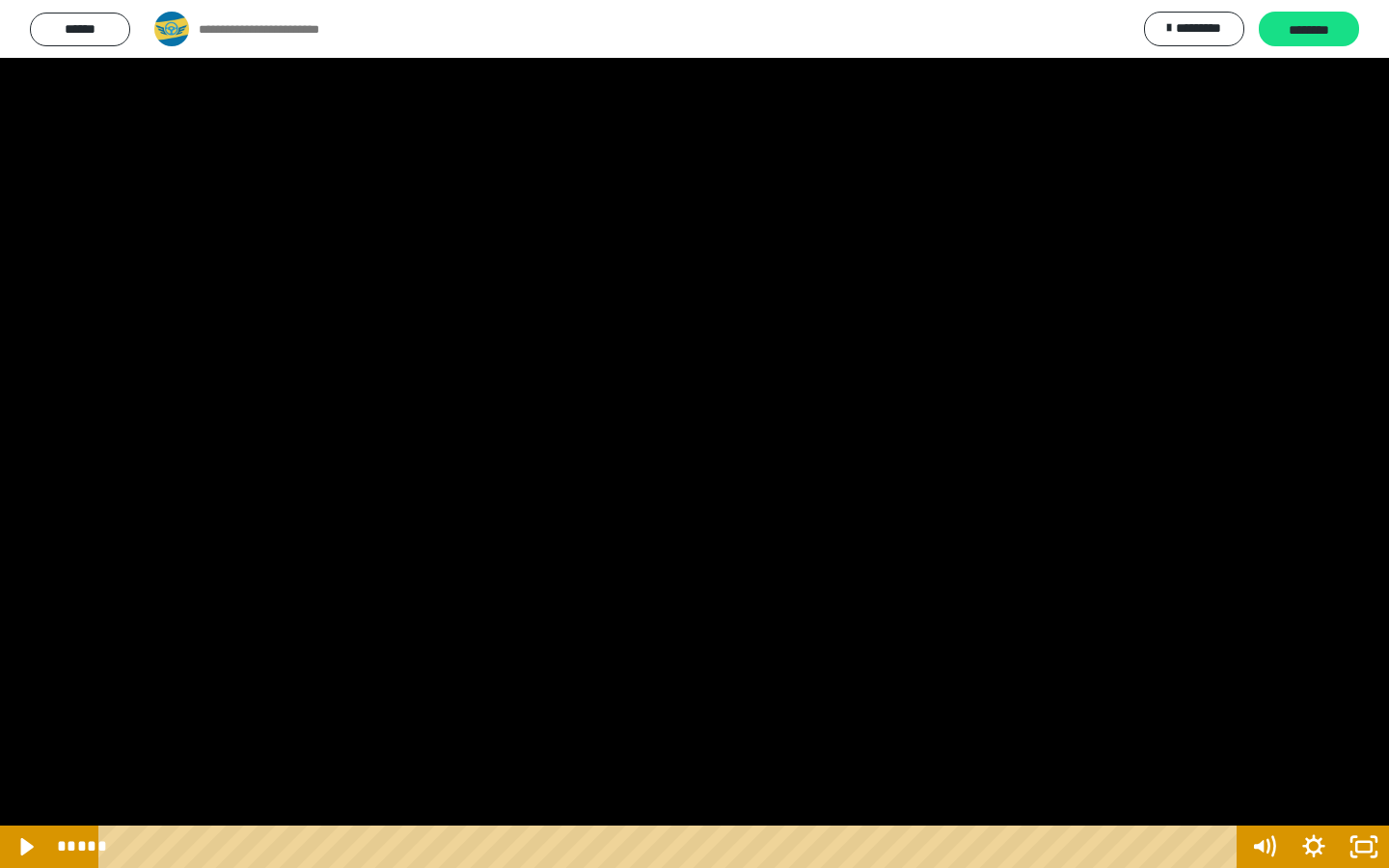 click at bounding box center (694, 434) 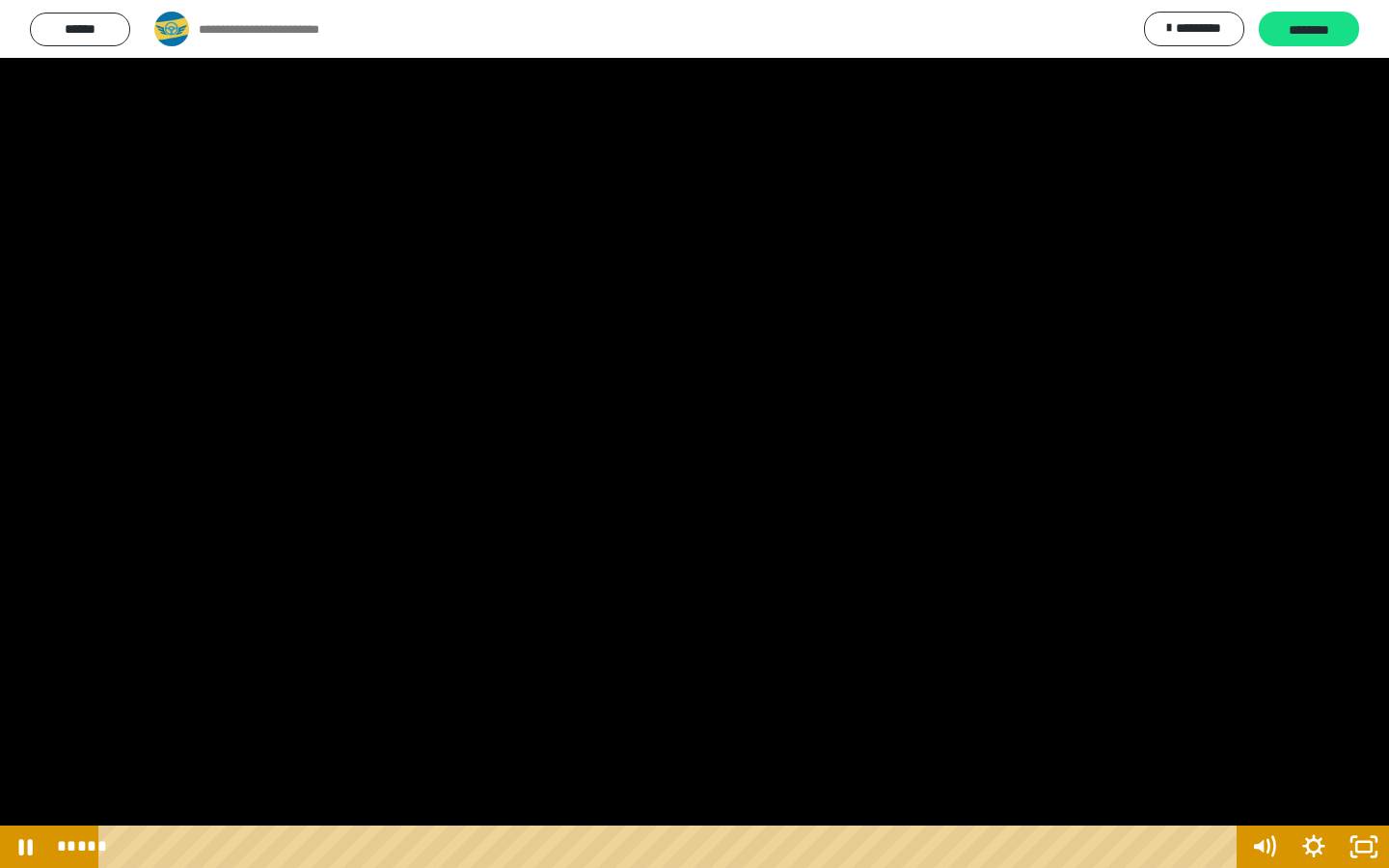 click at bounding box center (694, 434) 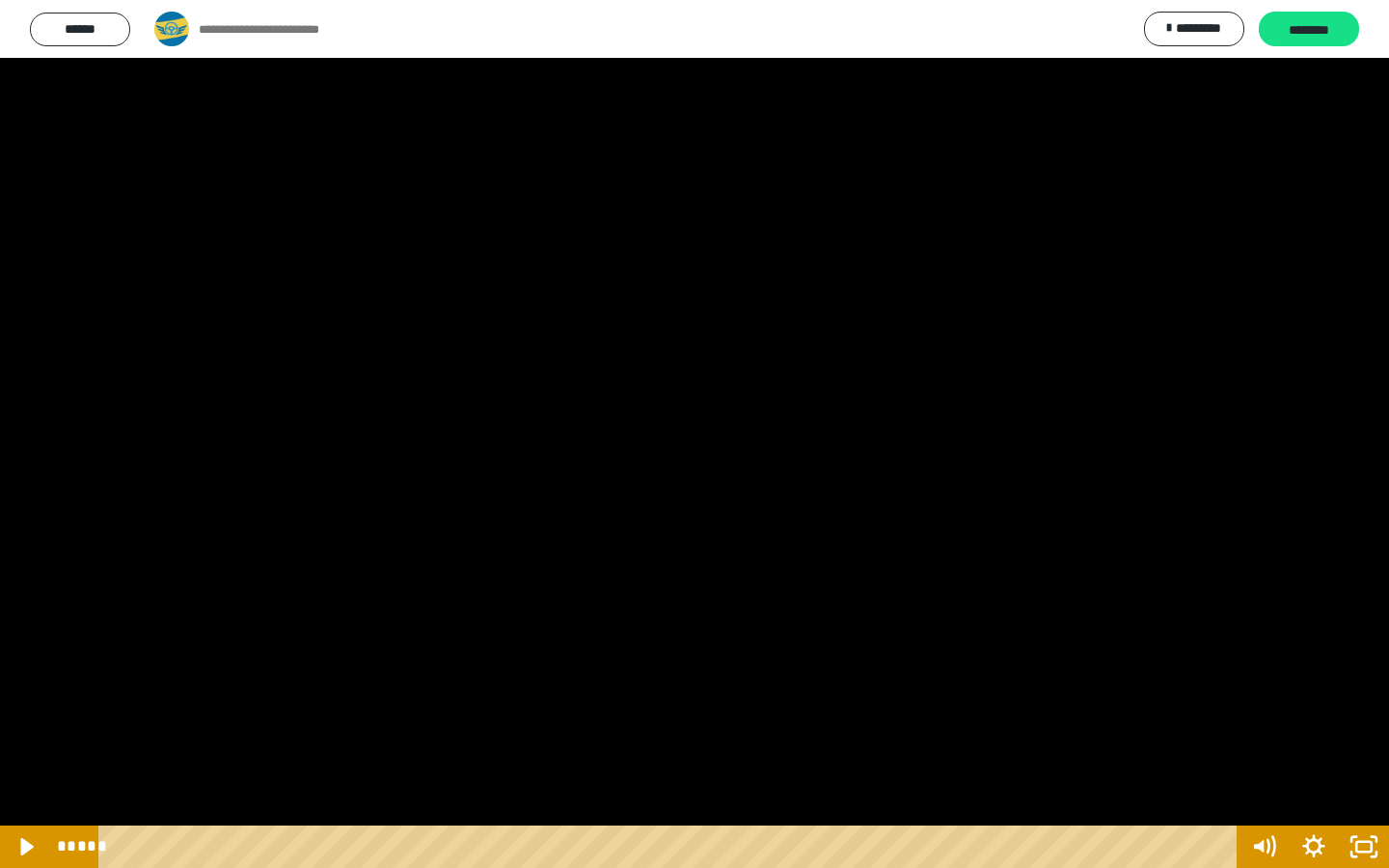 click at bounding box center (0, 0) 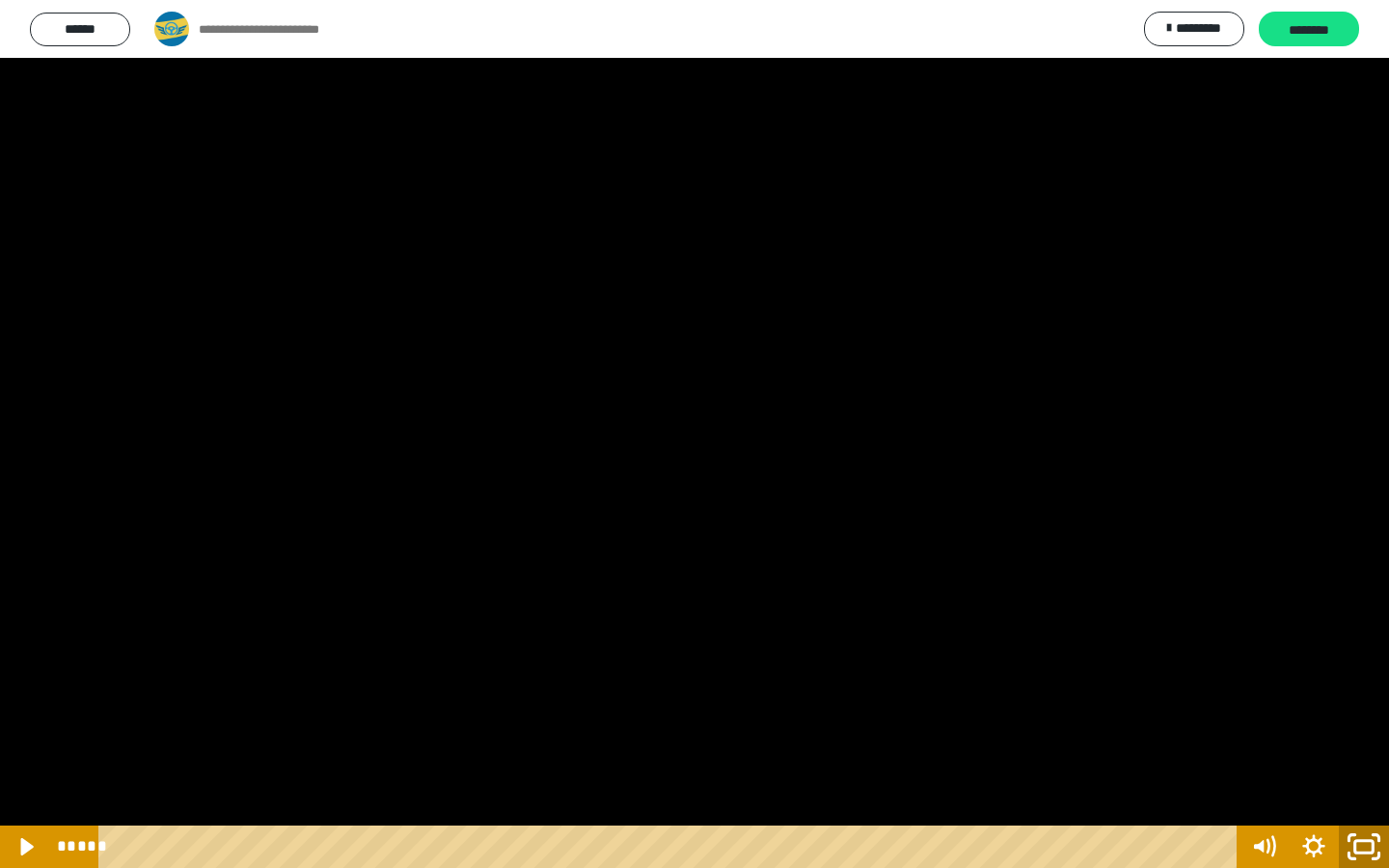click 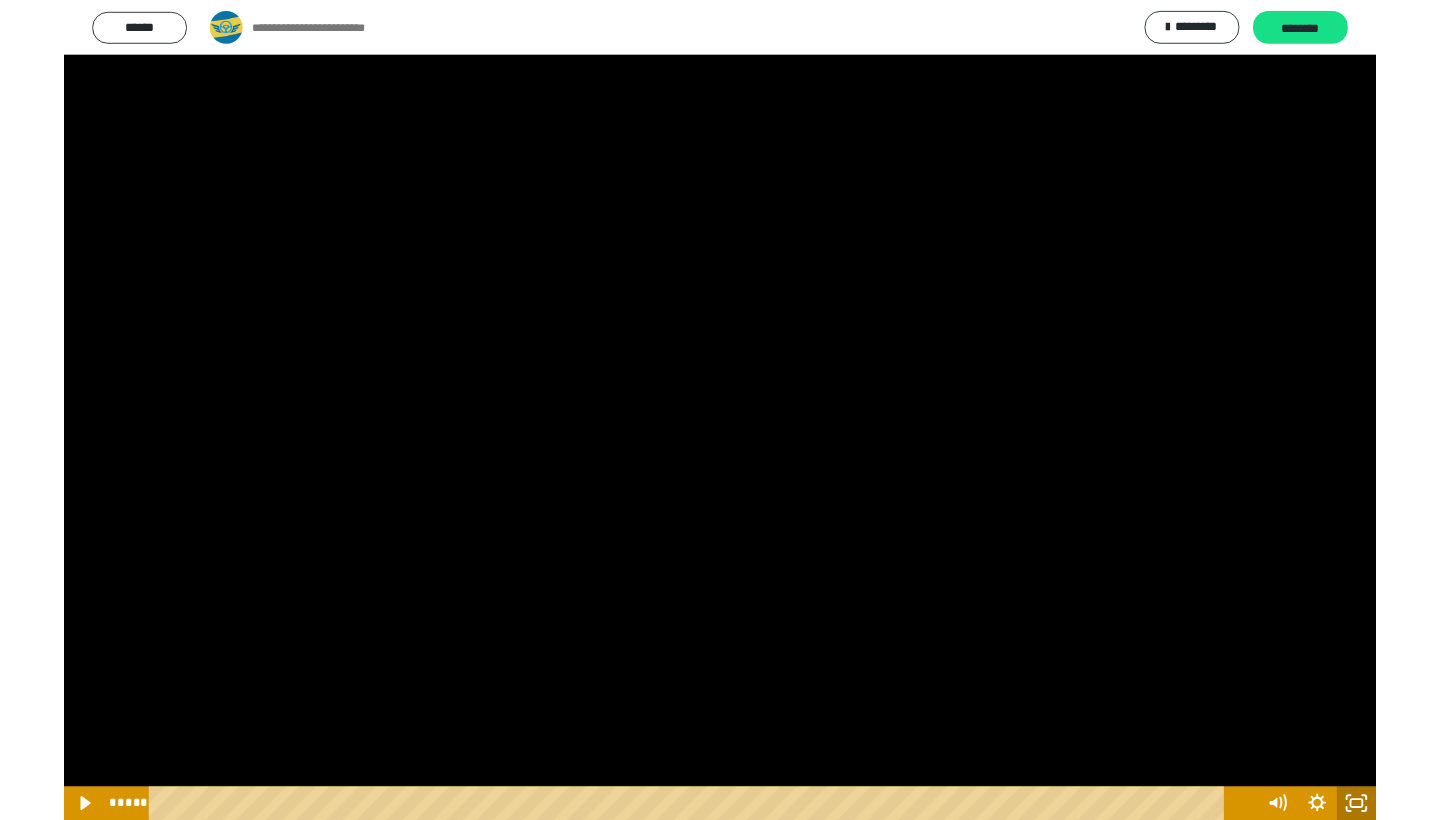 scroll, scrollTop: 60, scrollLeft: 0, axis: vertical 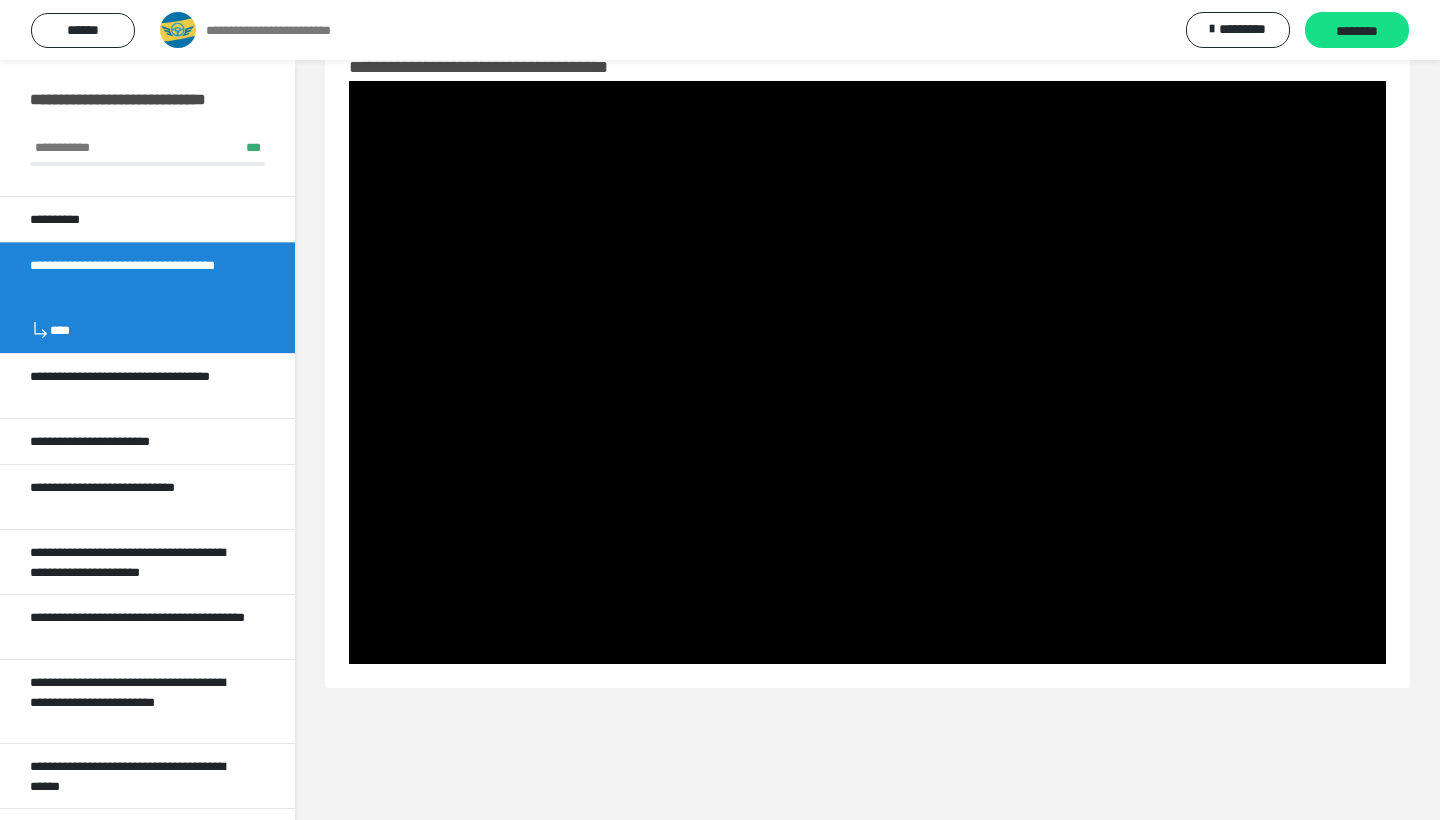 click on "****" at bounding box center (147, 330) 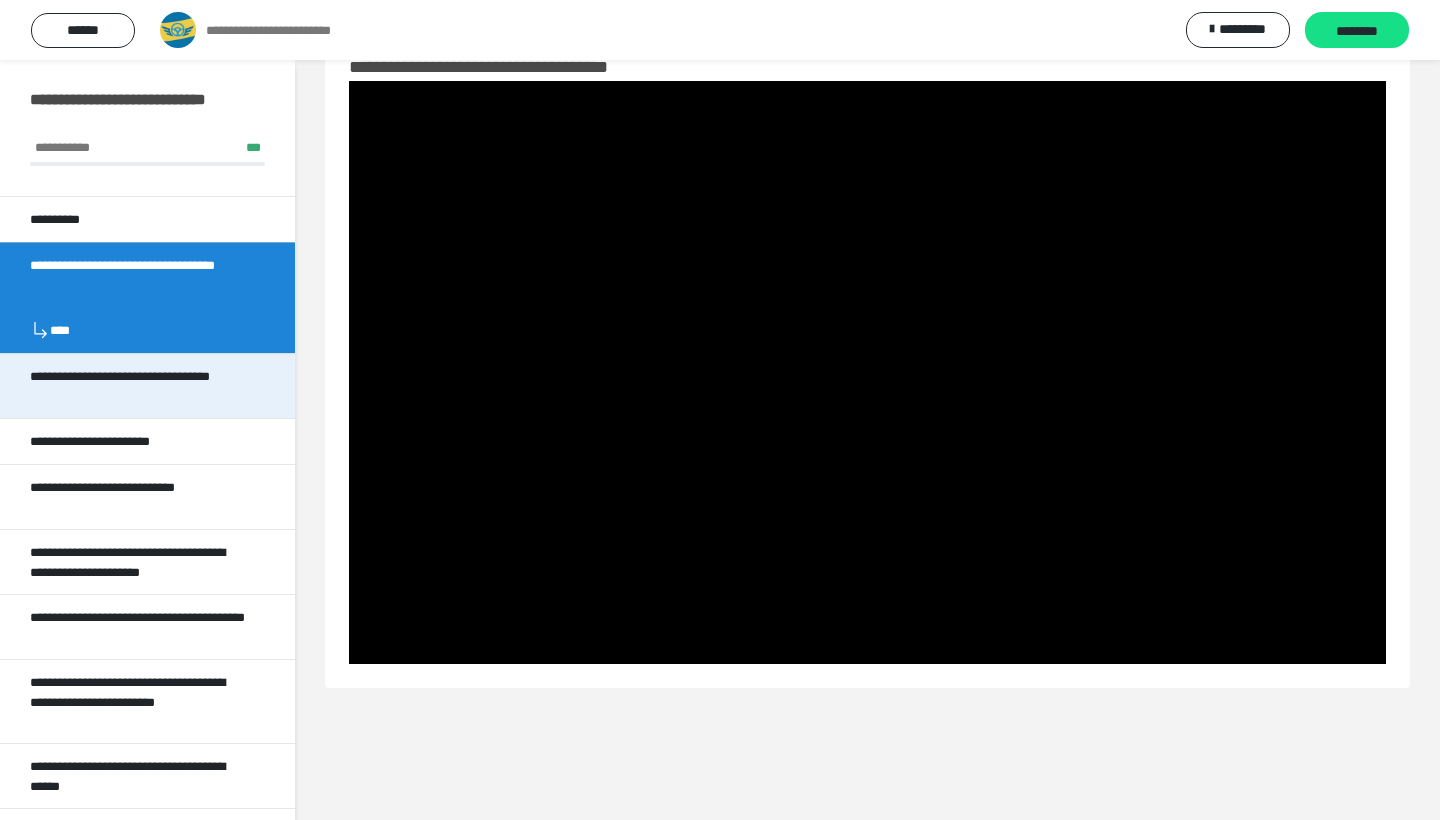 scroll, scrollTop: 60, scrollLeft: 0, axis: vertical 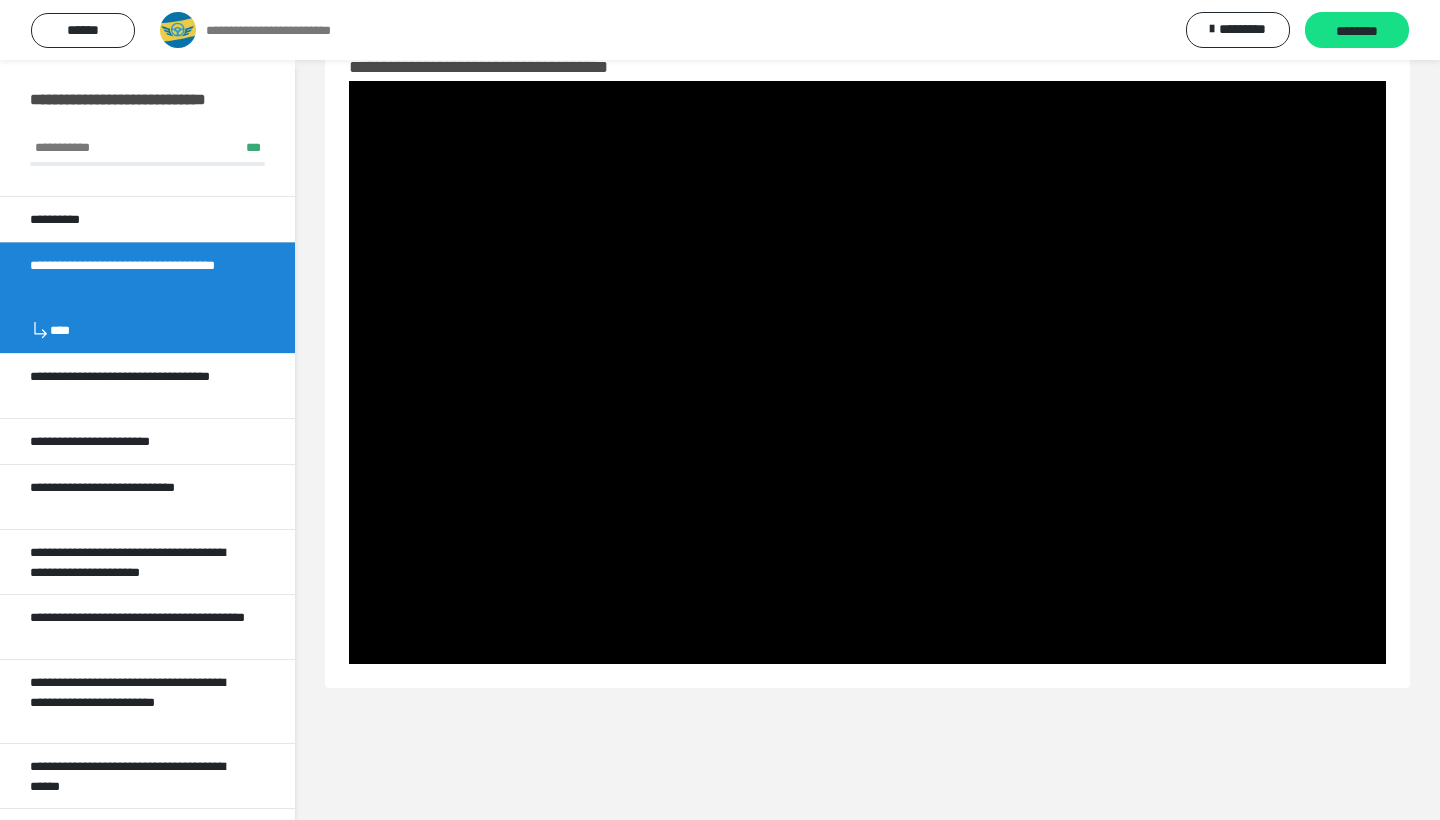 click 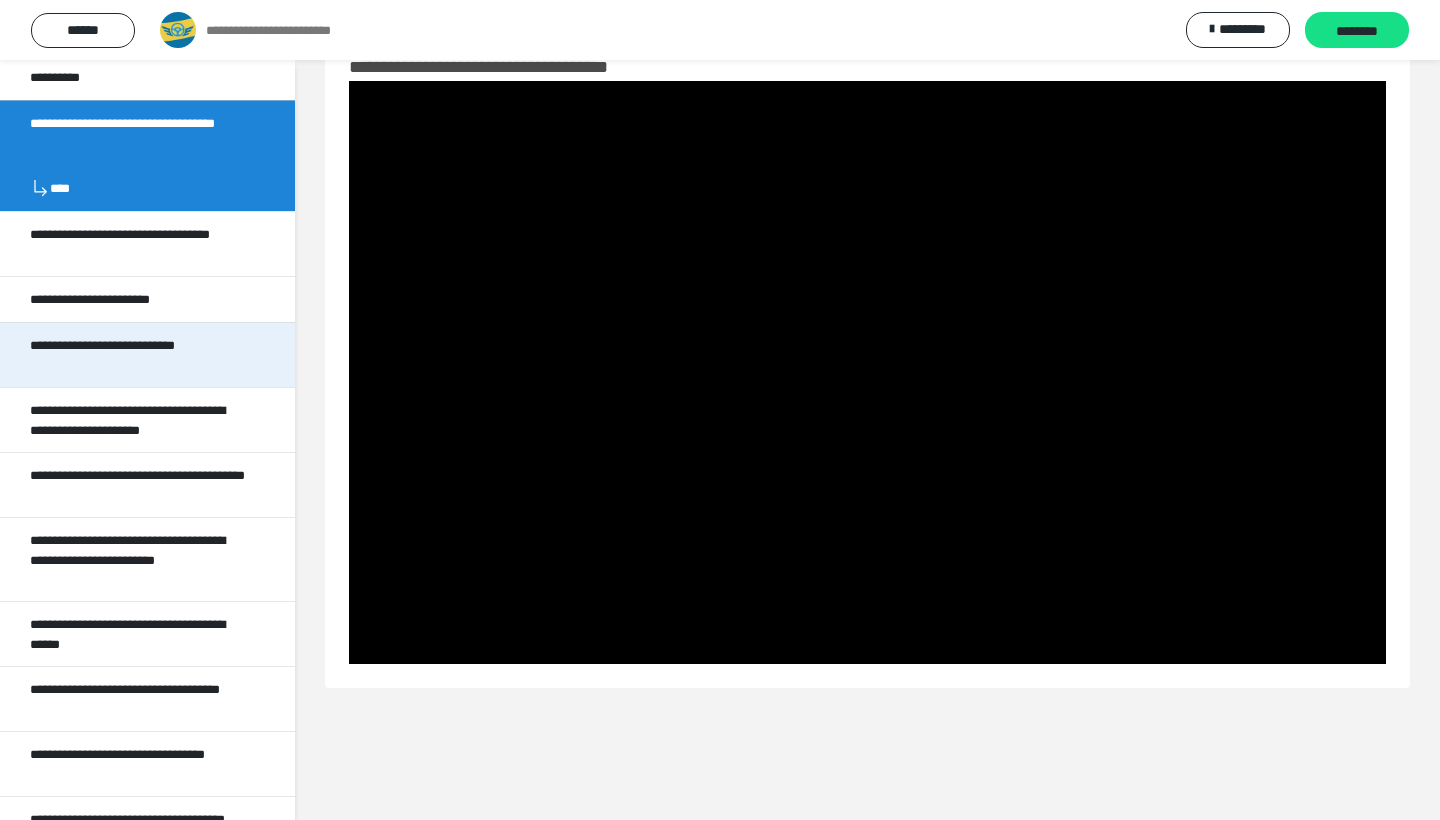 scroll, scrollTop: 138, scrollLeft: 0, axis: vertical 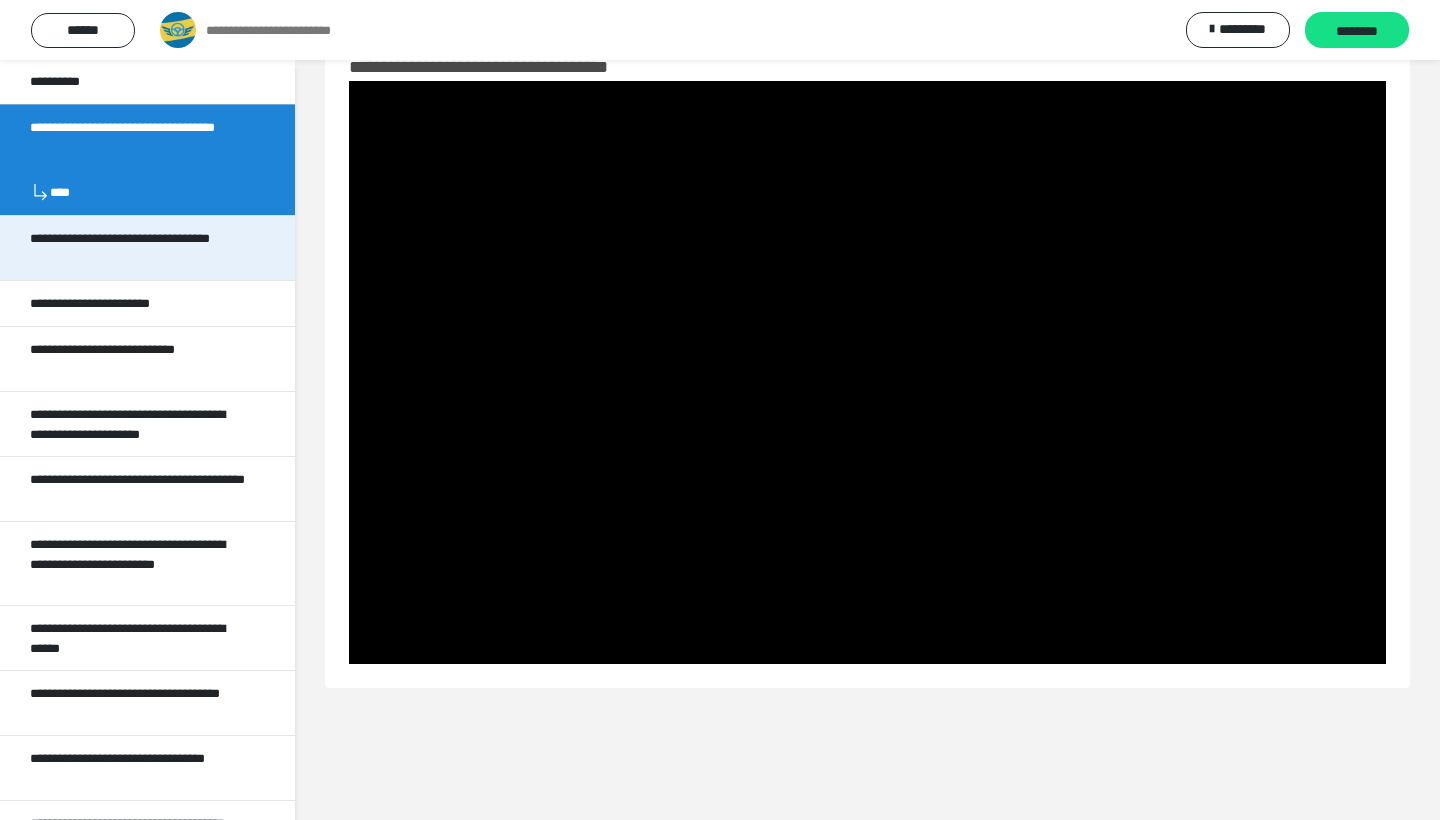 click on "**********" at bounding box center [139, 248] 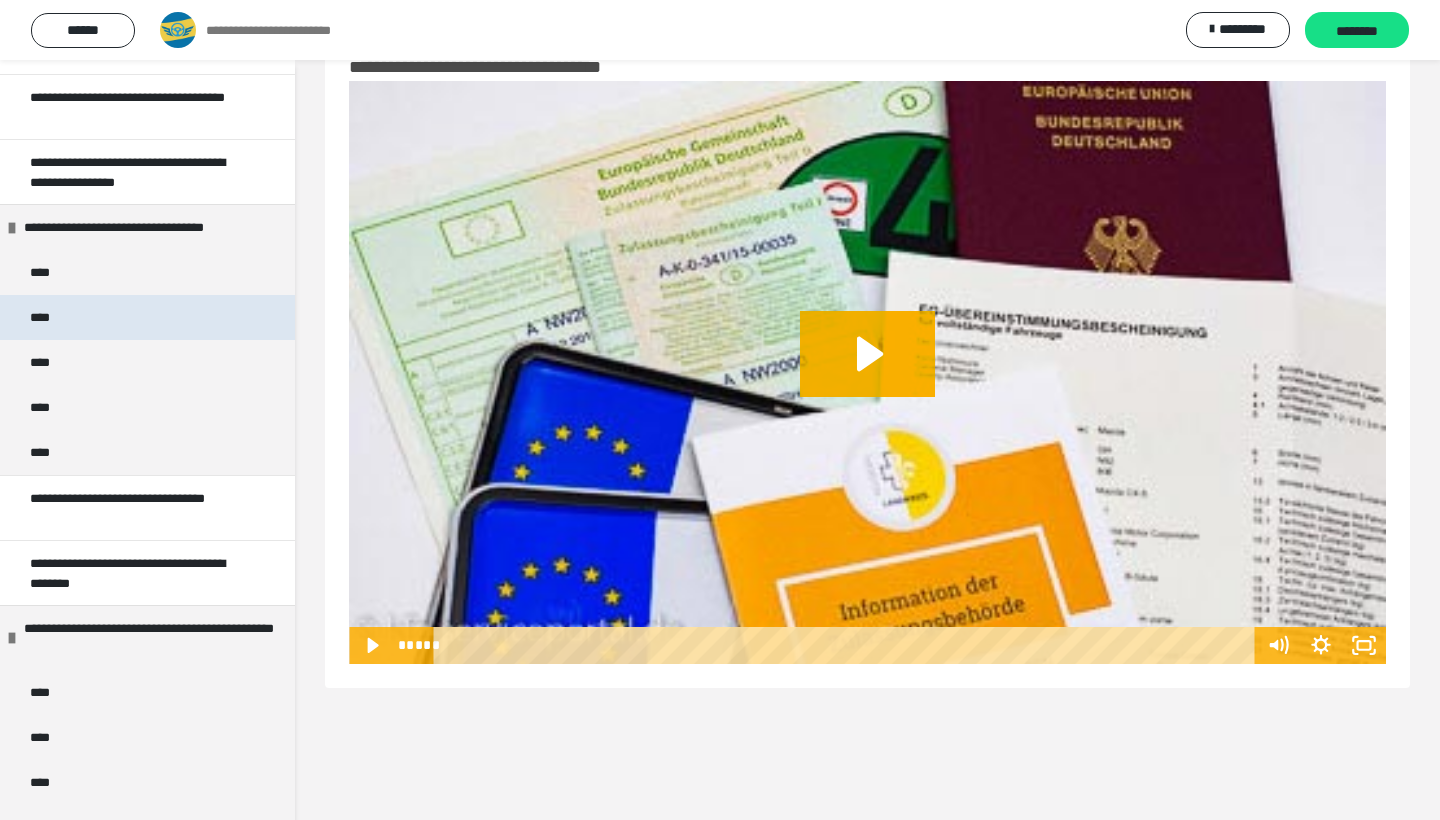scroll, scrollTop: 869, scrollLeft: 0, axis: vertical 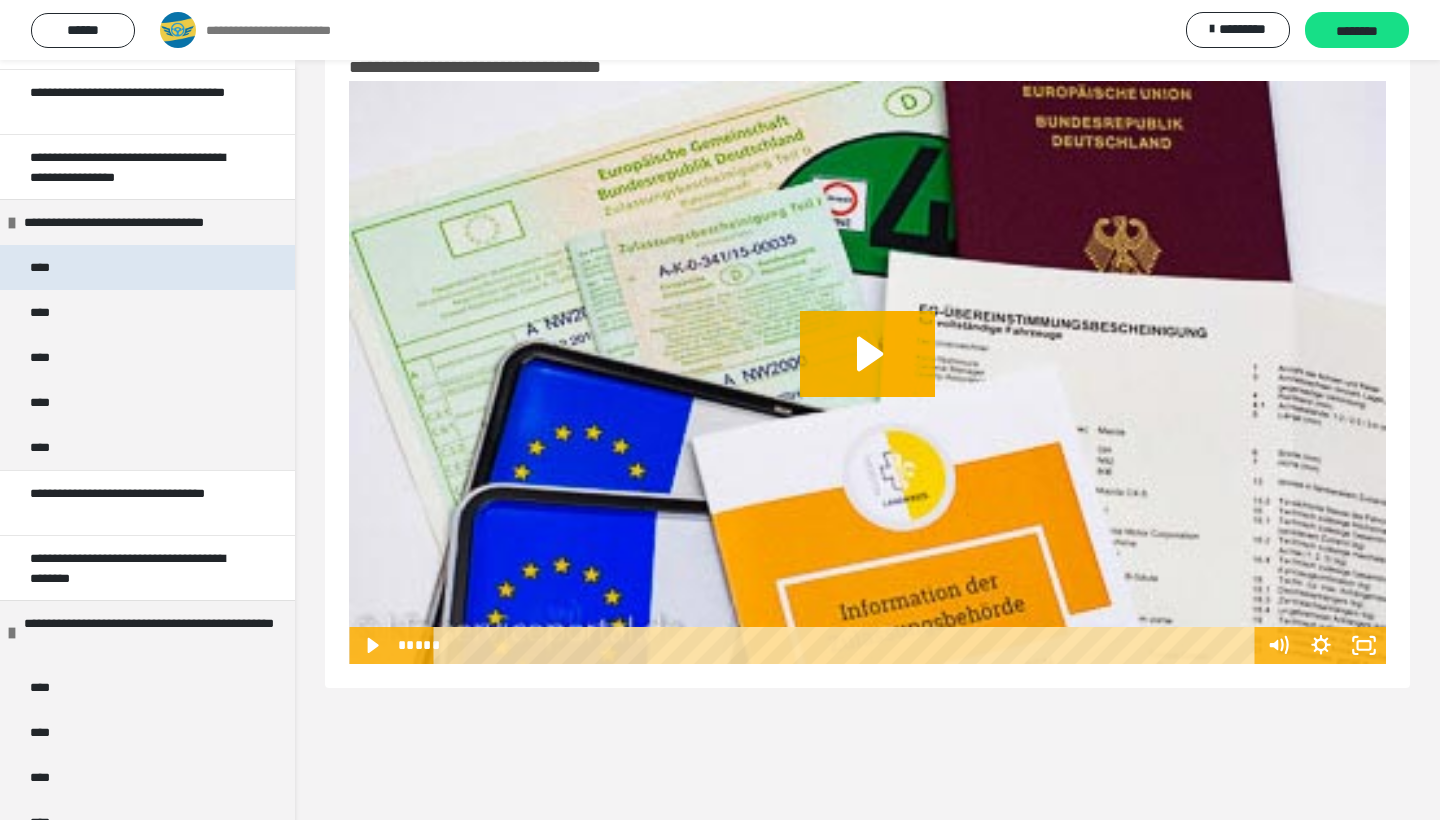 click on "****" at bounding box center [147, 267] 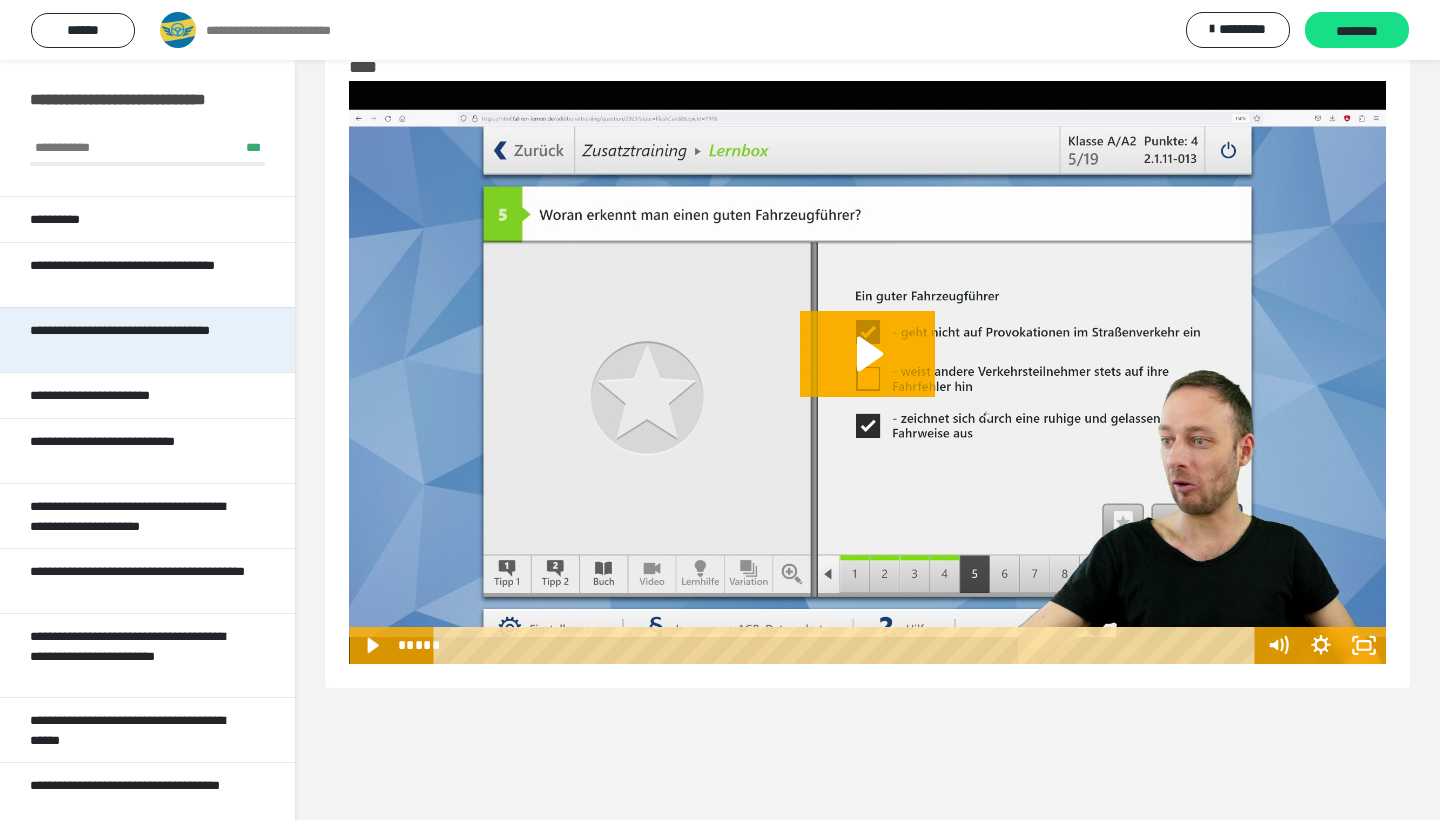scroll, scrollTop: 0, scrollLeft: 0, axis: both 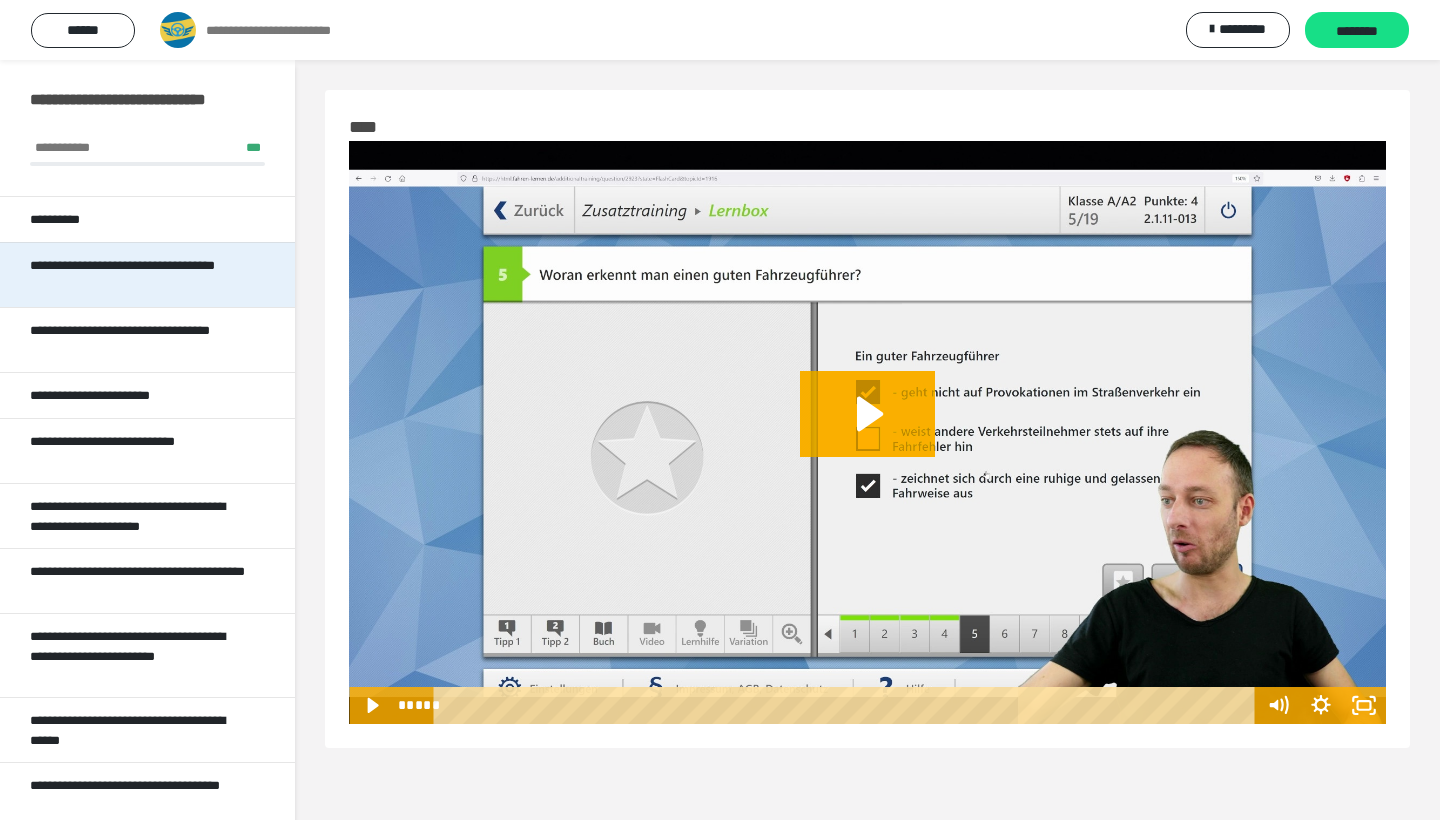 click on "**********" at bounding box center [139, 275] 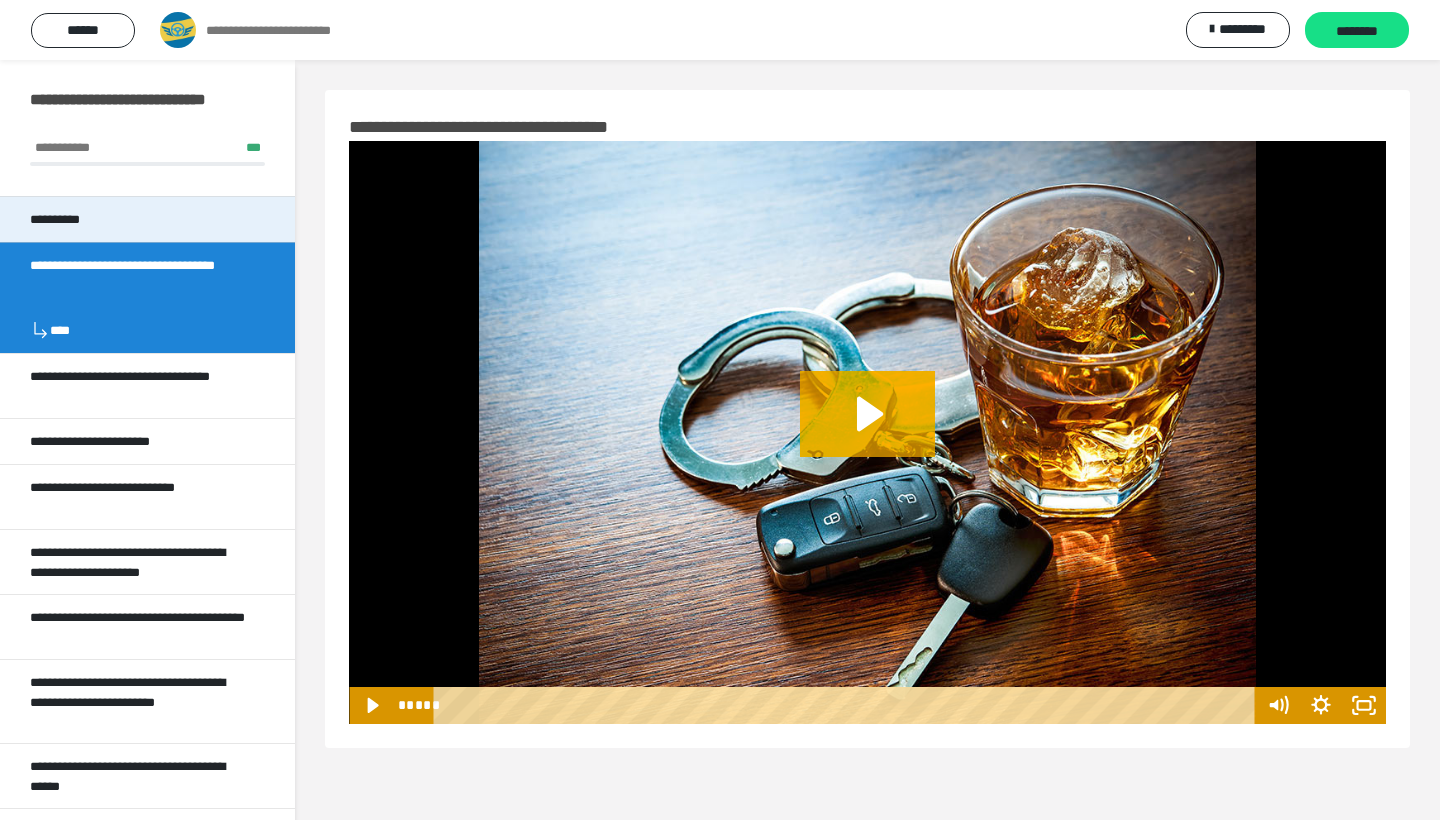 click on "**********" at bounding box center [67, 219] 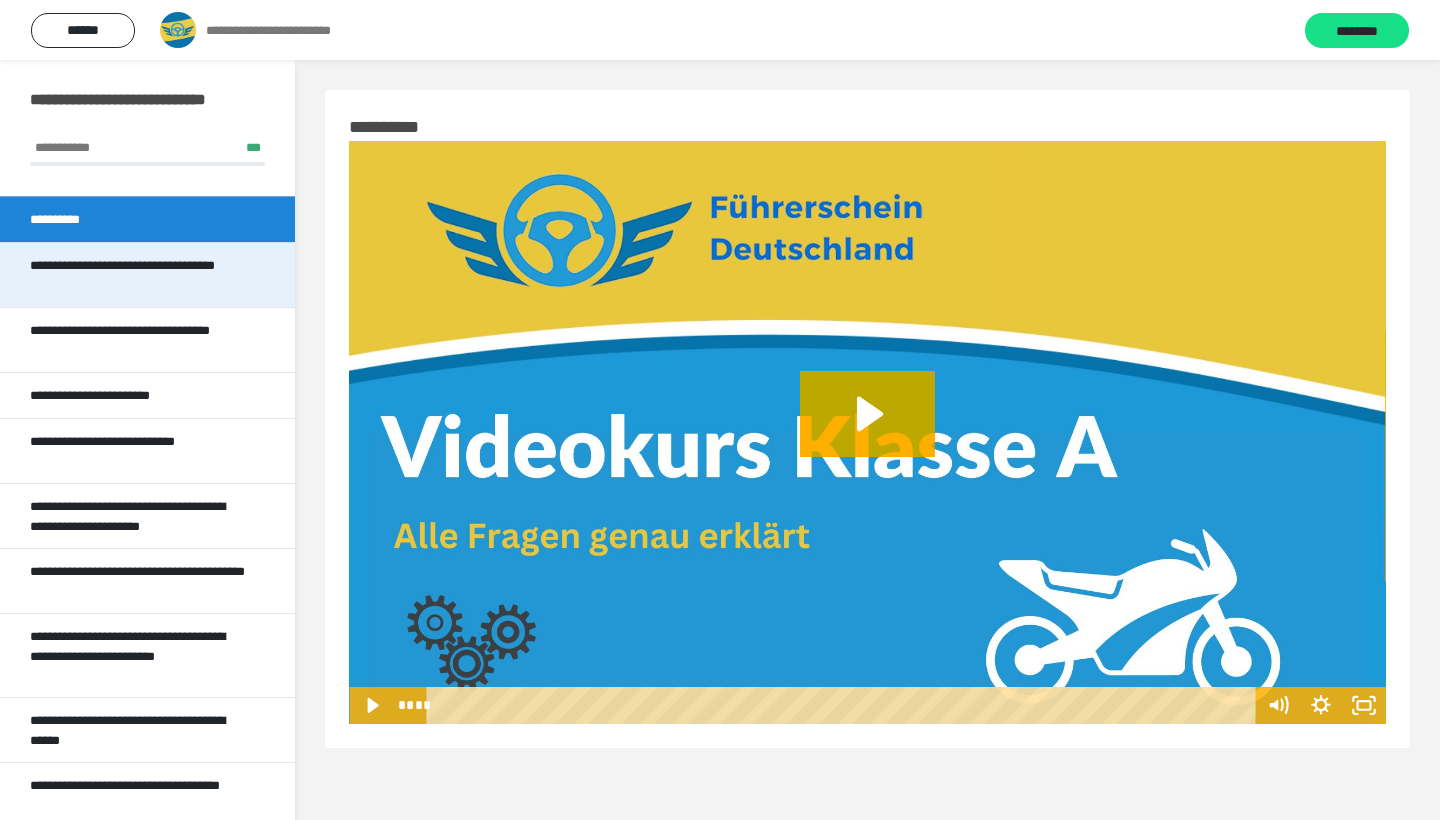 scroll, scrollTop: 6, scrollLeft: 0, axis: vertical 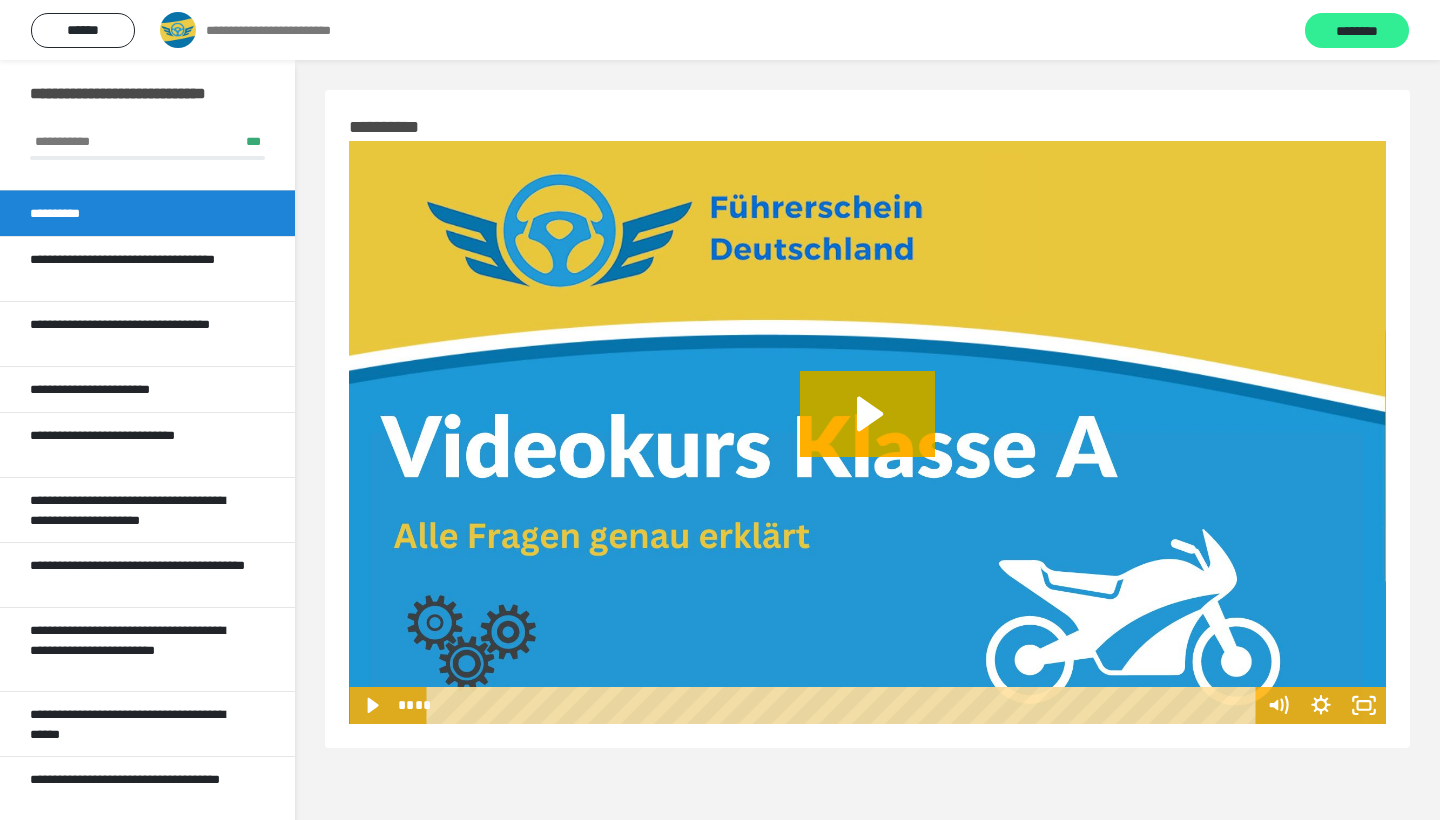 click on "********" at bounding box center [1357, 31] 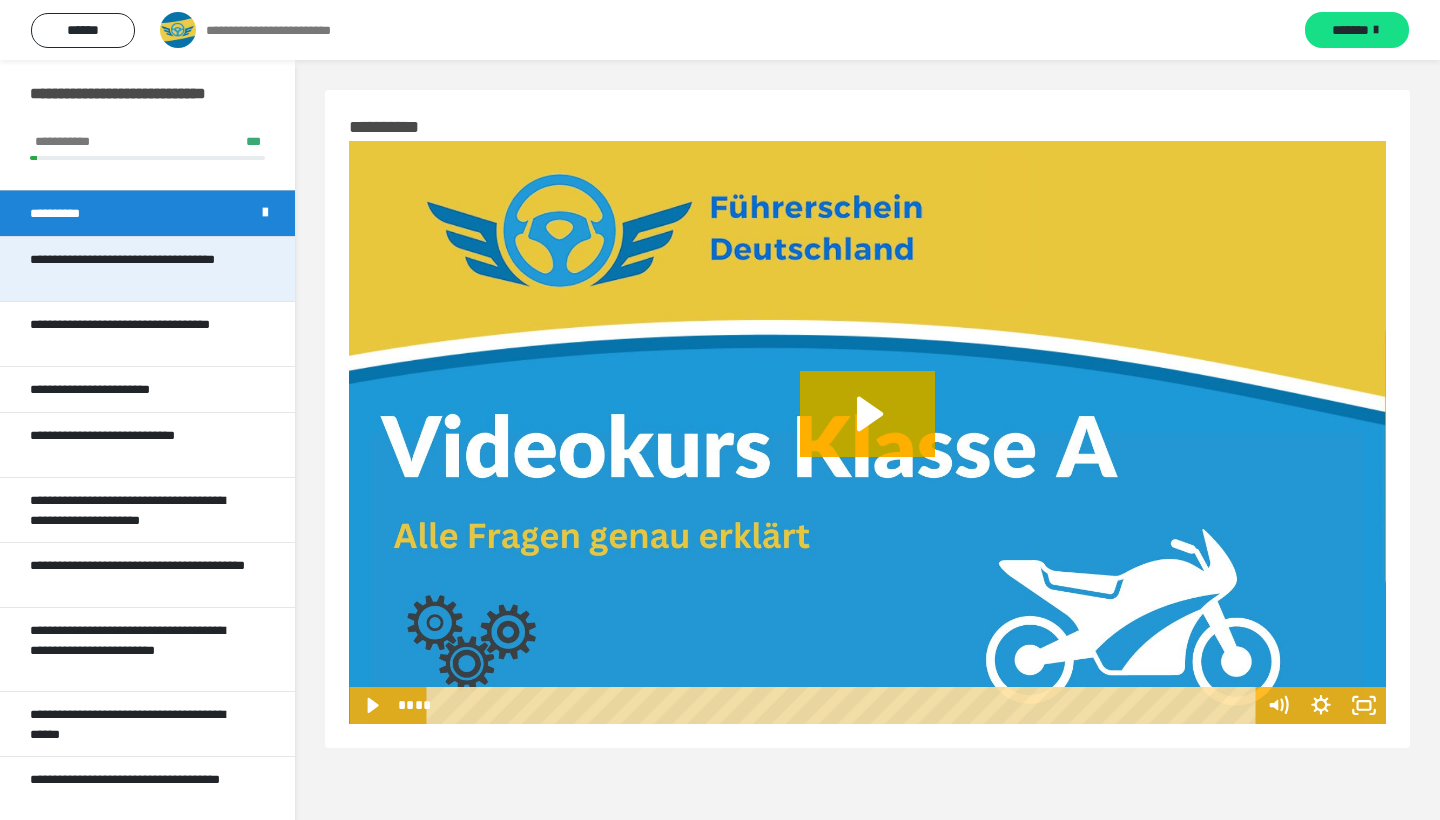 scroll, scrollTop: 0, scrollLeft: 0, axis: both 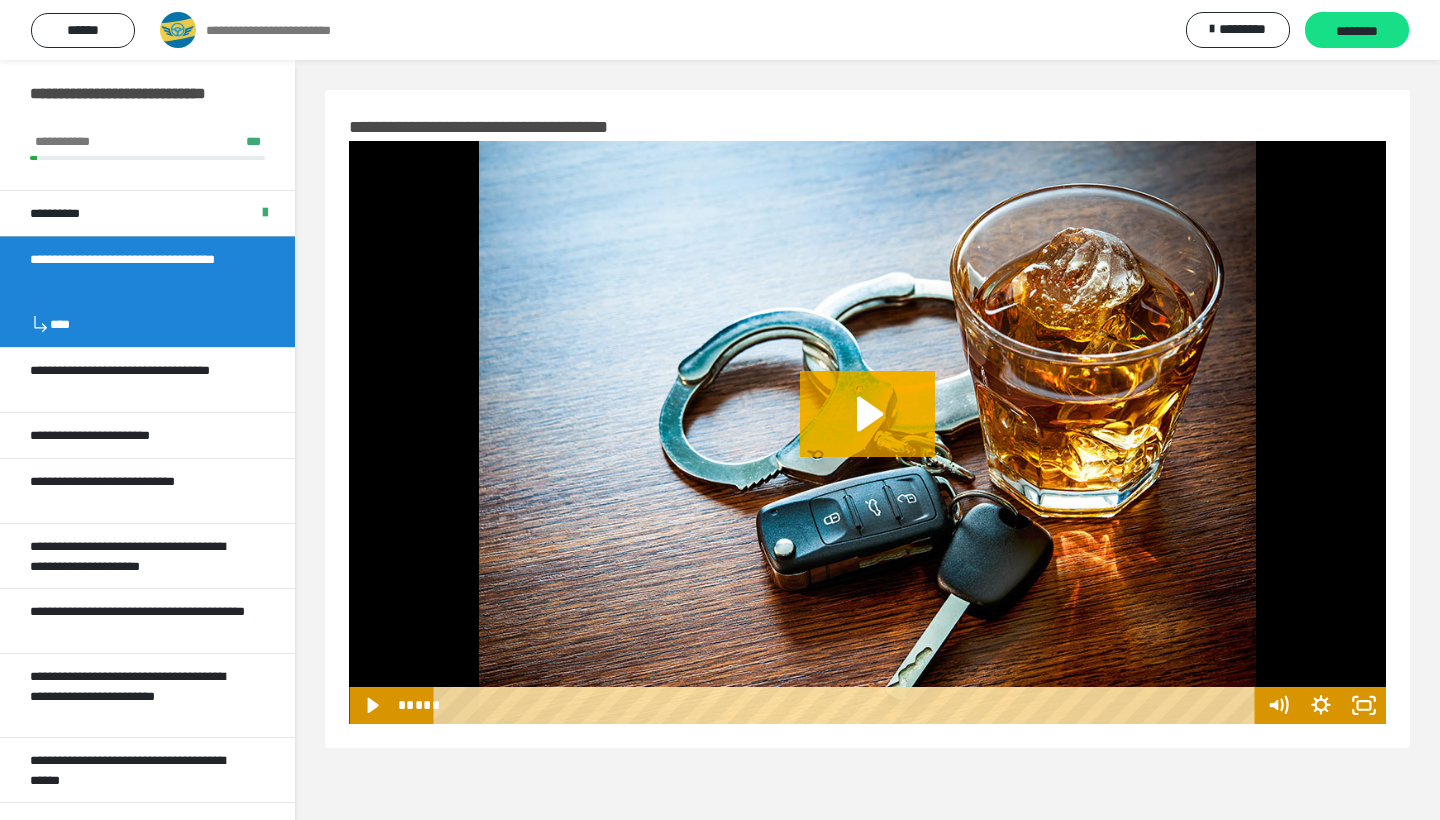 click on "****" at bounding box center (147, 324) 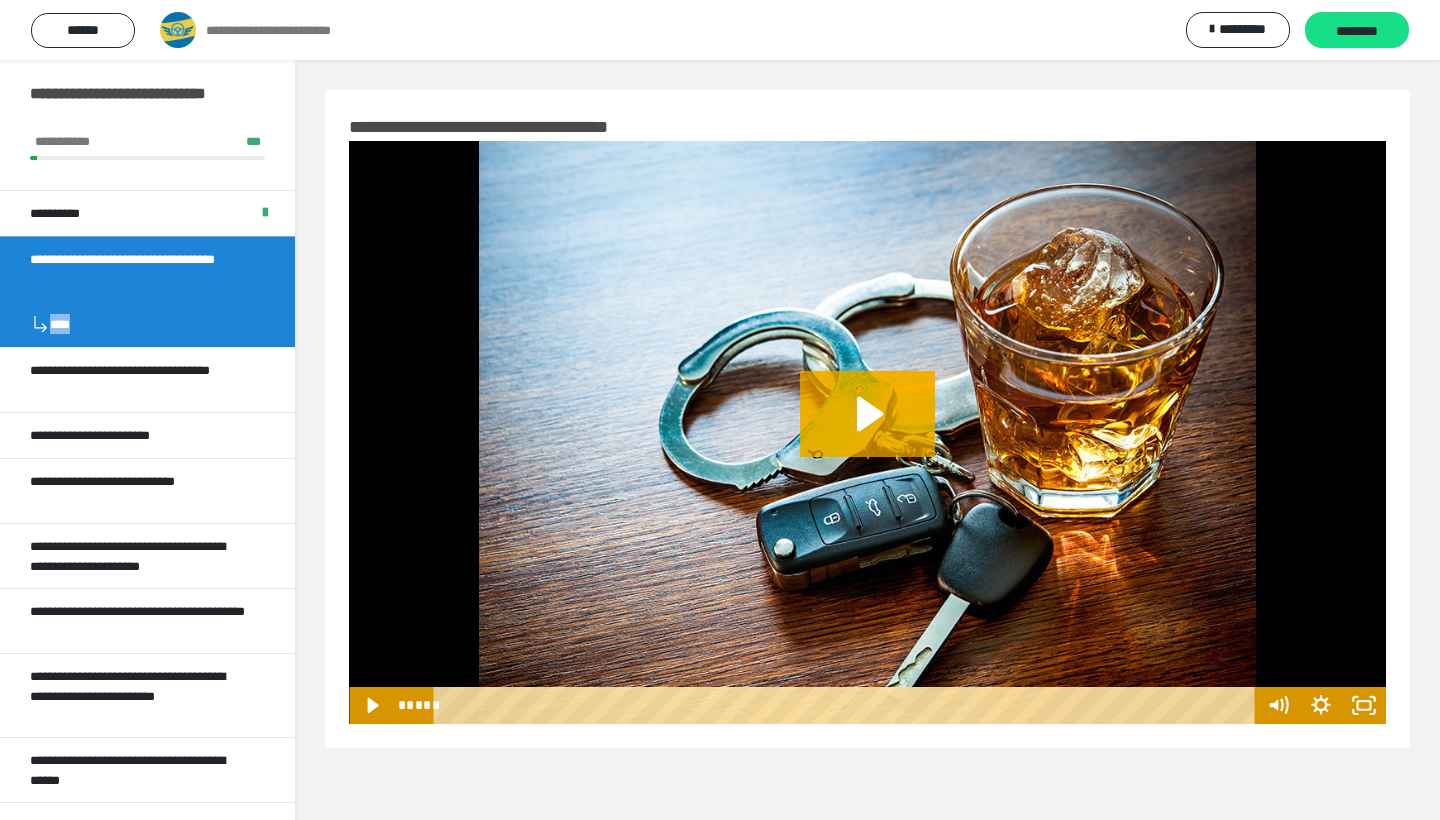 click on "****" at bounding box center [147, 324] 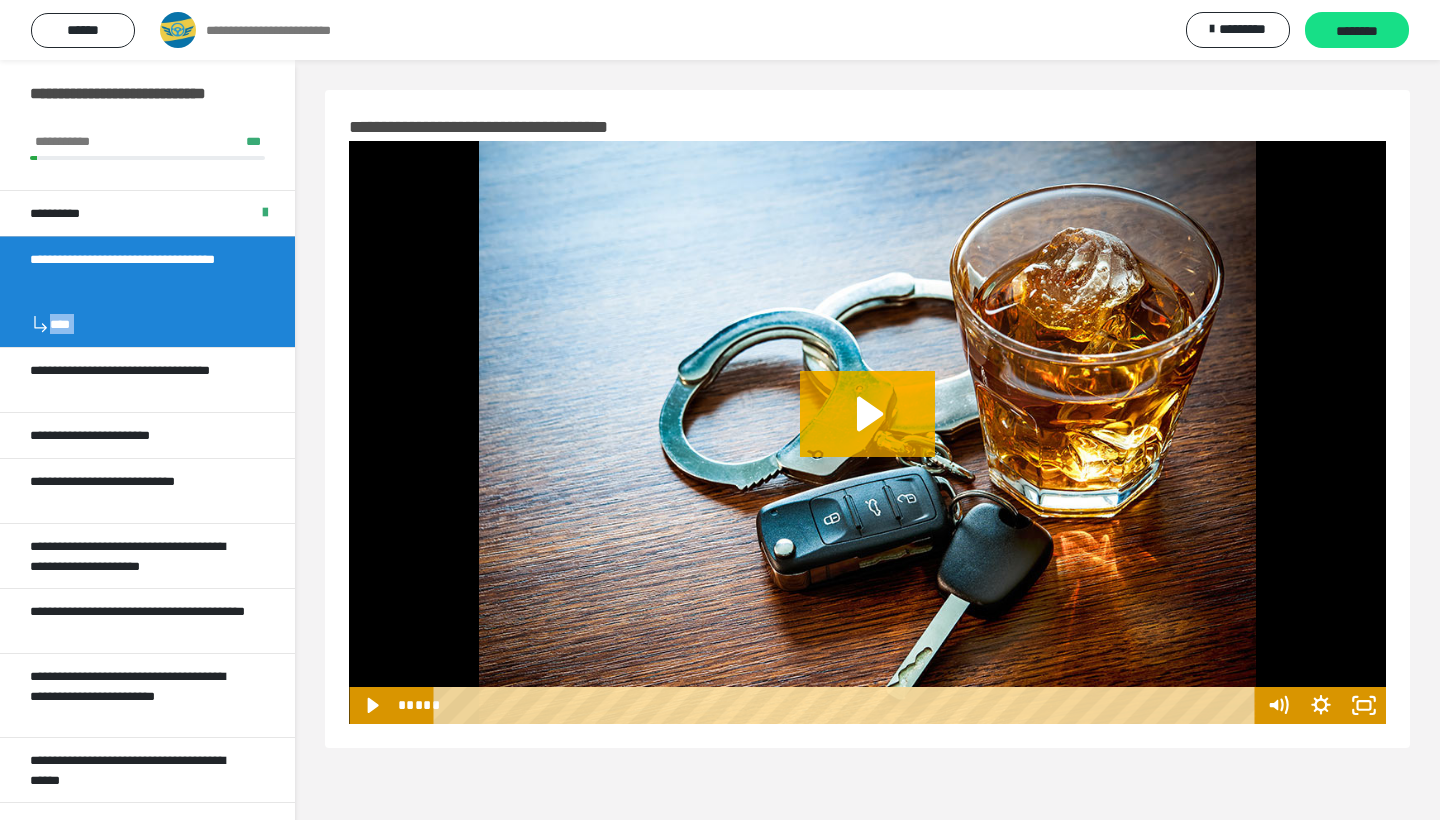 click on "****" at bounding box center (147, 324) 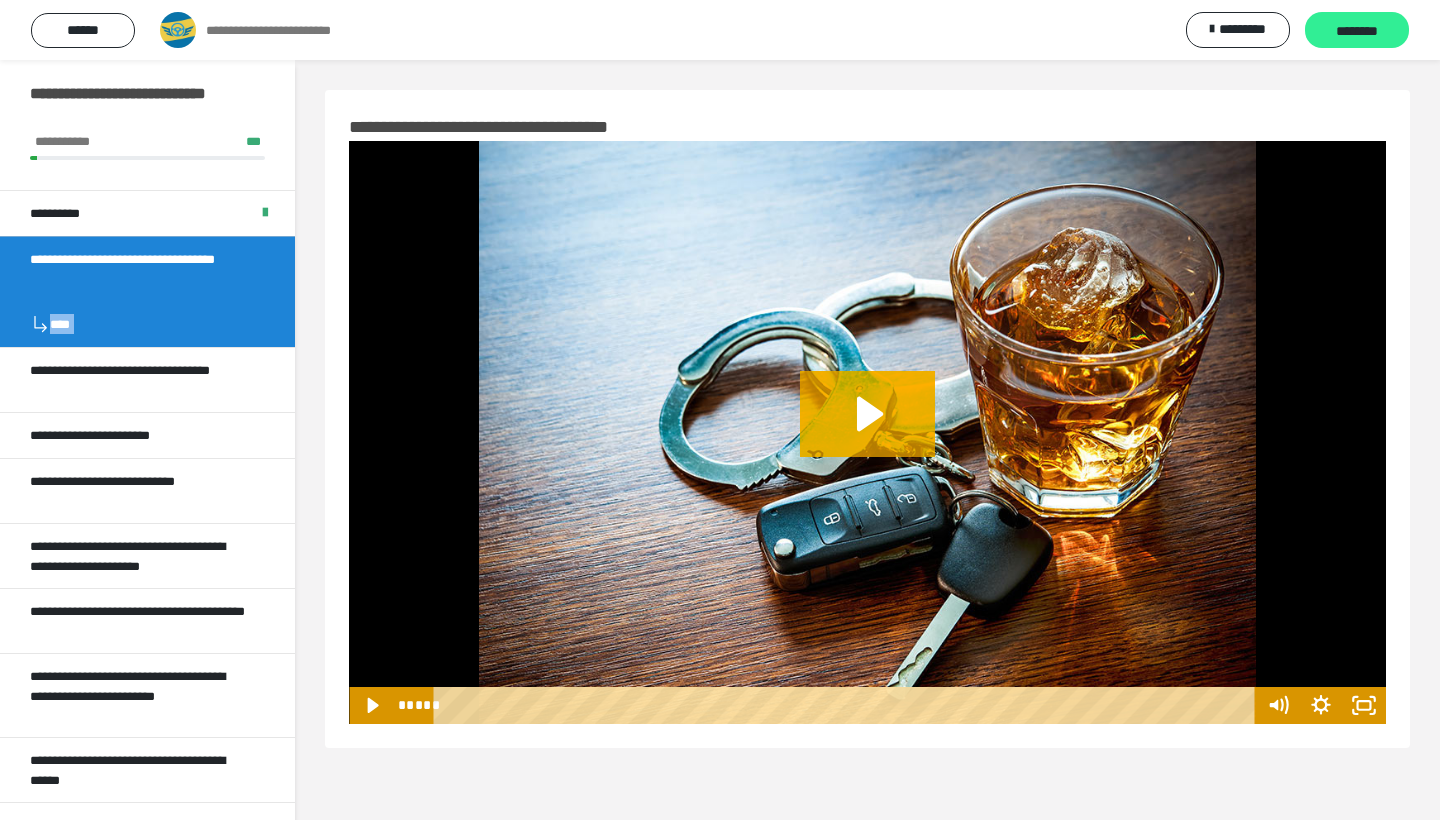 click on "********" at bounding box center (1357, 31) 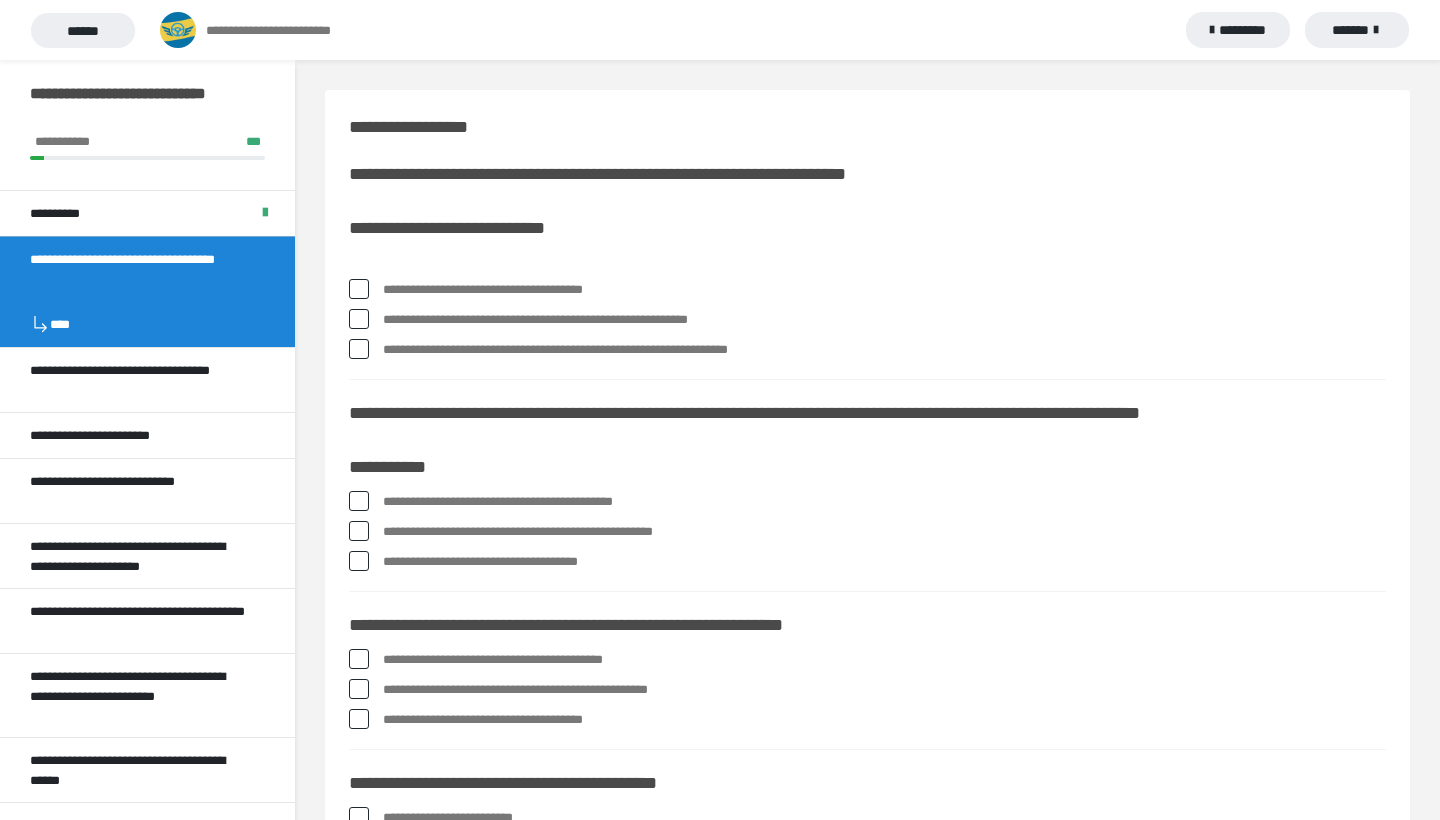 click at bounding box center [359, 289] 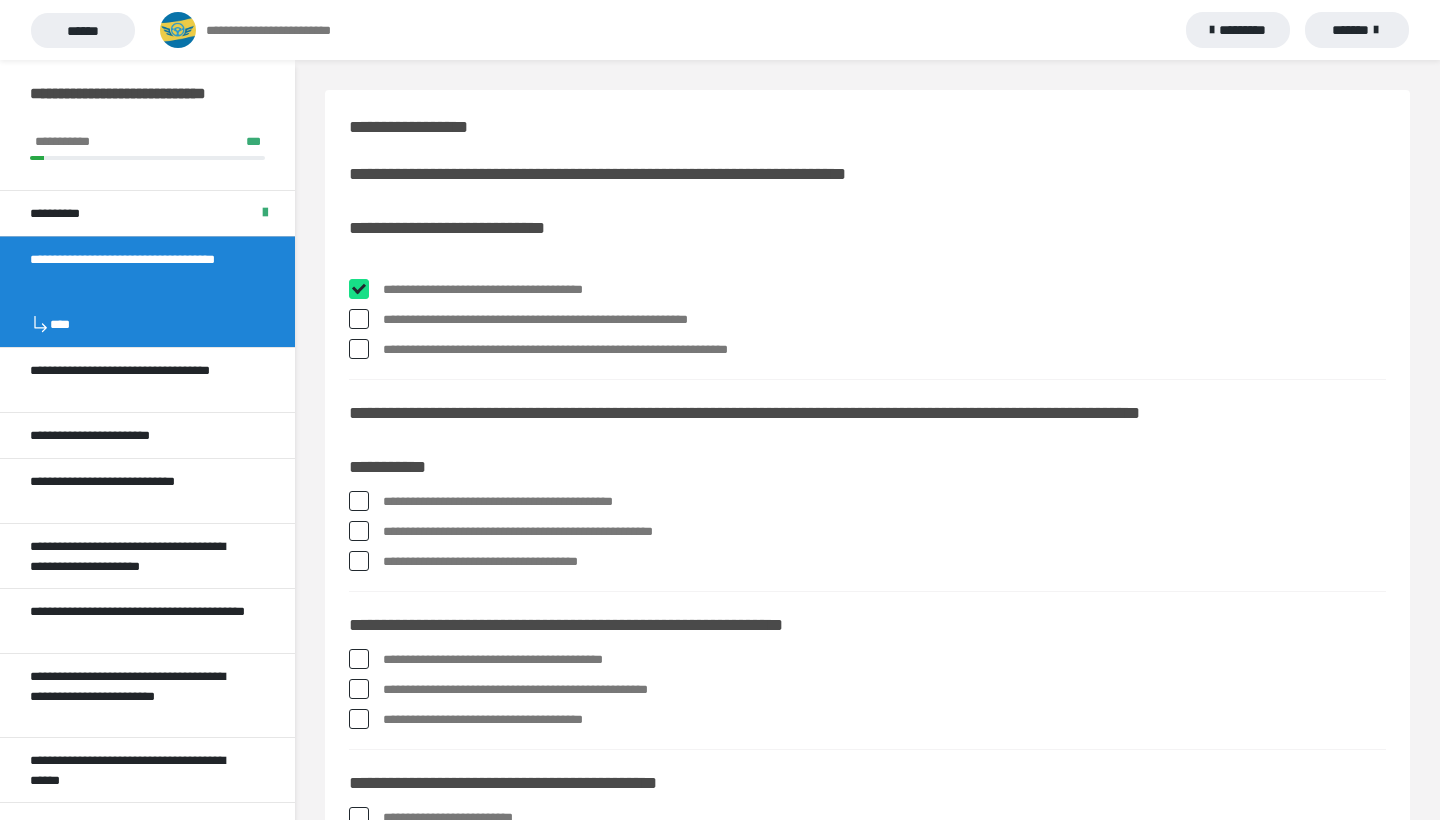 checkbox on "****" 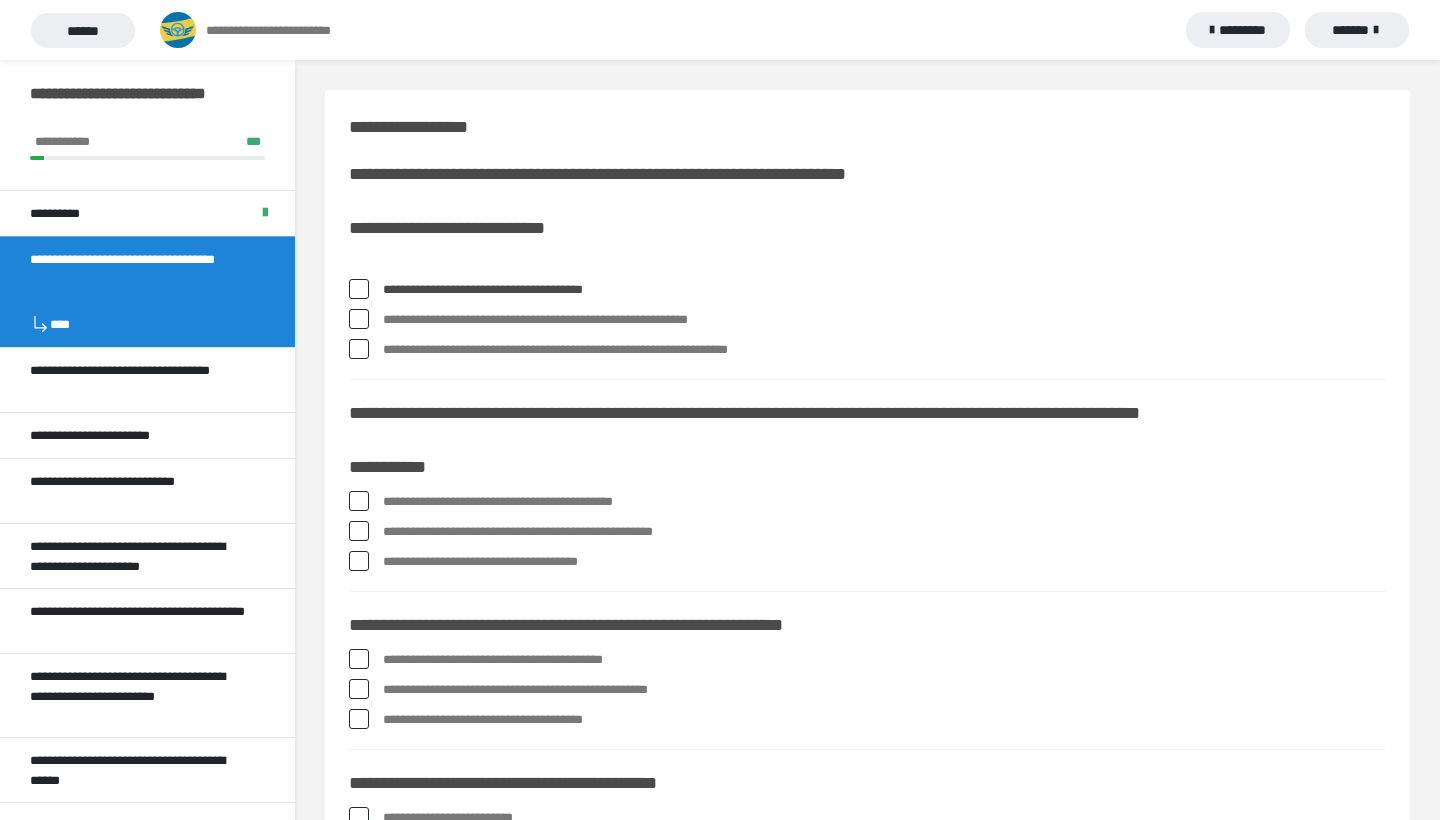 click at bounding box center (359, 349) 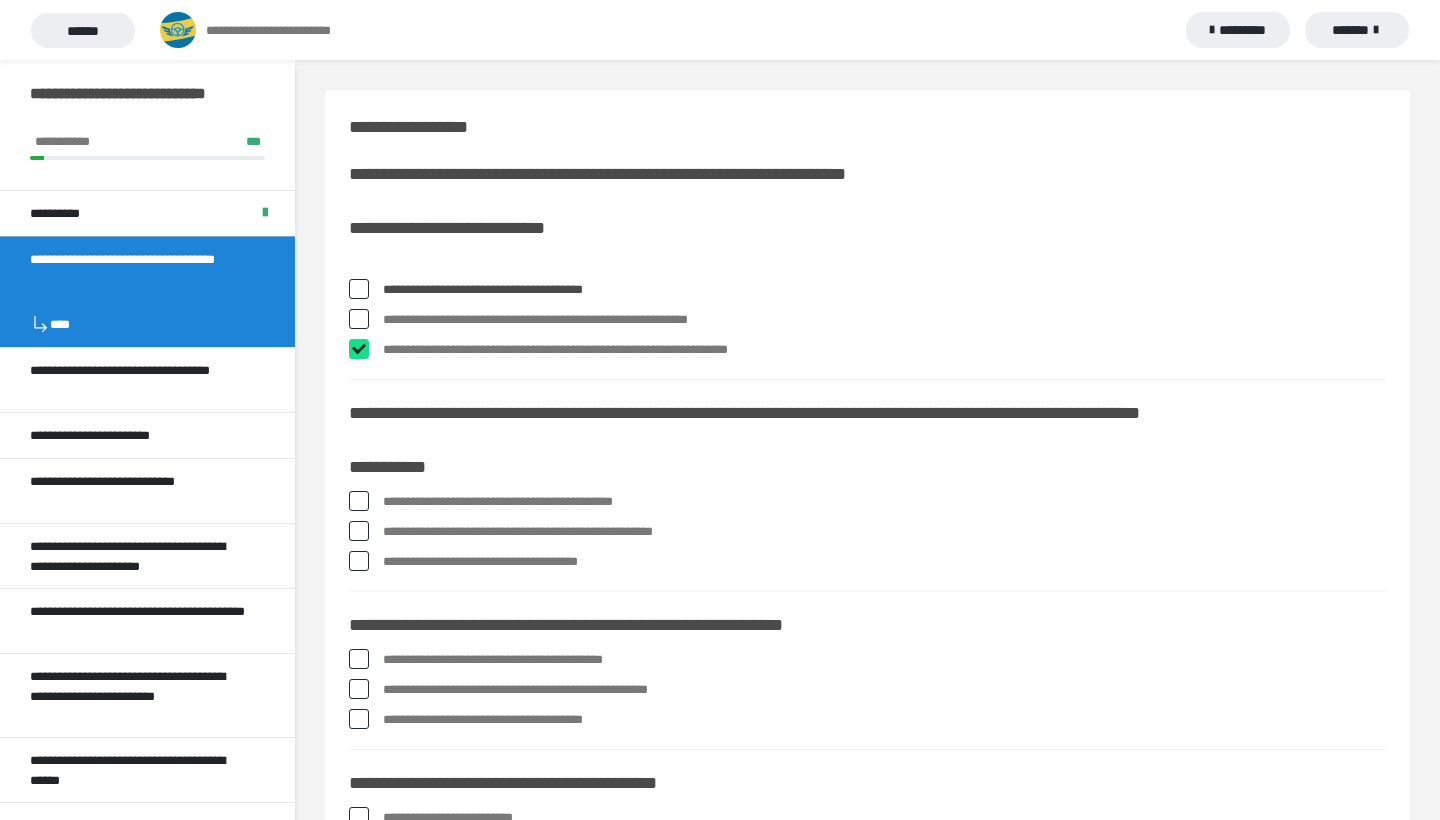 checkbox on "****" 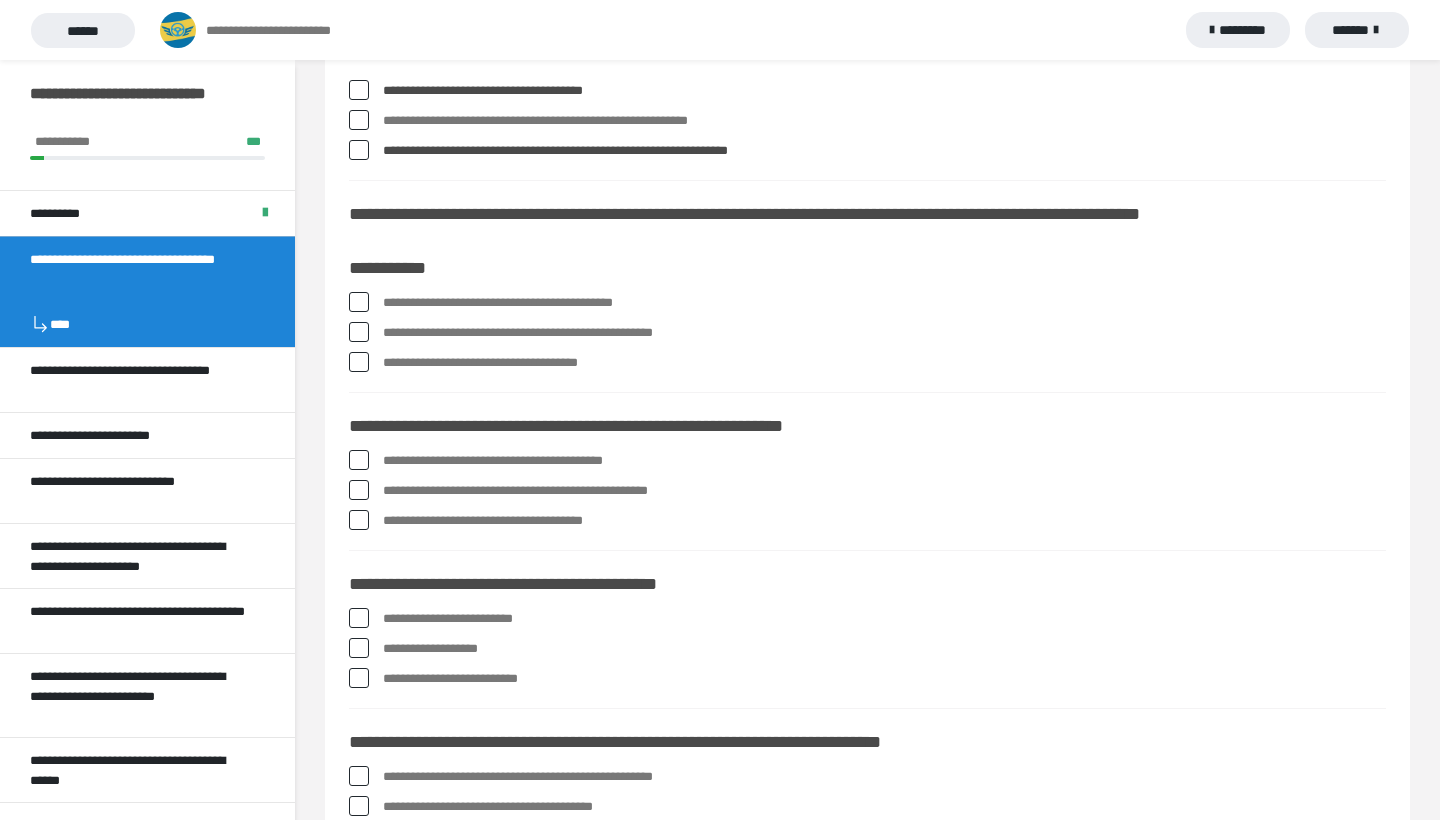 scroll, scrollTop: 200, scrollLeft: 0, axis: vertical 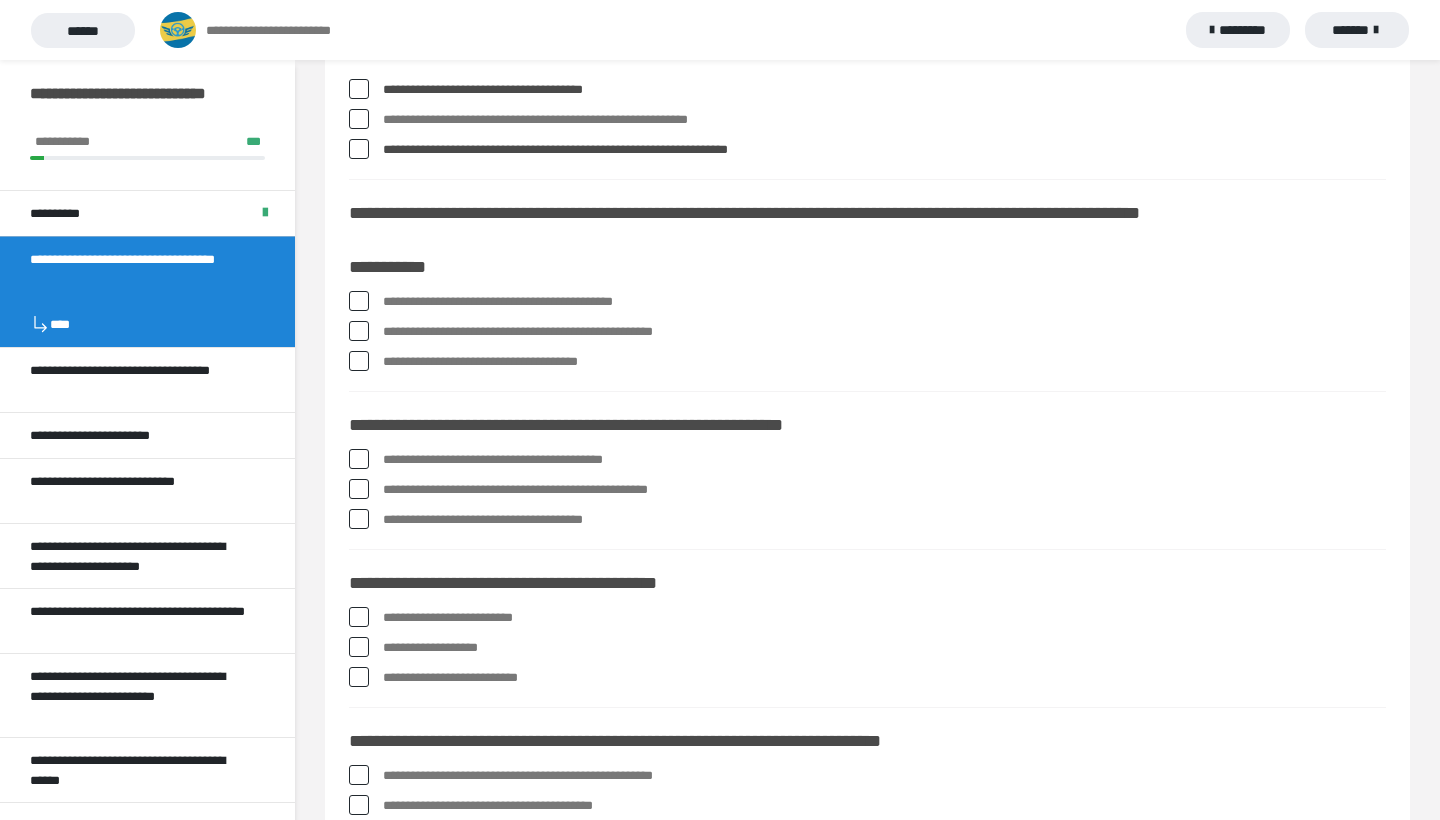 click at bounding box center [359, 301] 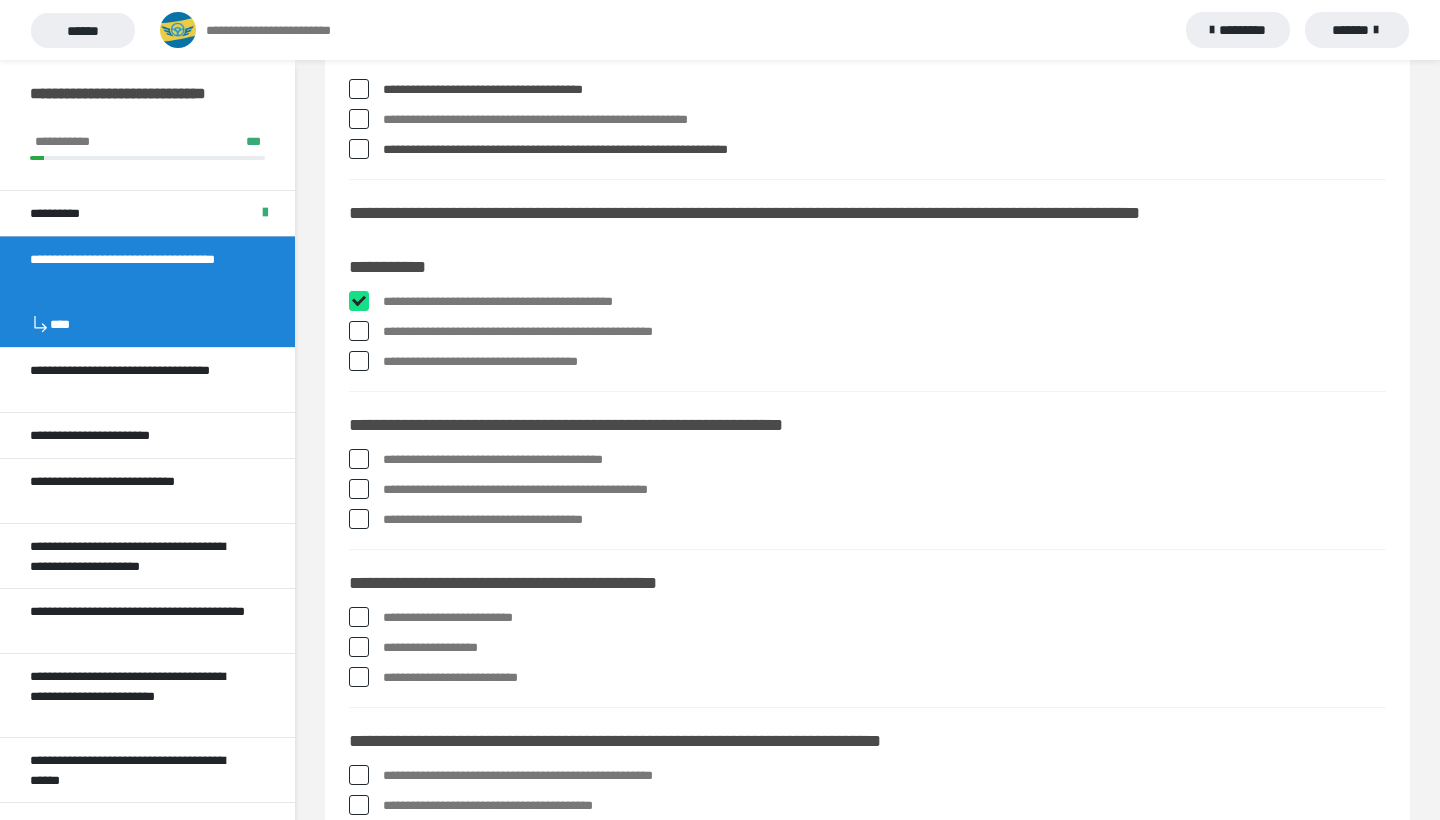 checkbox on "****" 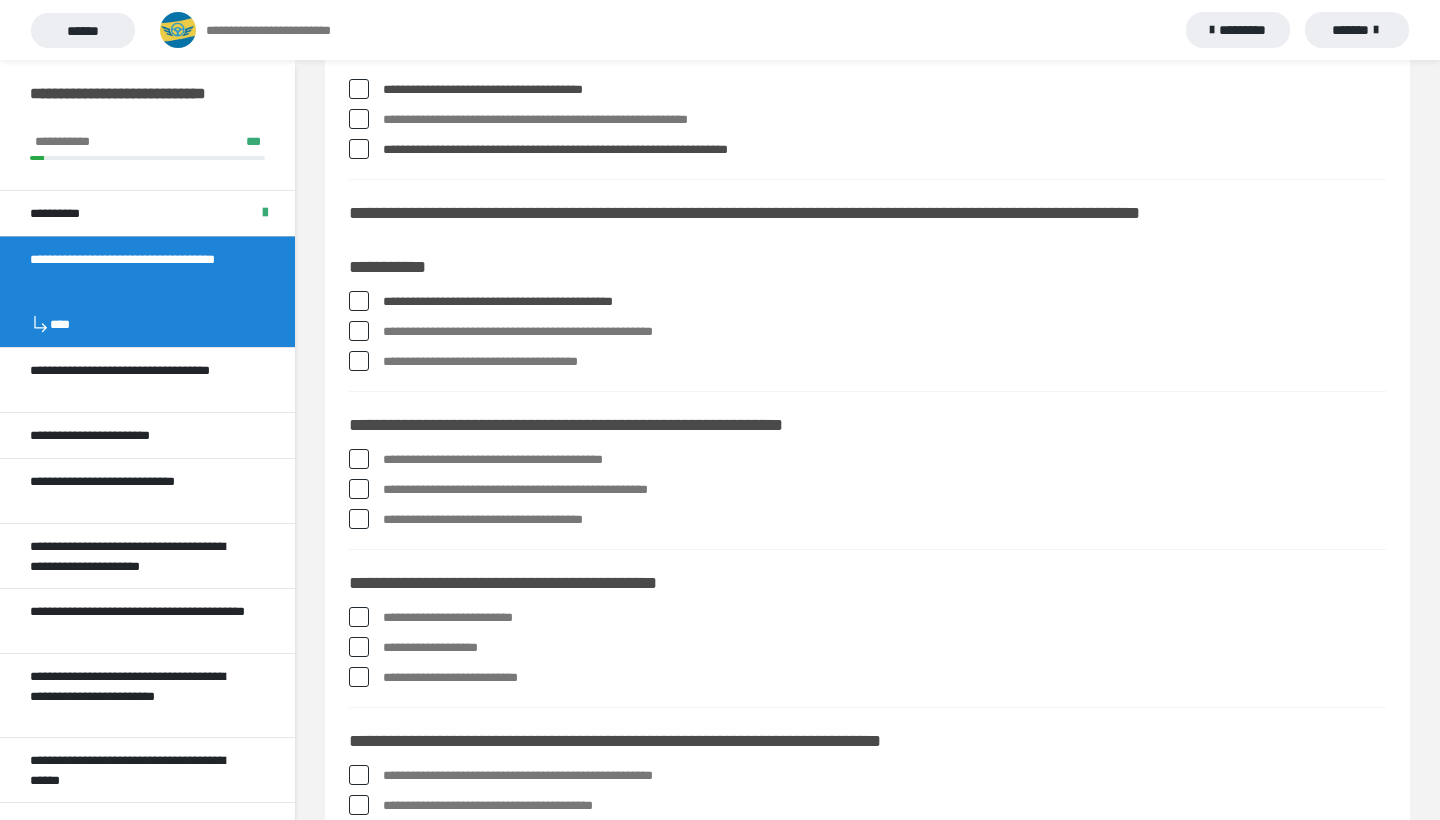 click at bounding box center (359, 331) 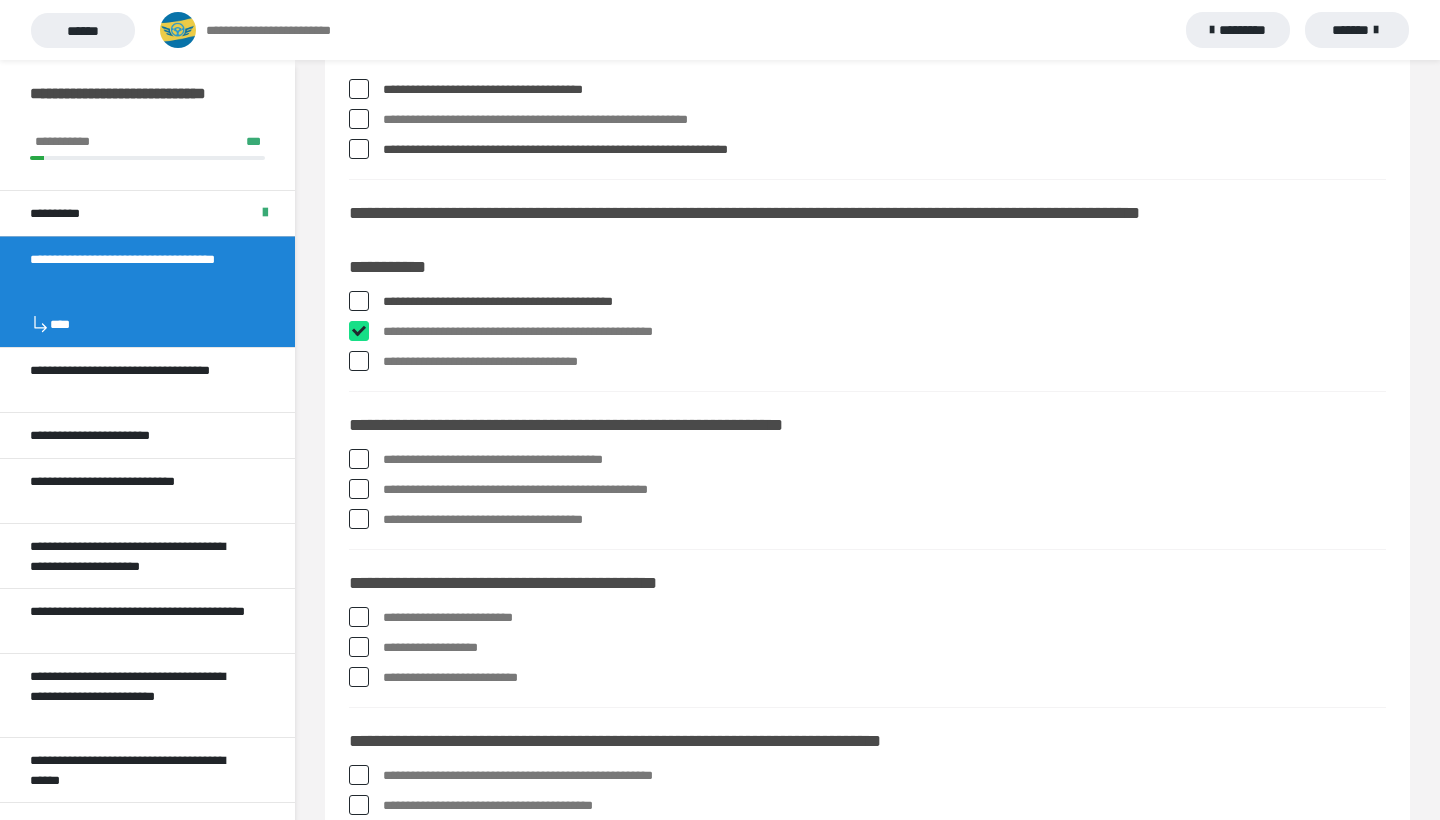 checkbox on "****" 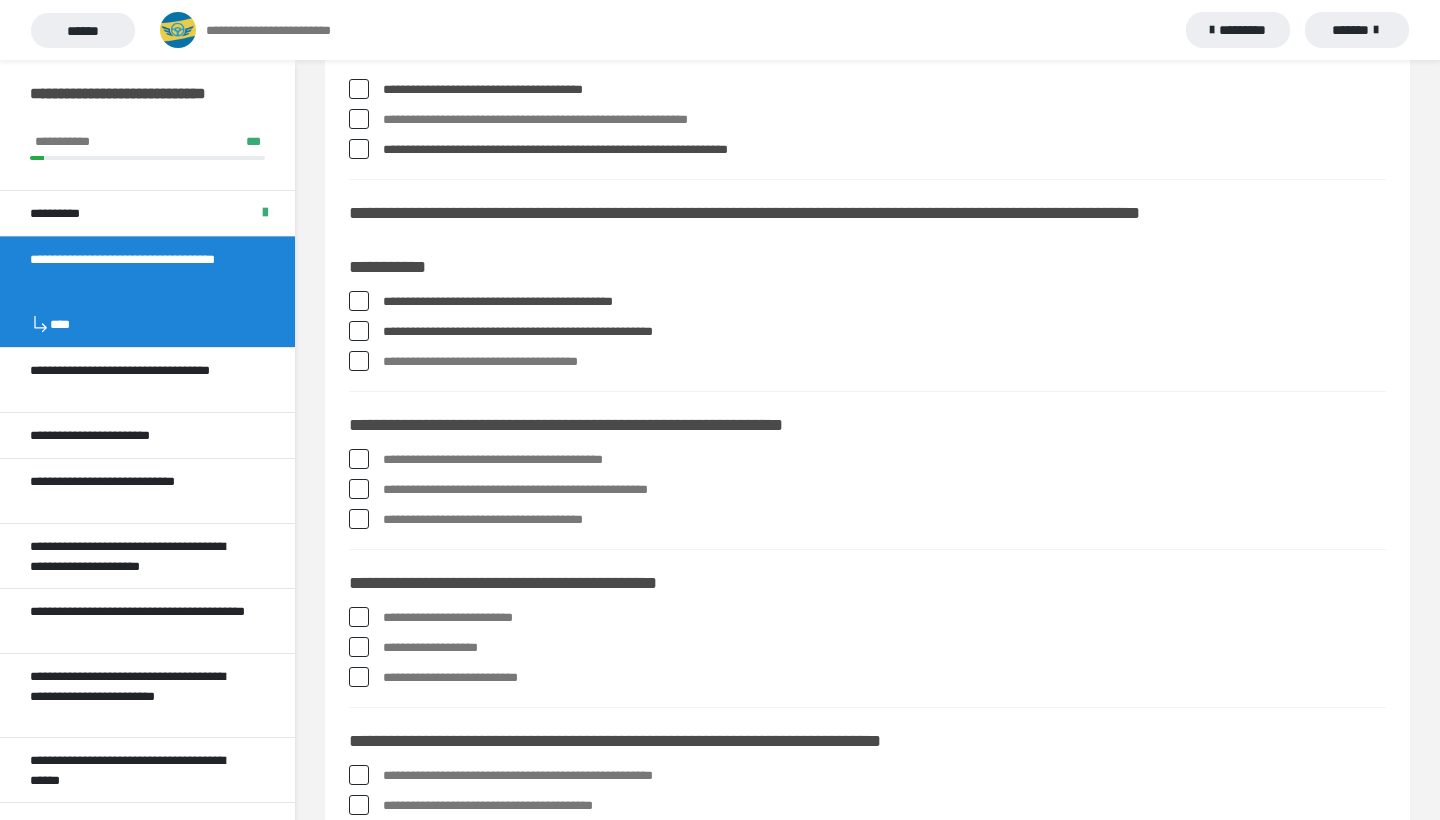 scroll, scrollTop: 200, scrollLeft: 0, axis: vertical 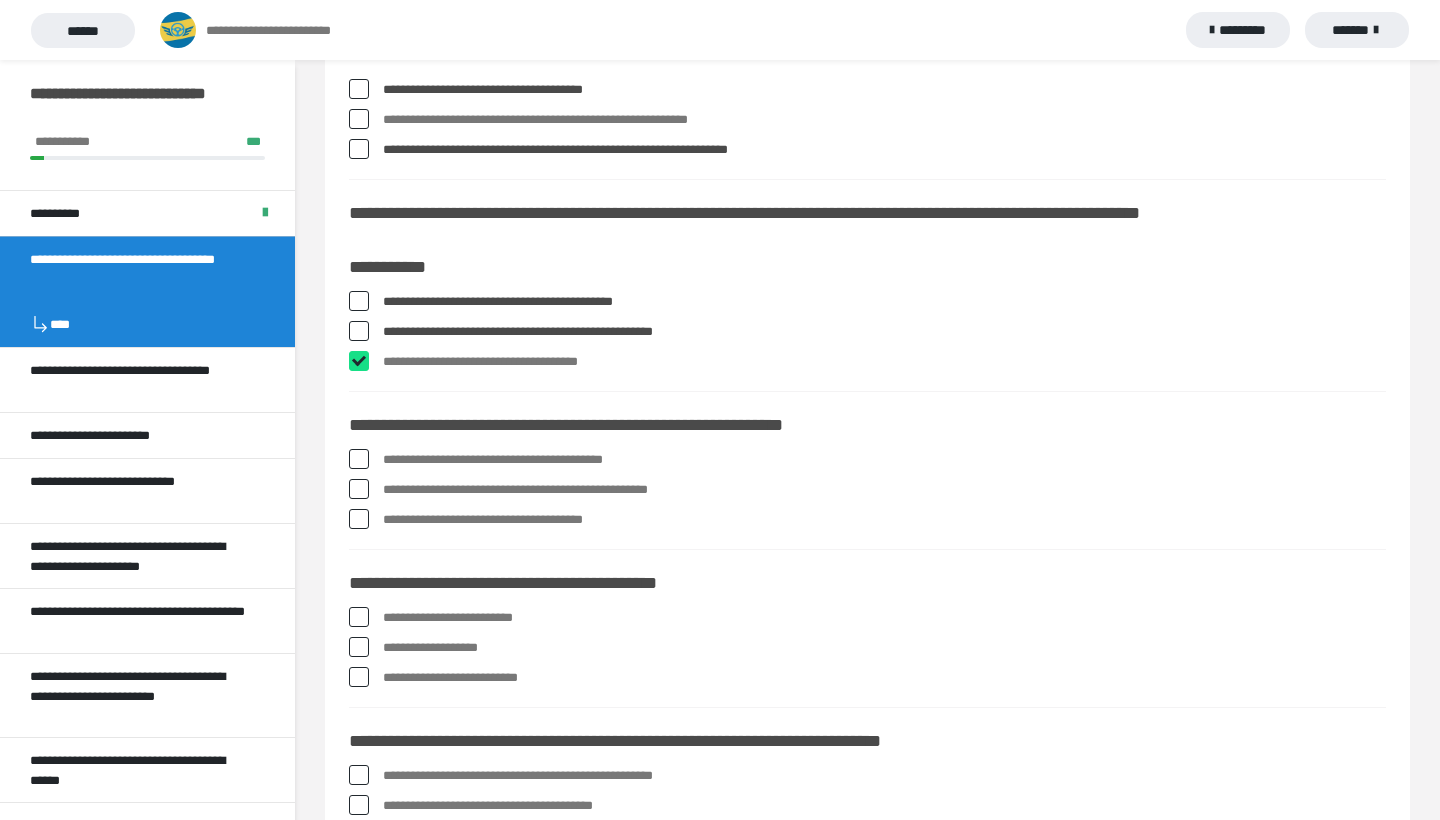 checkbox on "****" 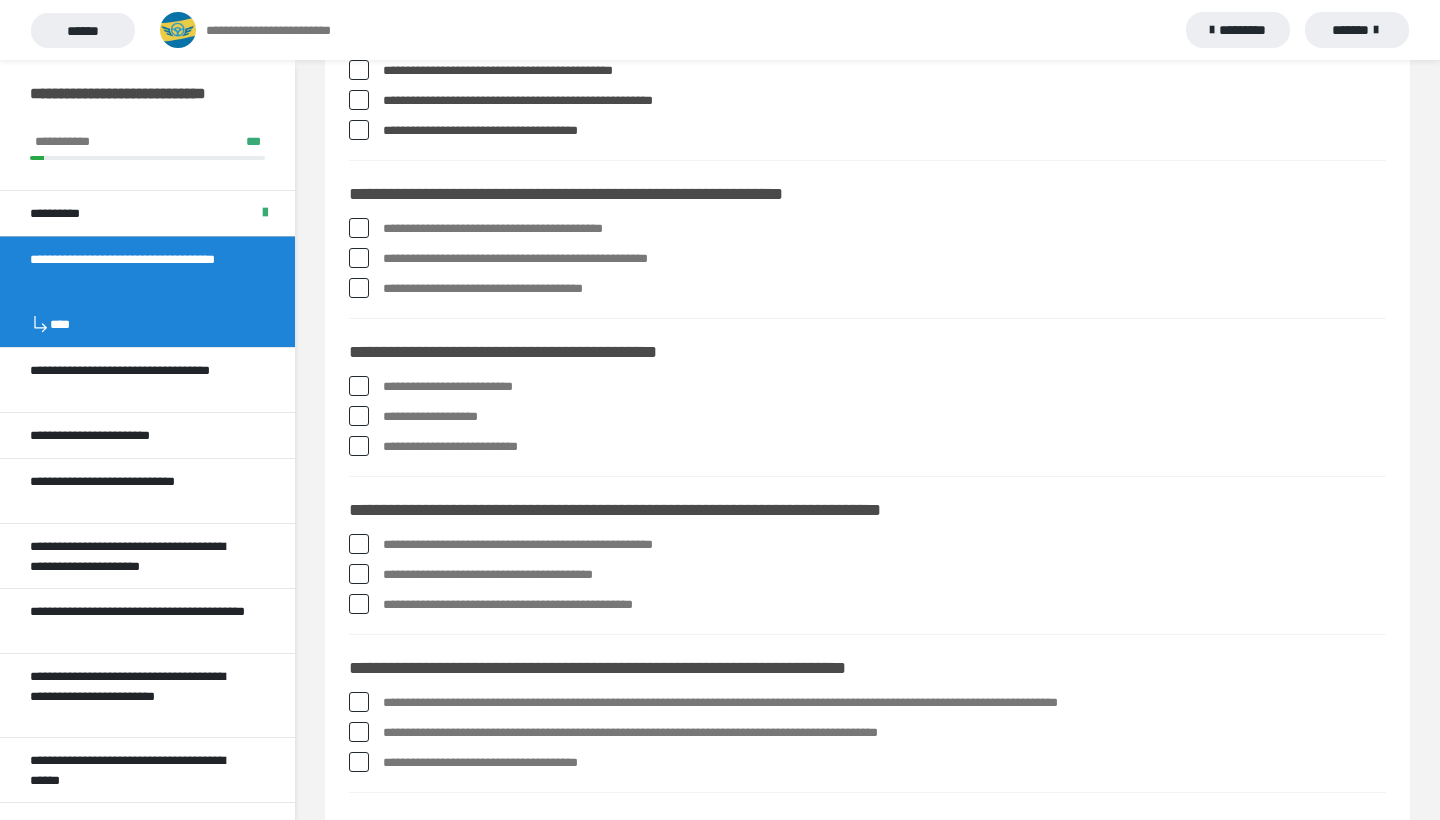 scroll, scrollTop: 431, scrollLeft: 0, axis: vertical 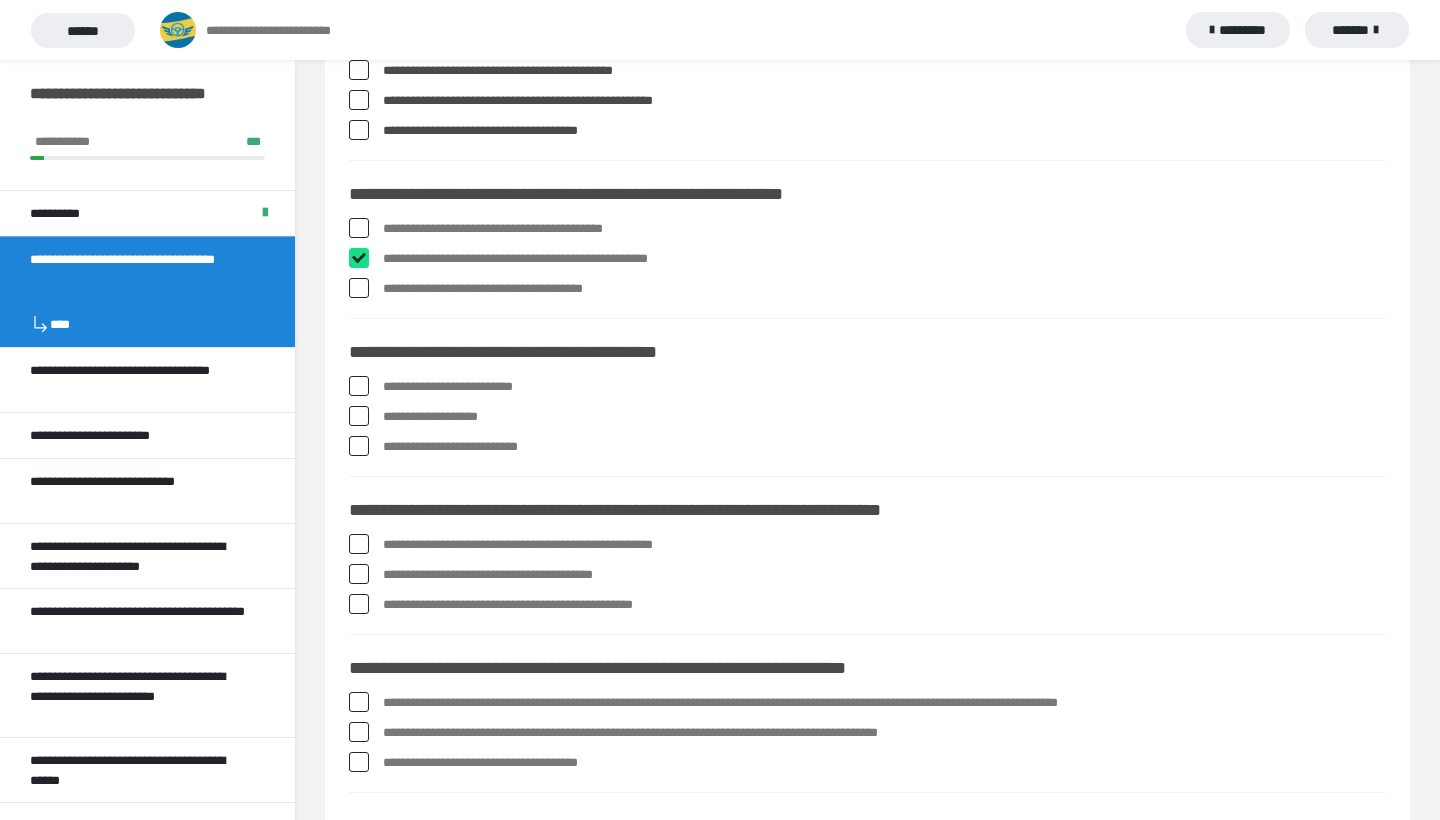 checkbox on "****" 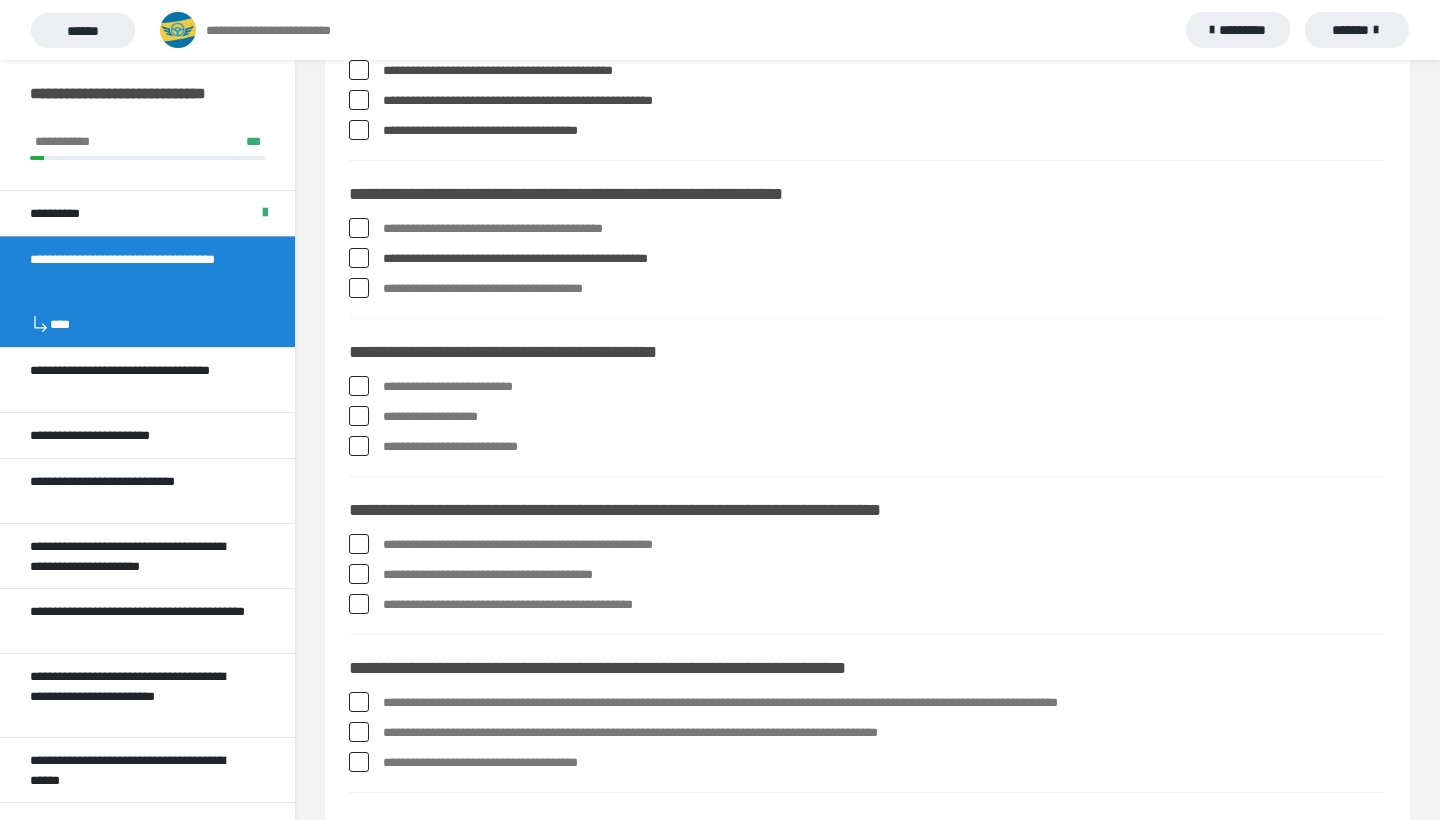click at bounding box center [359, 288] 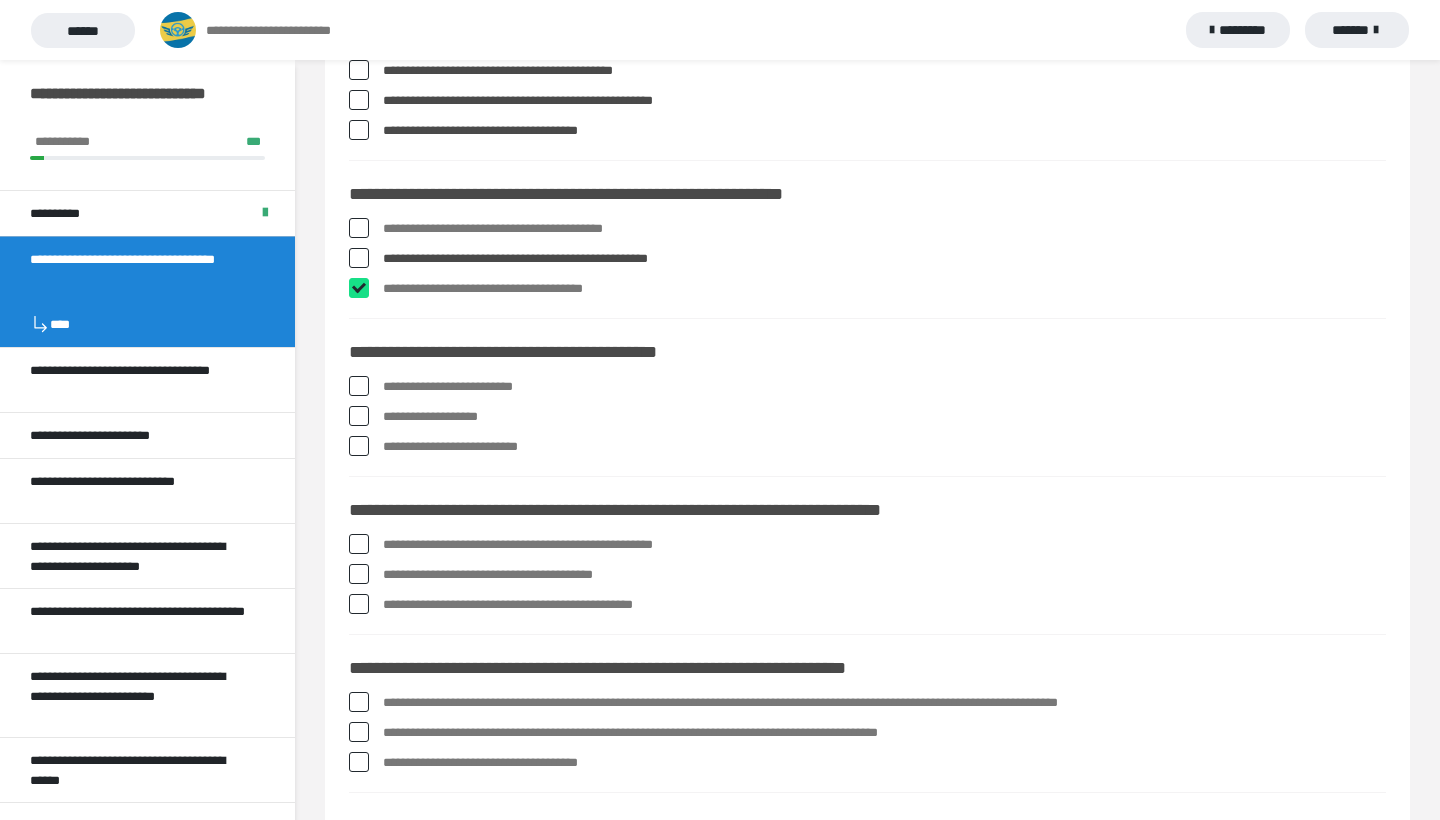 checkbox on "****" 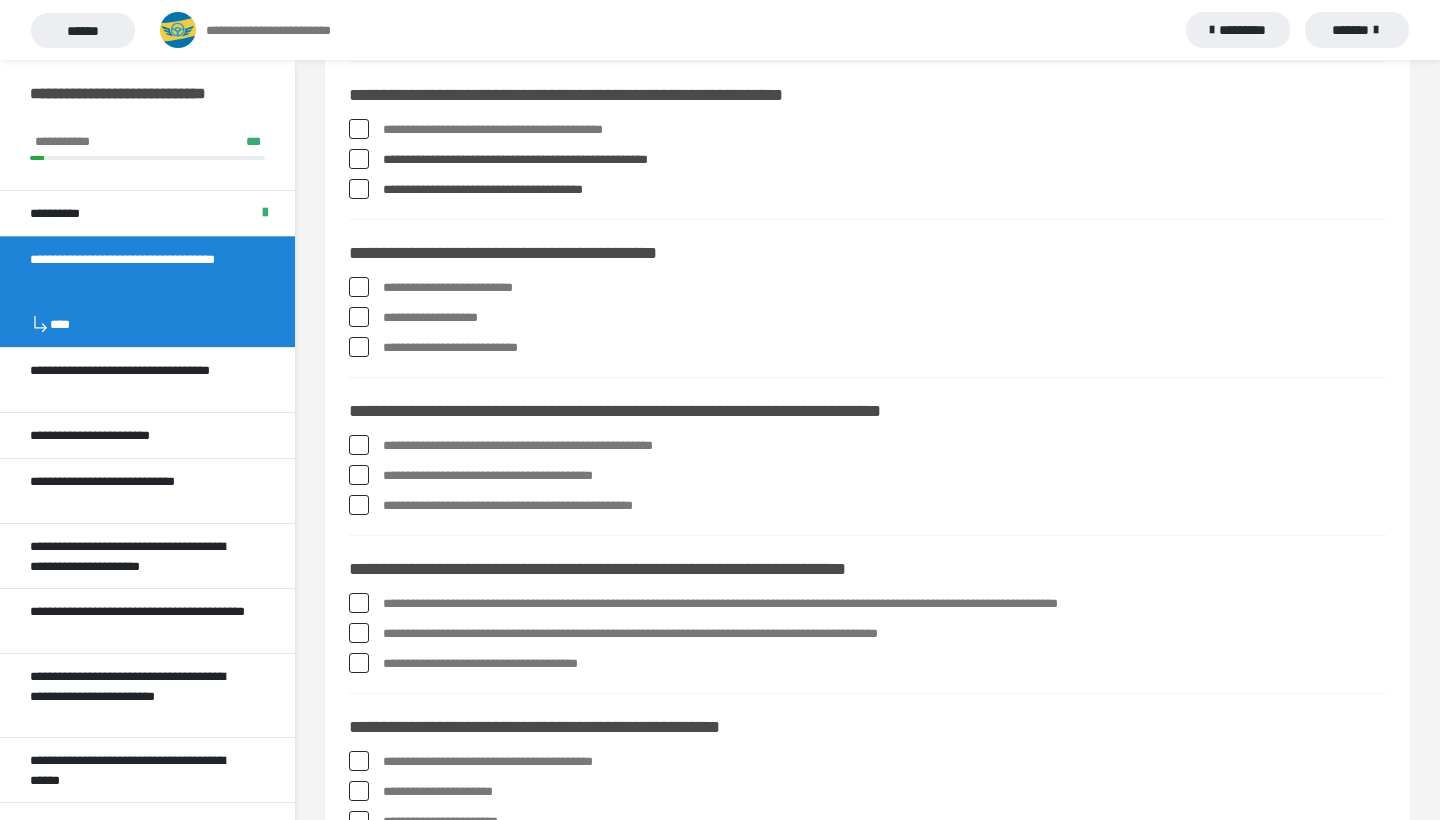 scroll, scrollTop: 531, scrollLeft: 0, axis: vertical 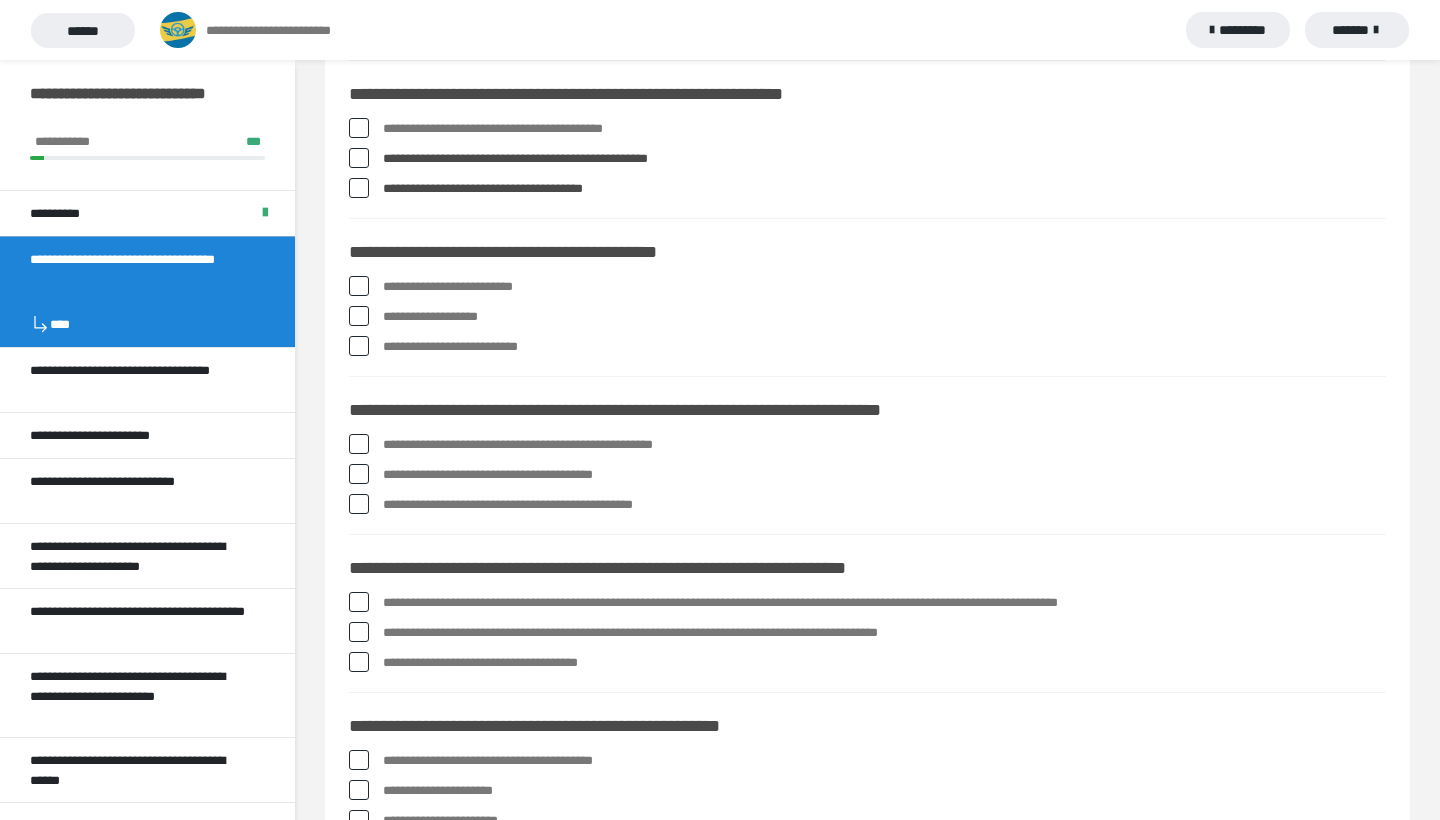 click at bounding box center (359, 286) 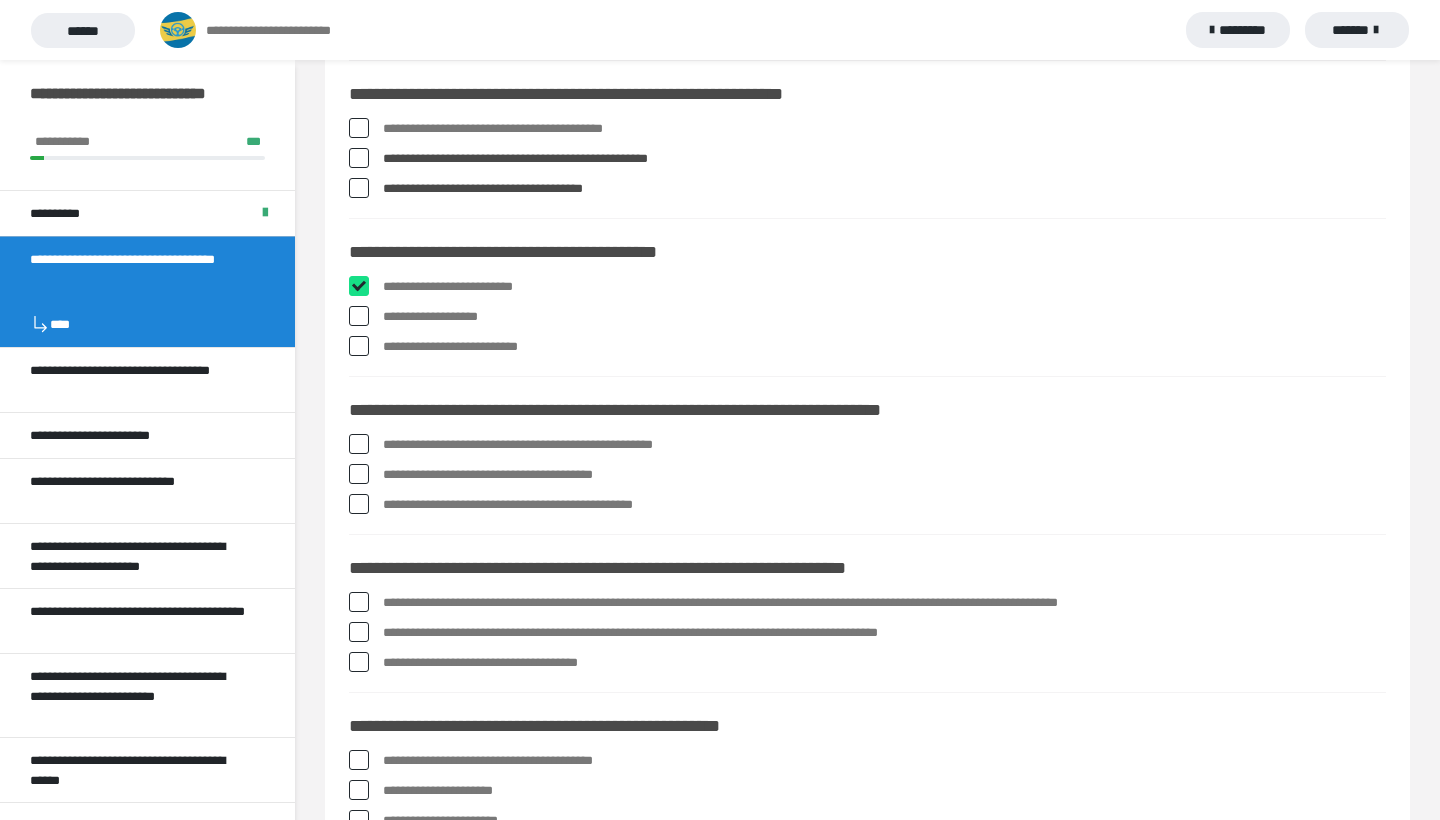 checkbox on "****" 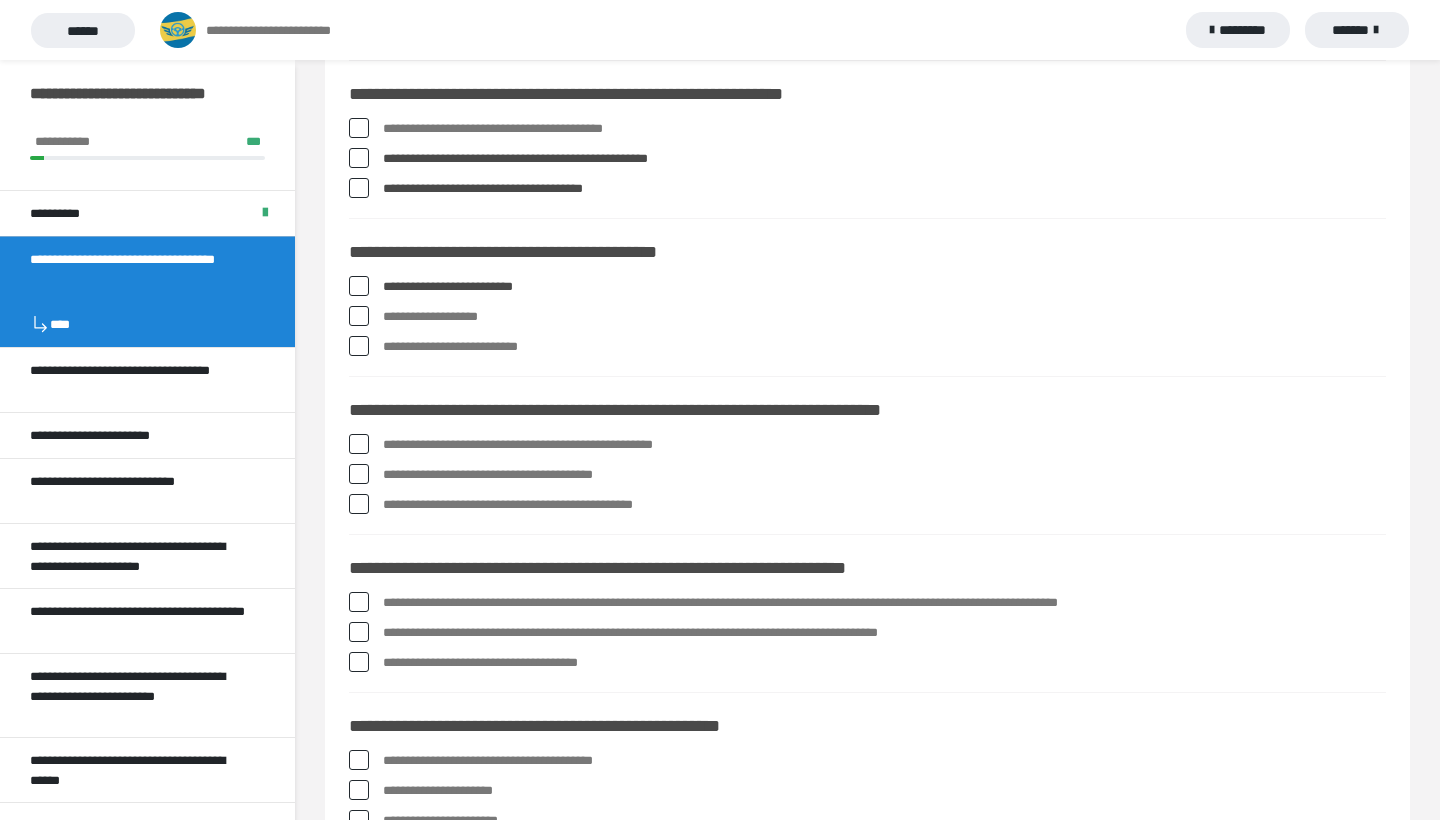 click at bounding box center [359, 346] 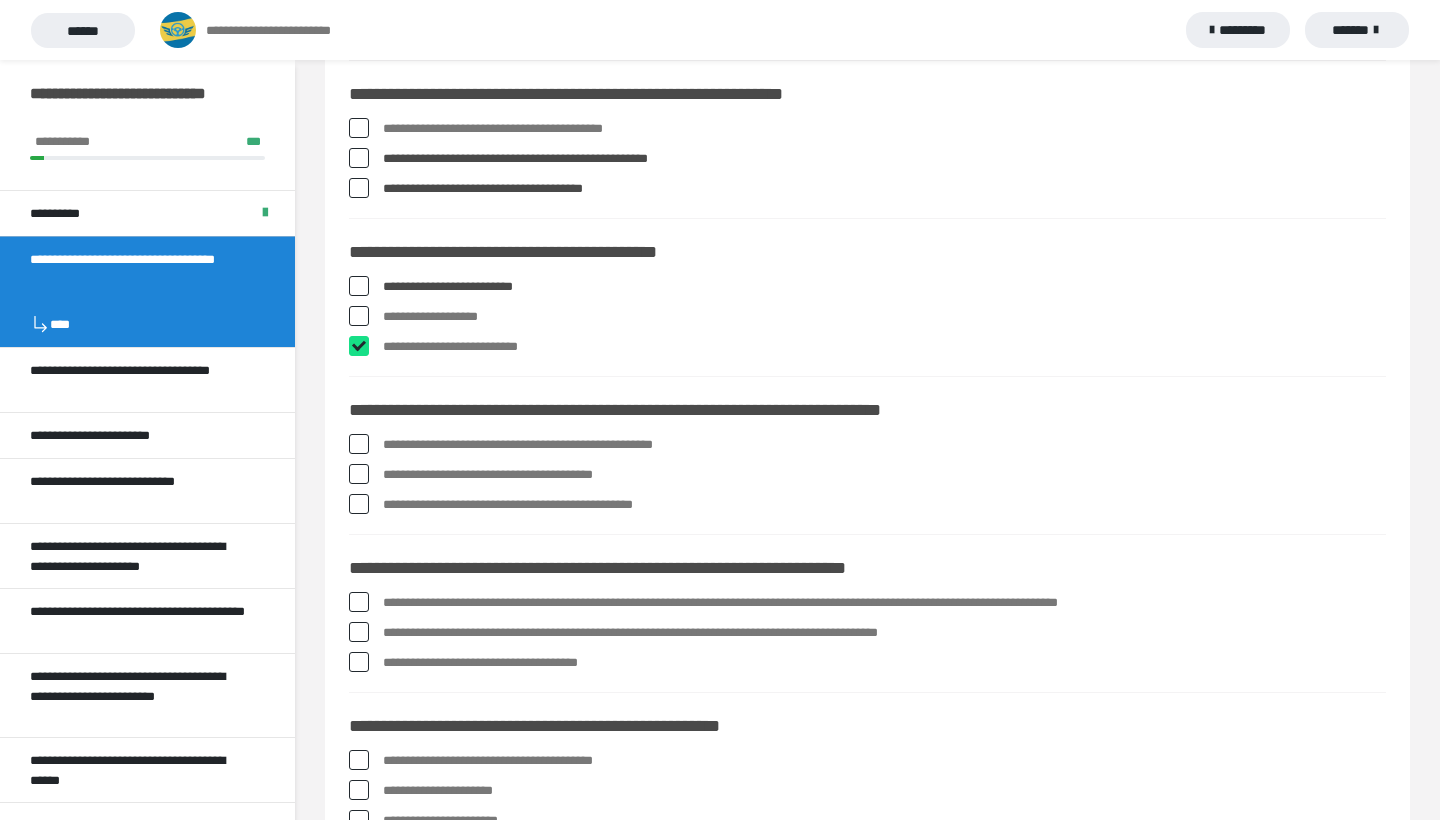 checkbox on "****" 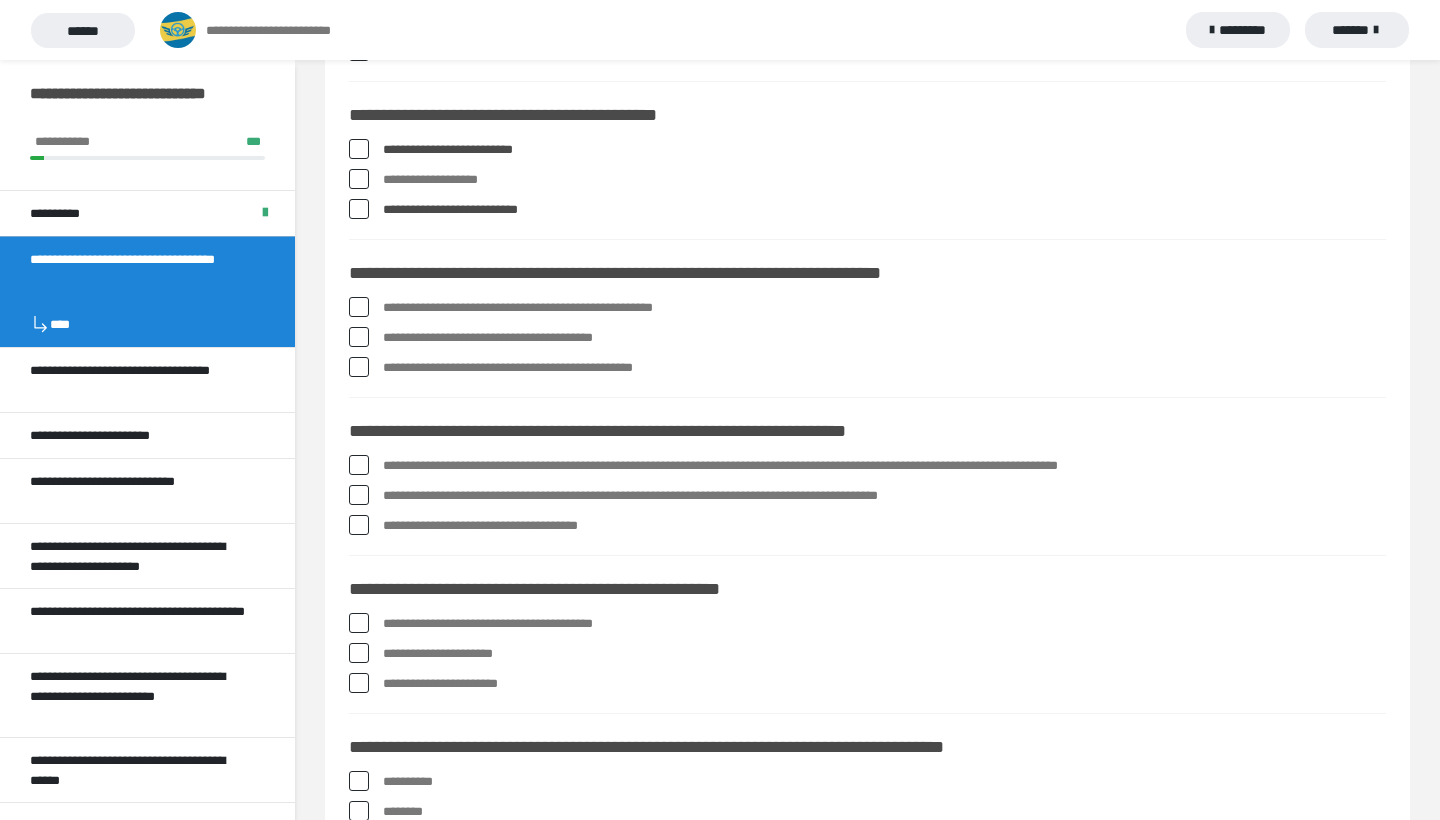 scroll, scrollTop: 669, scrollLeft: 0, axis: vertical 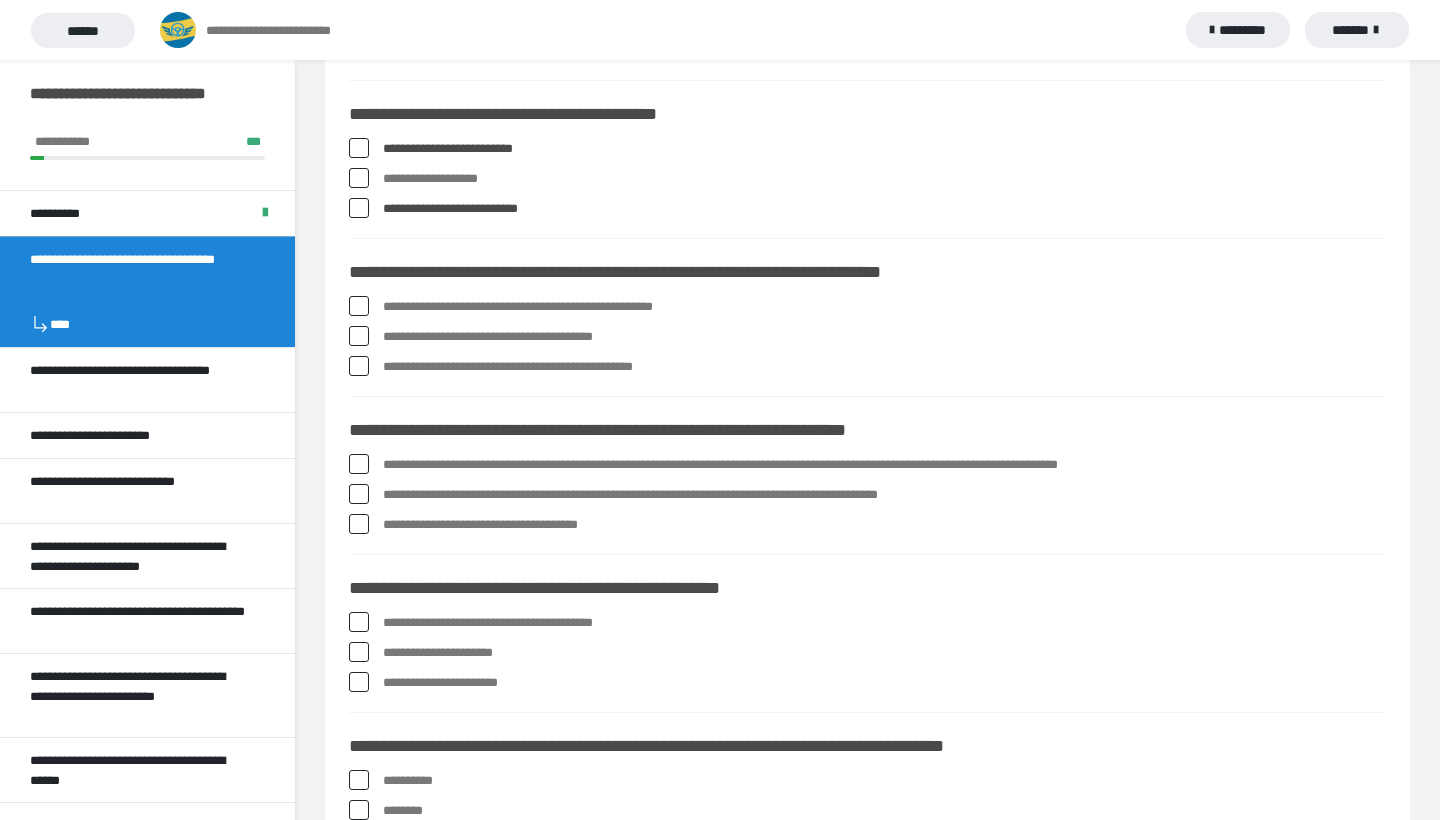click at bounding box center [359, 306] 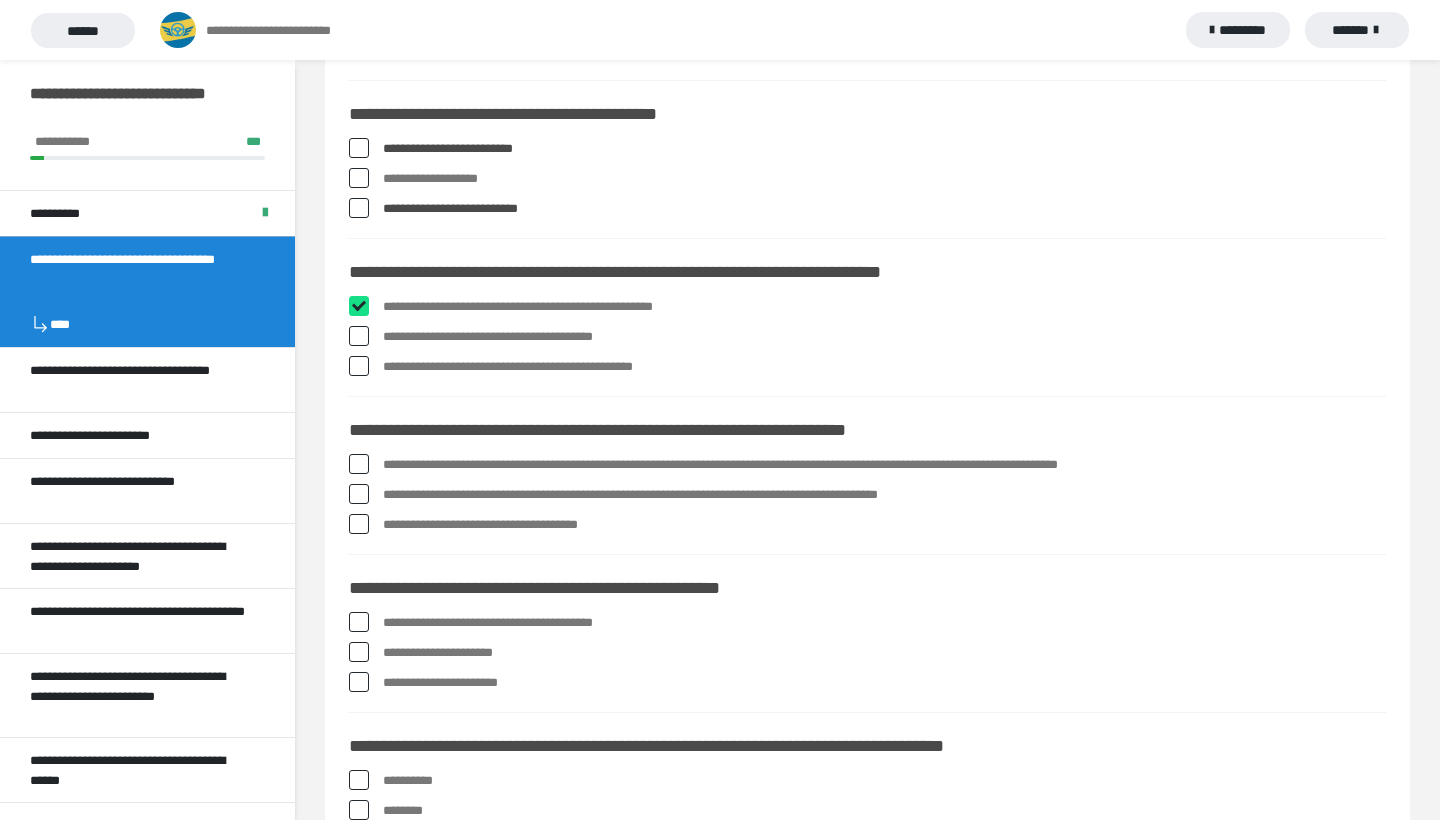 checkbox on "****" 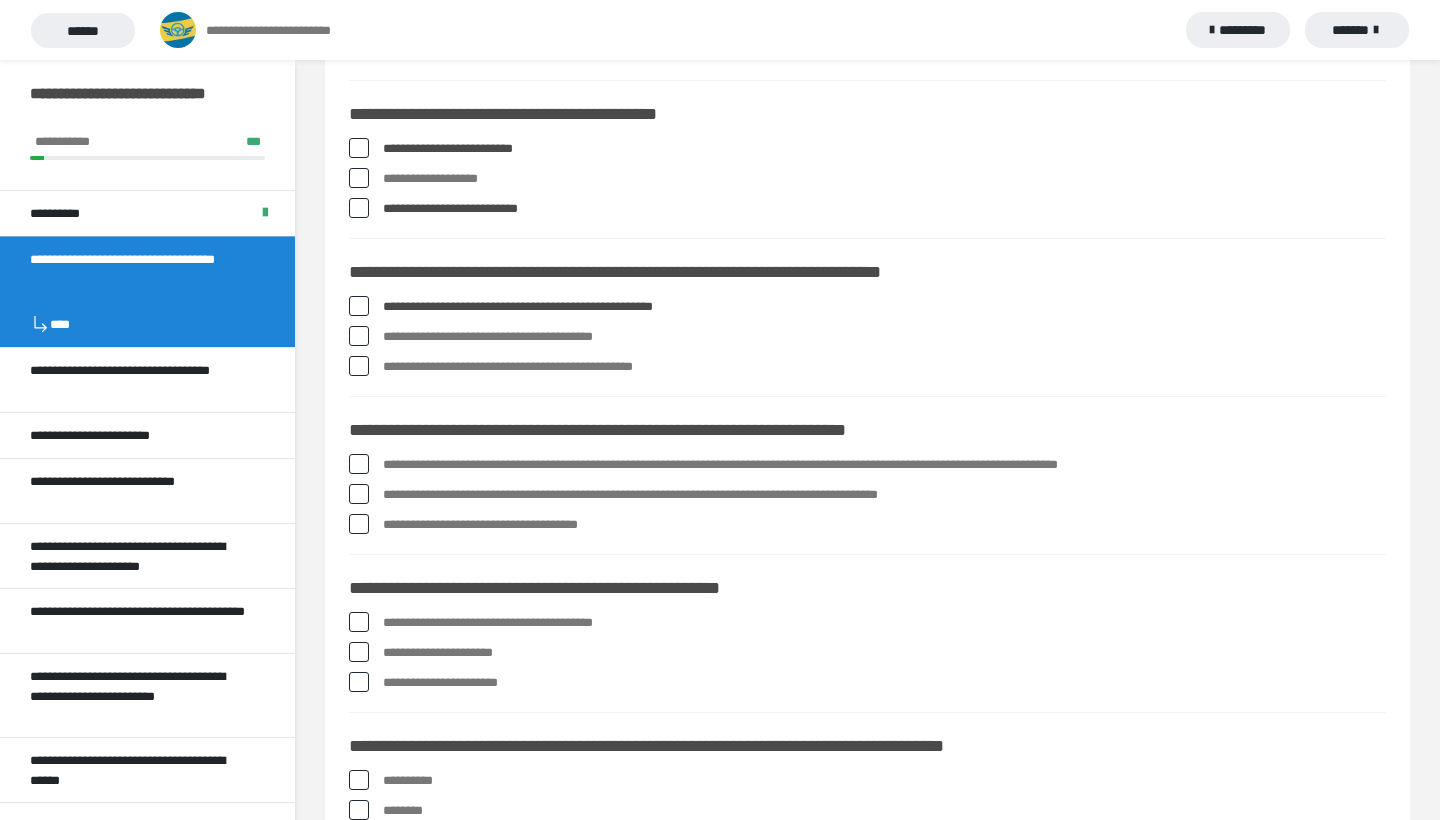 click at bounding box center (359, 336) 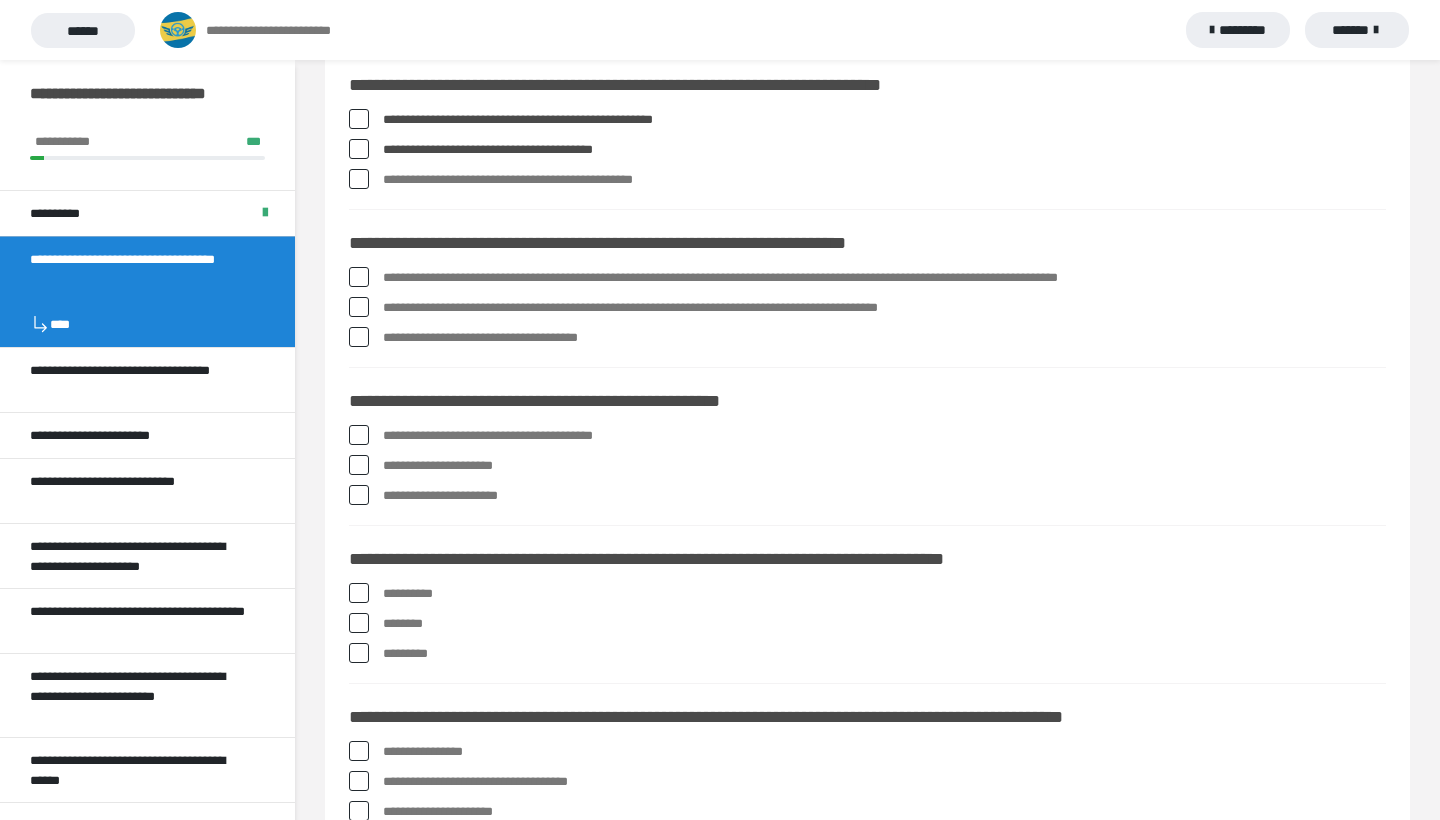 scroll, scrollTop: 860, scrollLeft: 0, axis: vertical 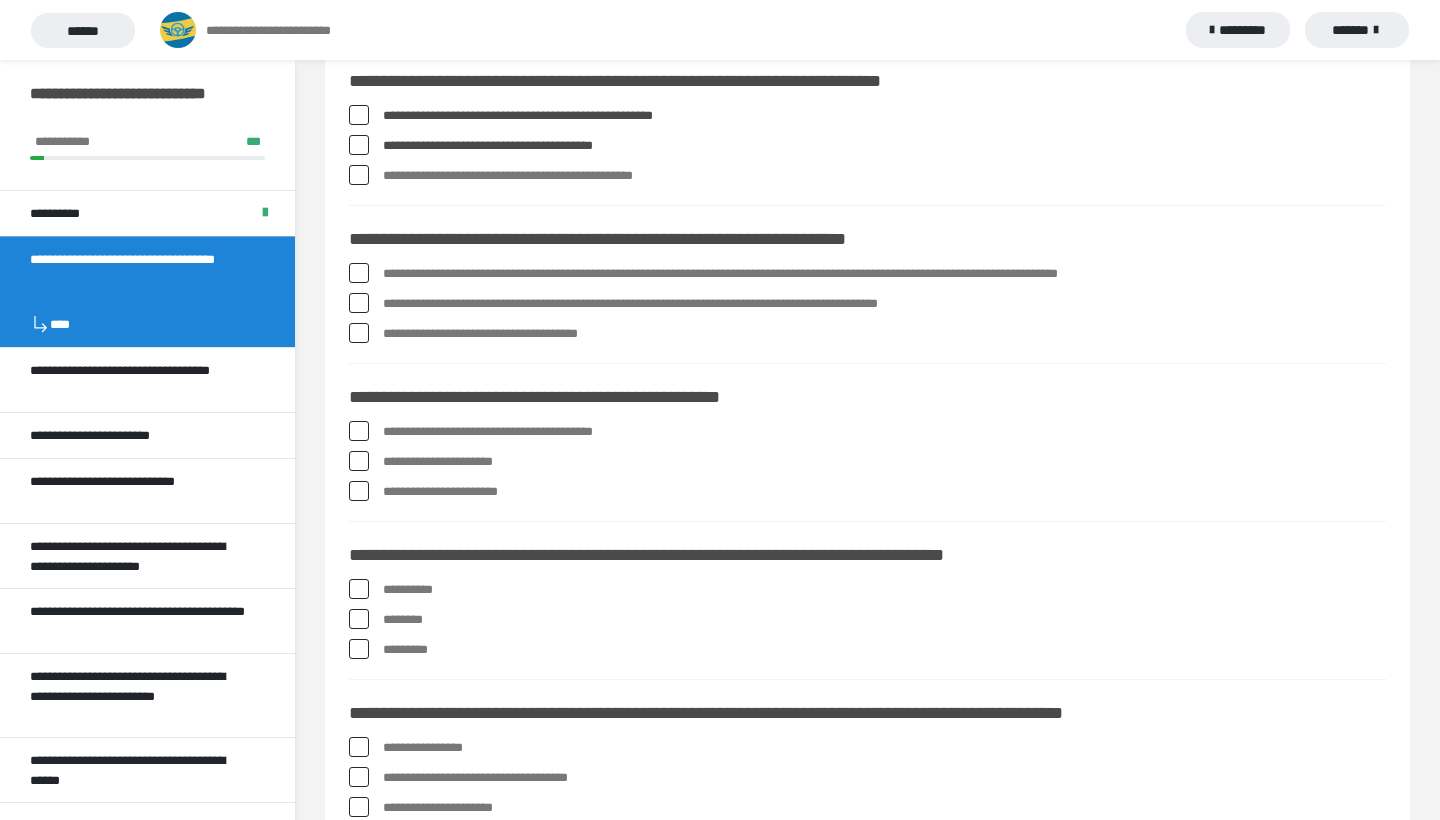 click at bounding box center (359, 273) 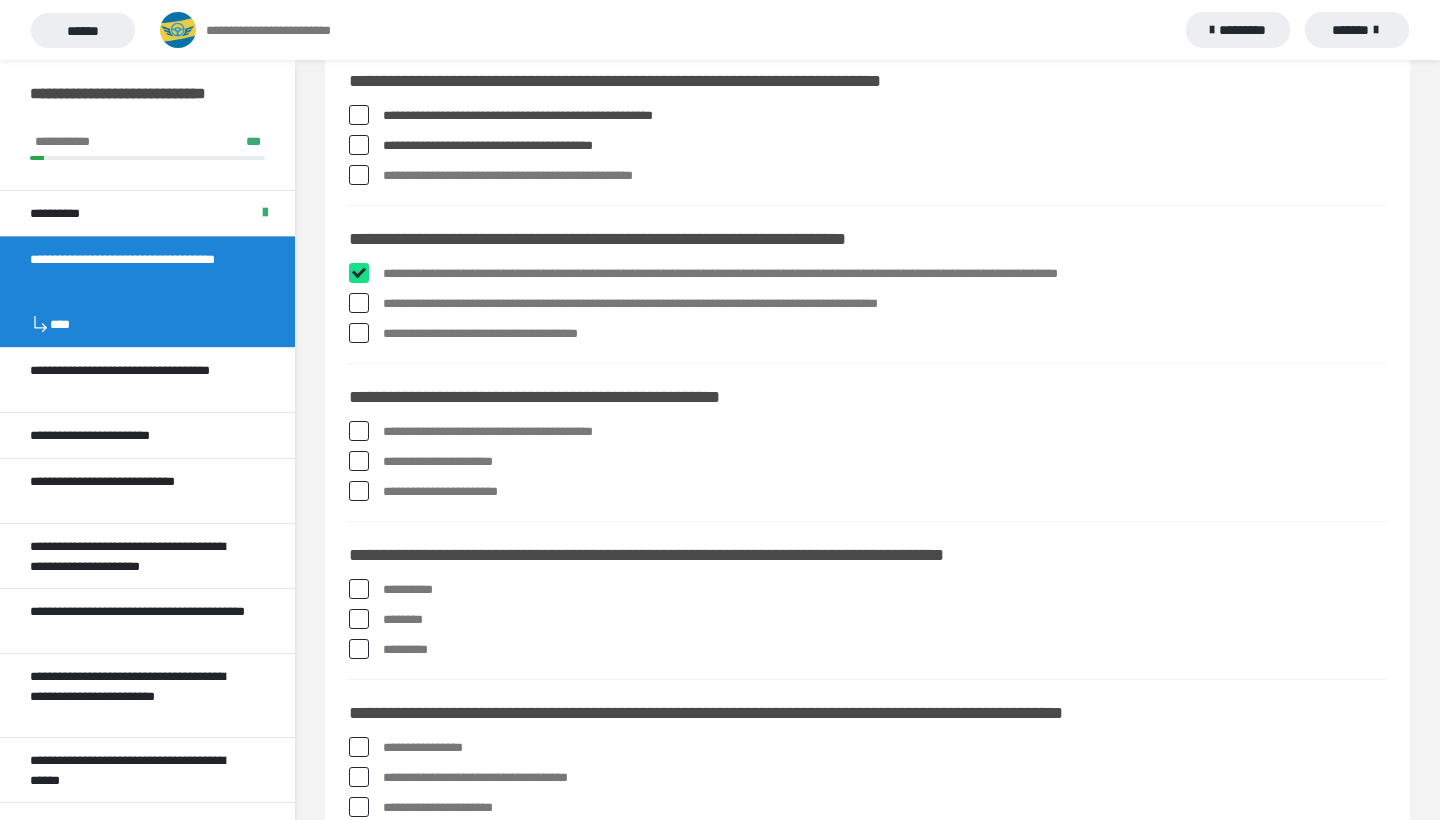 checkbox on "****" 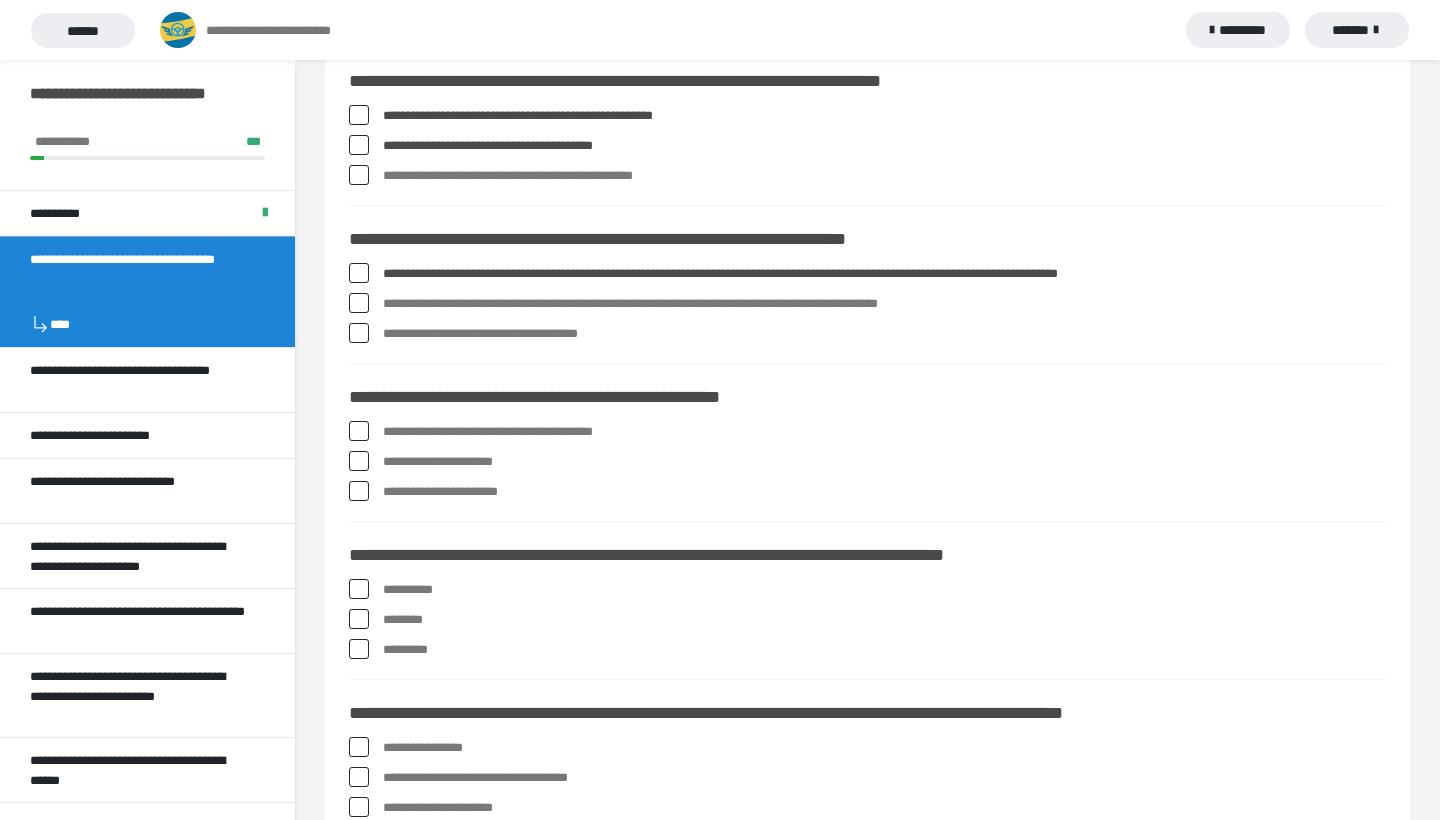 click on "**********" at bounding box center (867, 334) 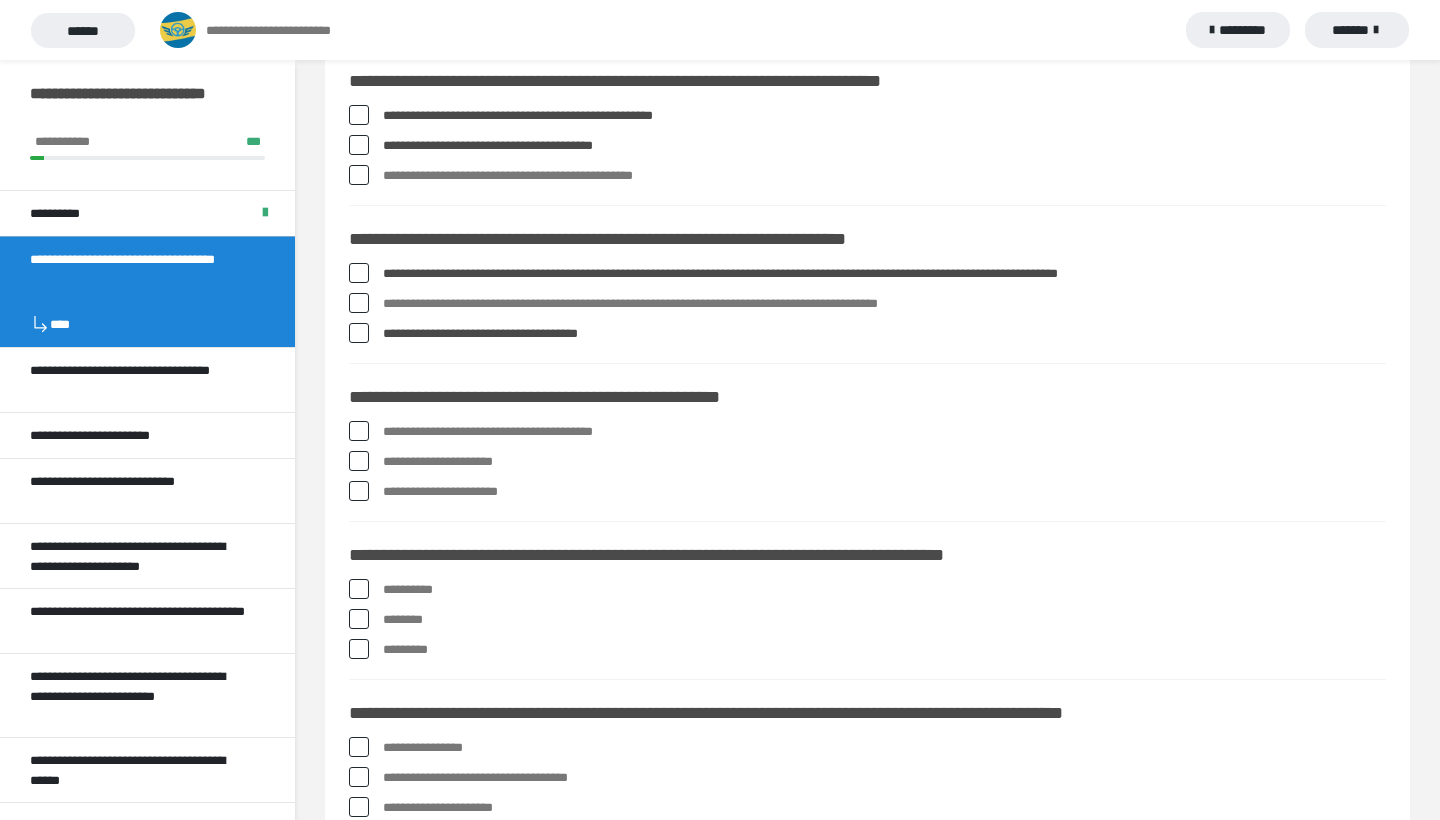 click at bounding box center [359, 431] 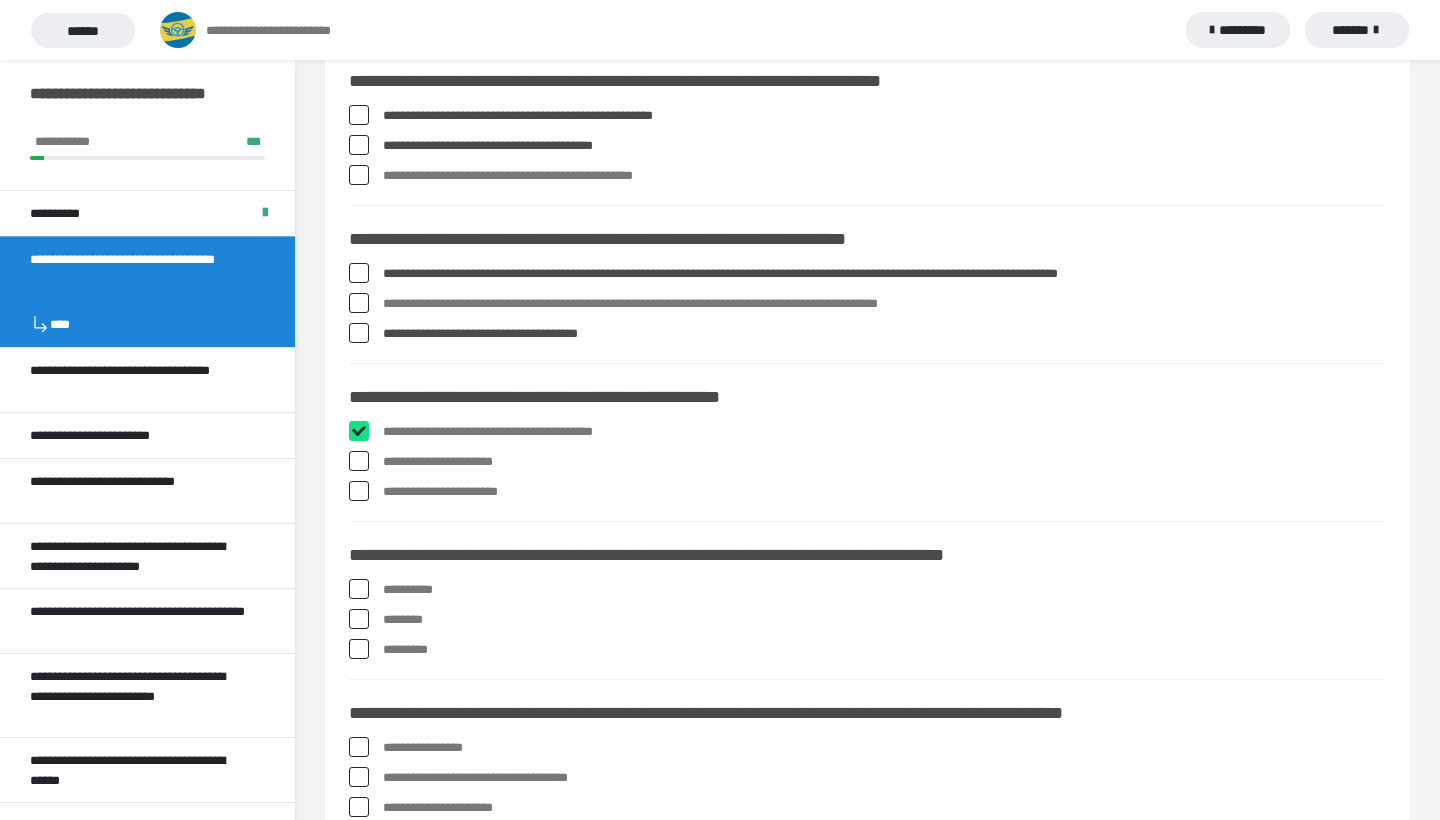 checkbox on "****" 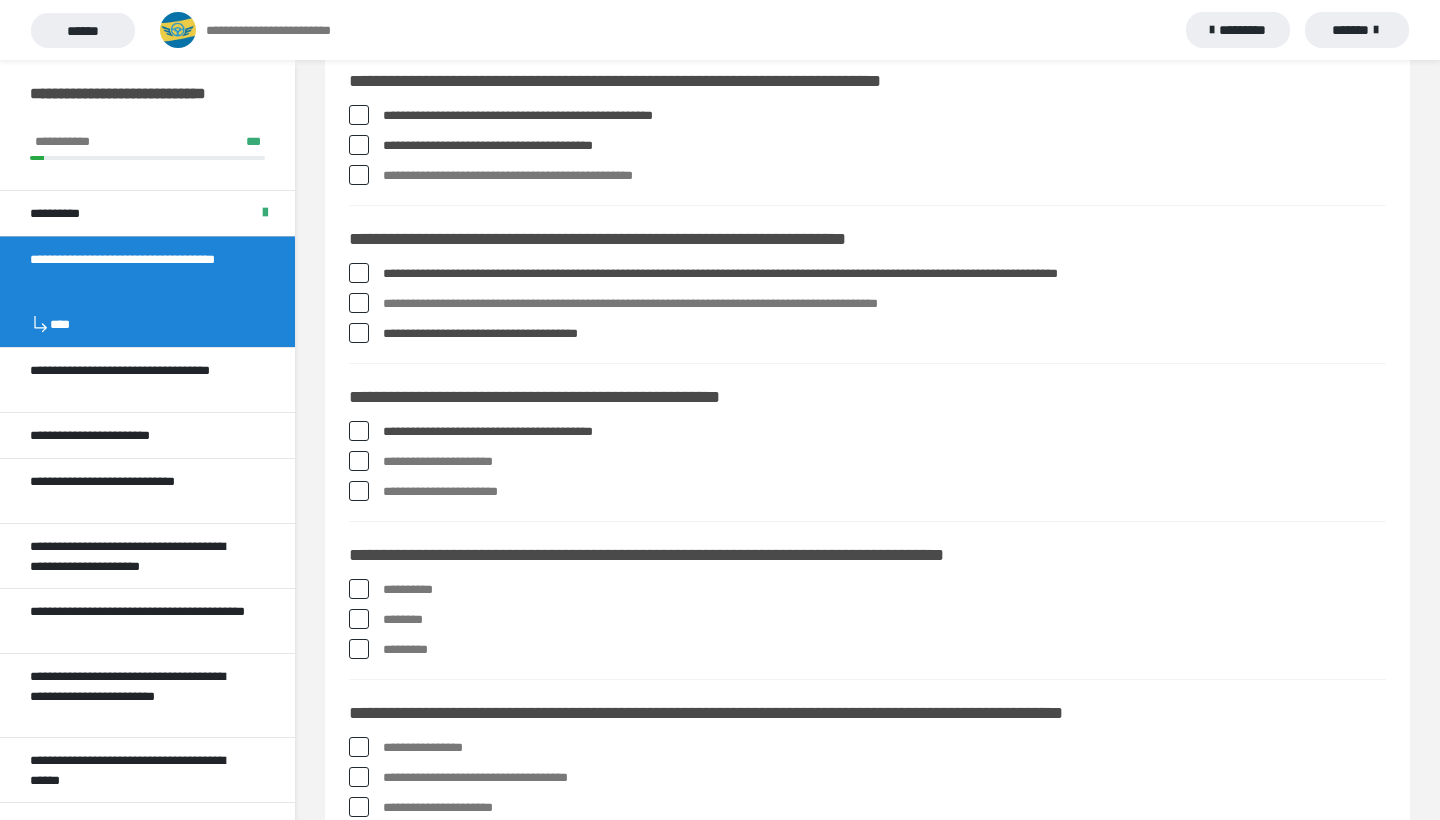 click at bounding box center [359, 461] 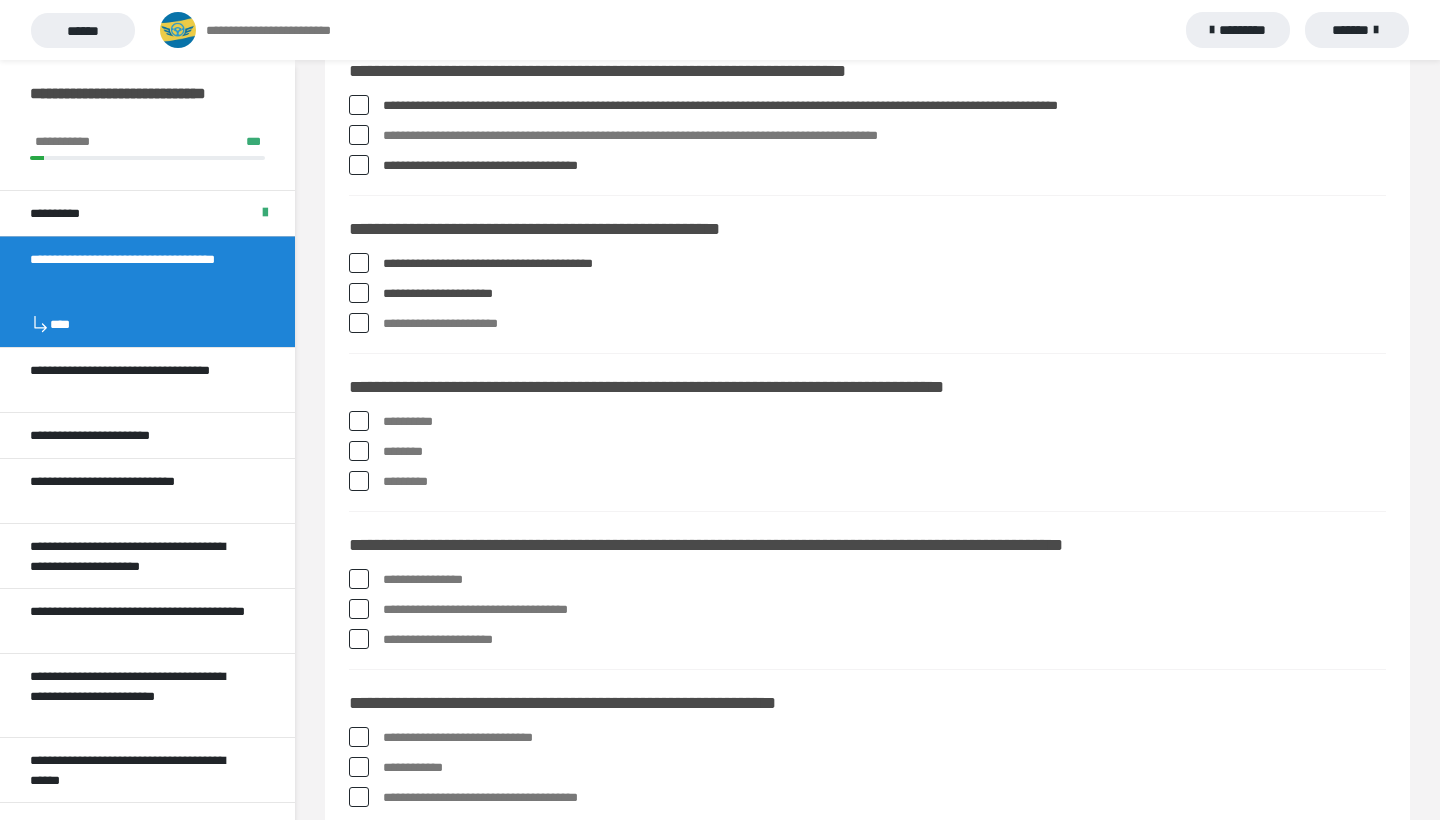 scroll, scrollTop: 1028, scrollLeft: 0, axis: vertical 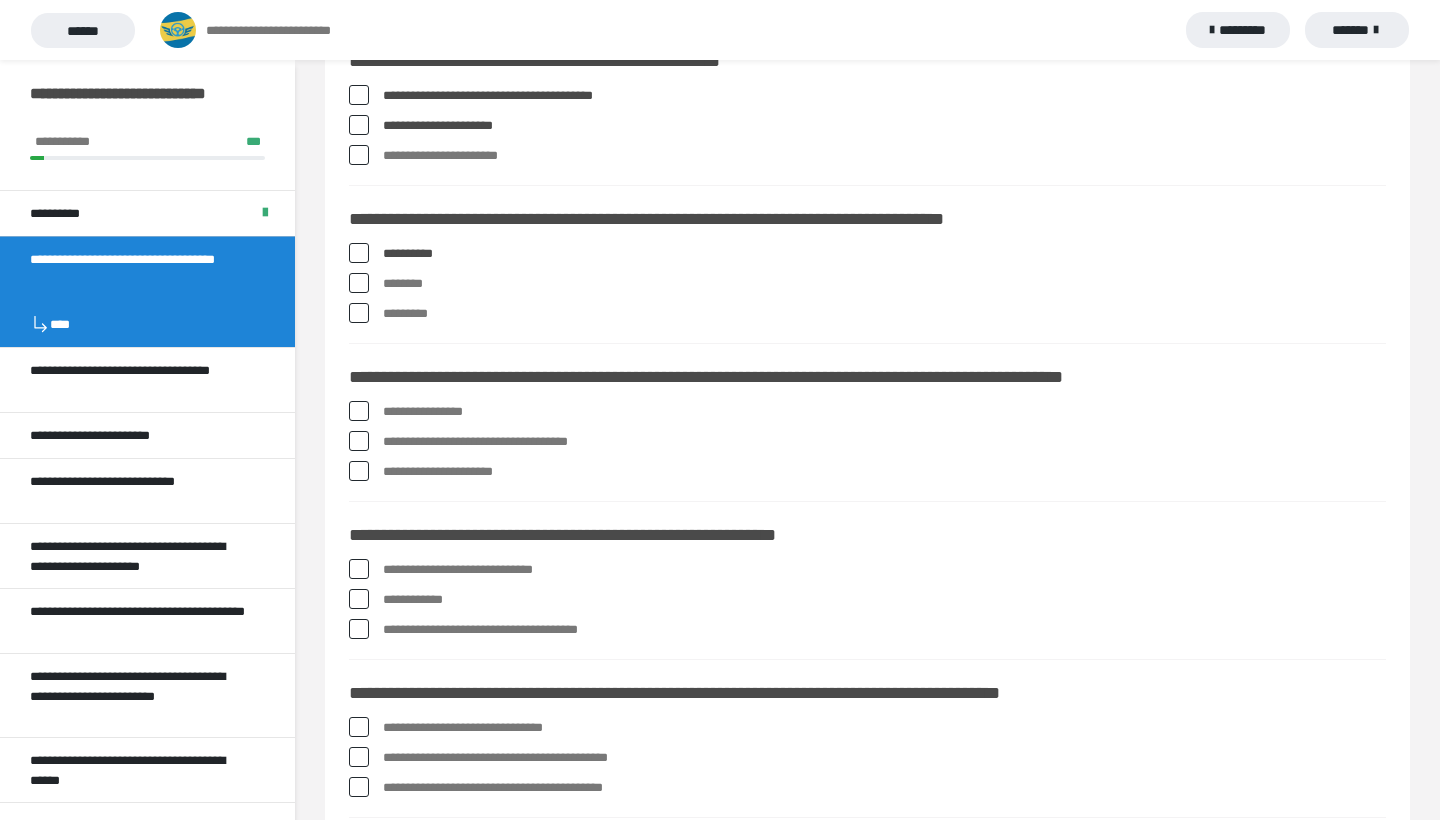 click at bounding box center (359, 411) 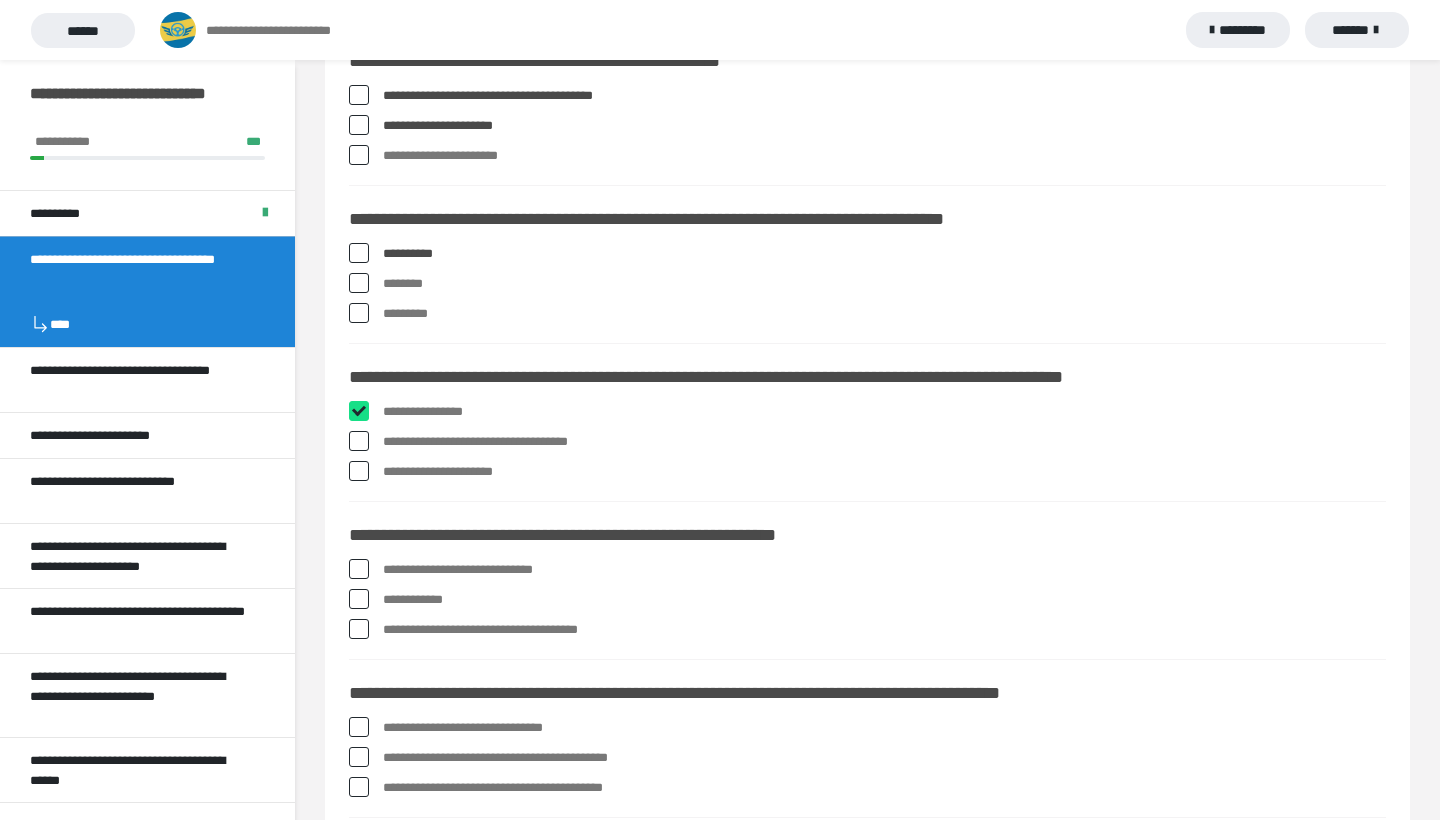 checkbox on "****" 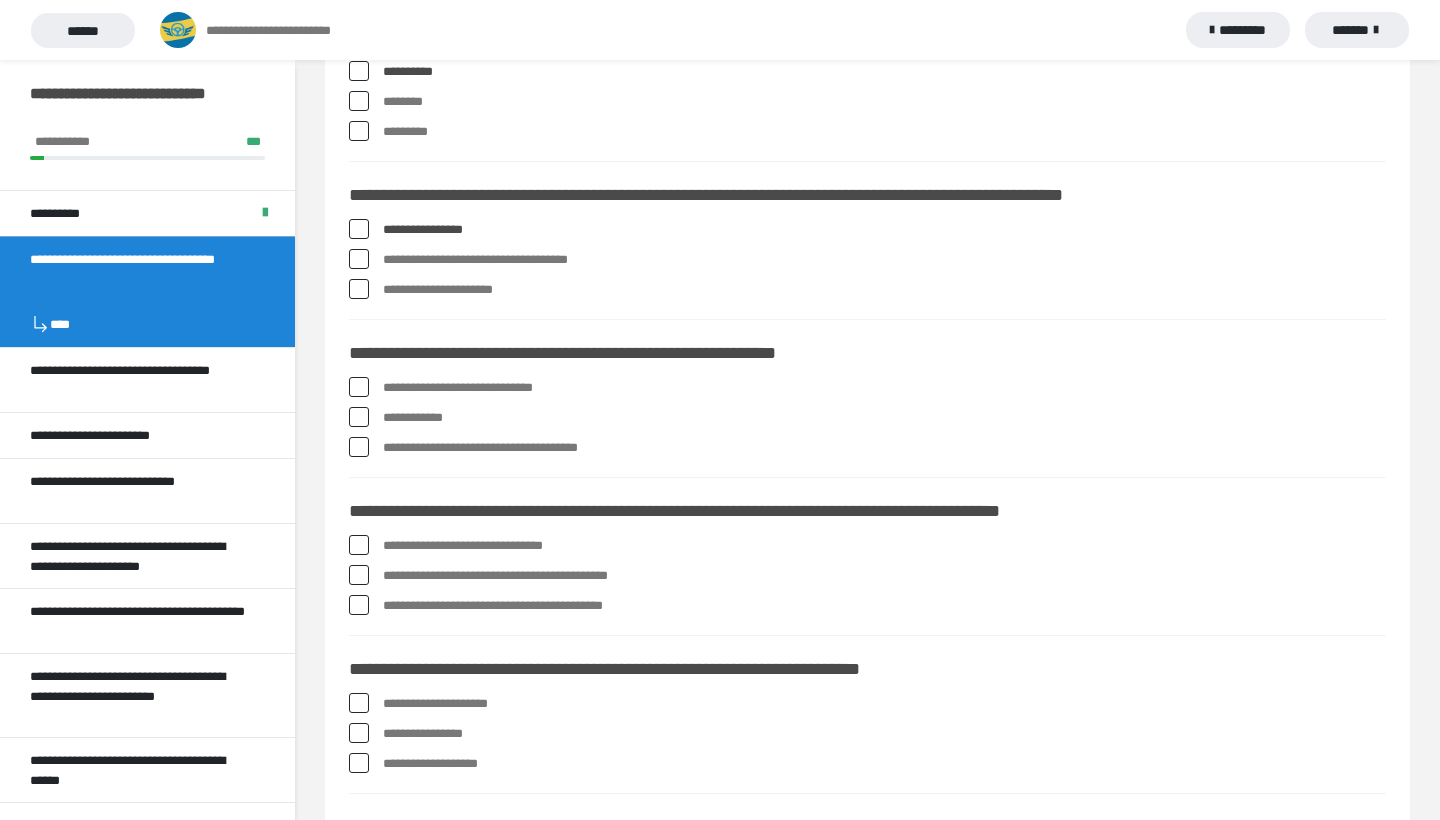 scroll, scrollTop: 1379, scrollLeft: 0, axis: vertical 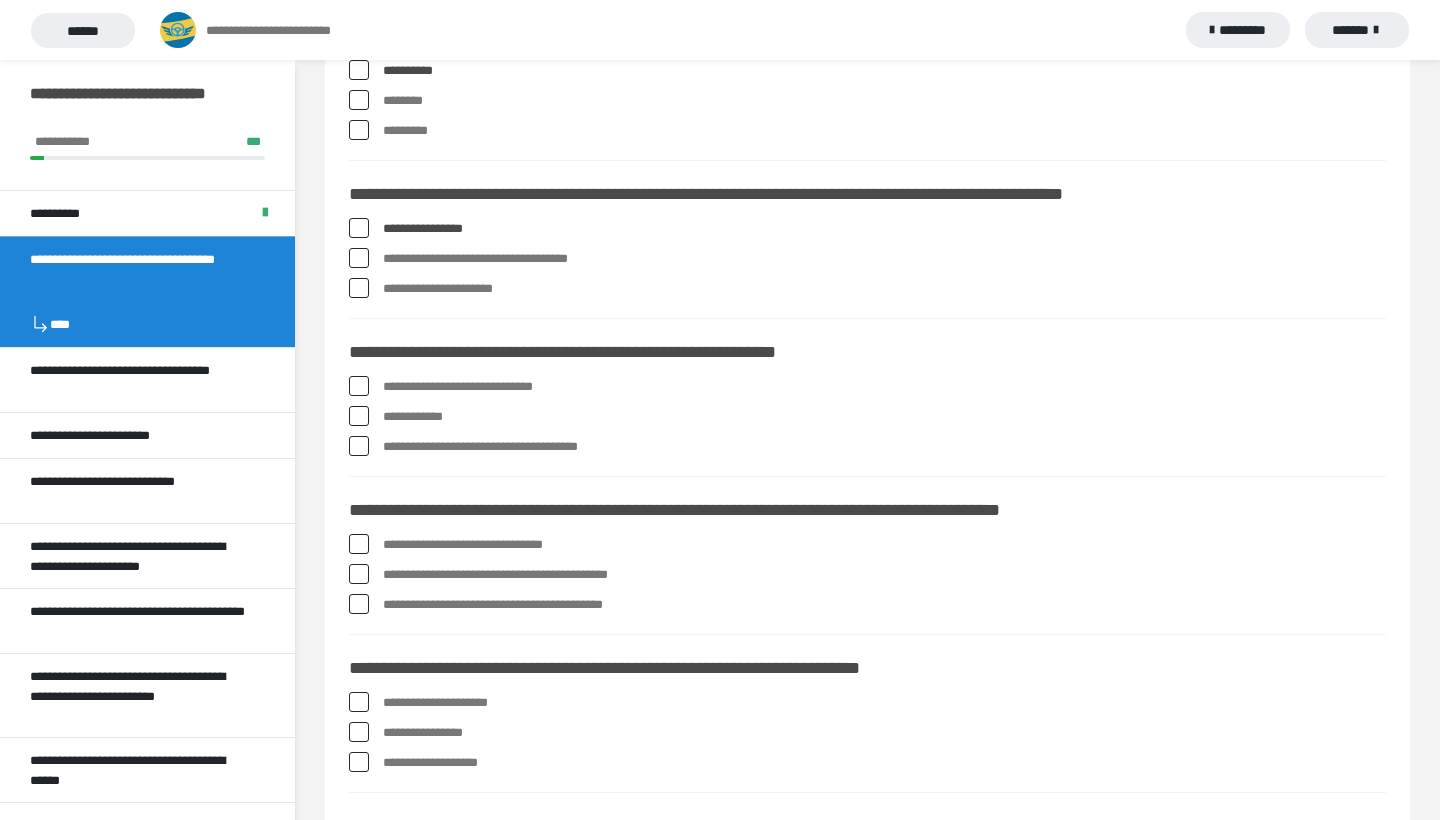 click at bounding box center (359, 386) 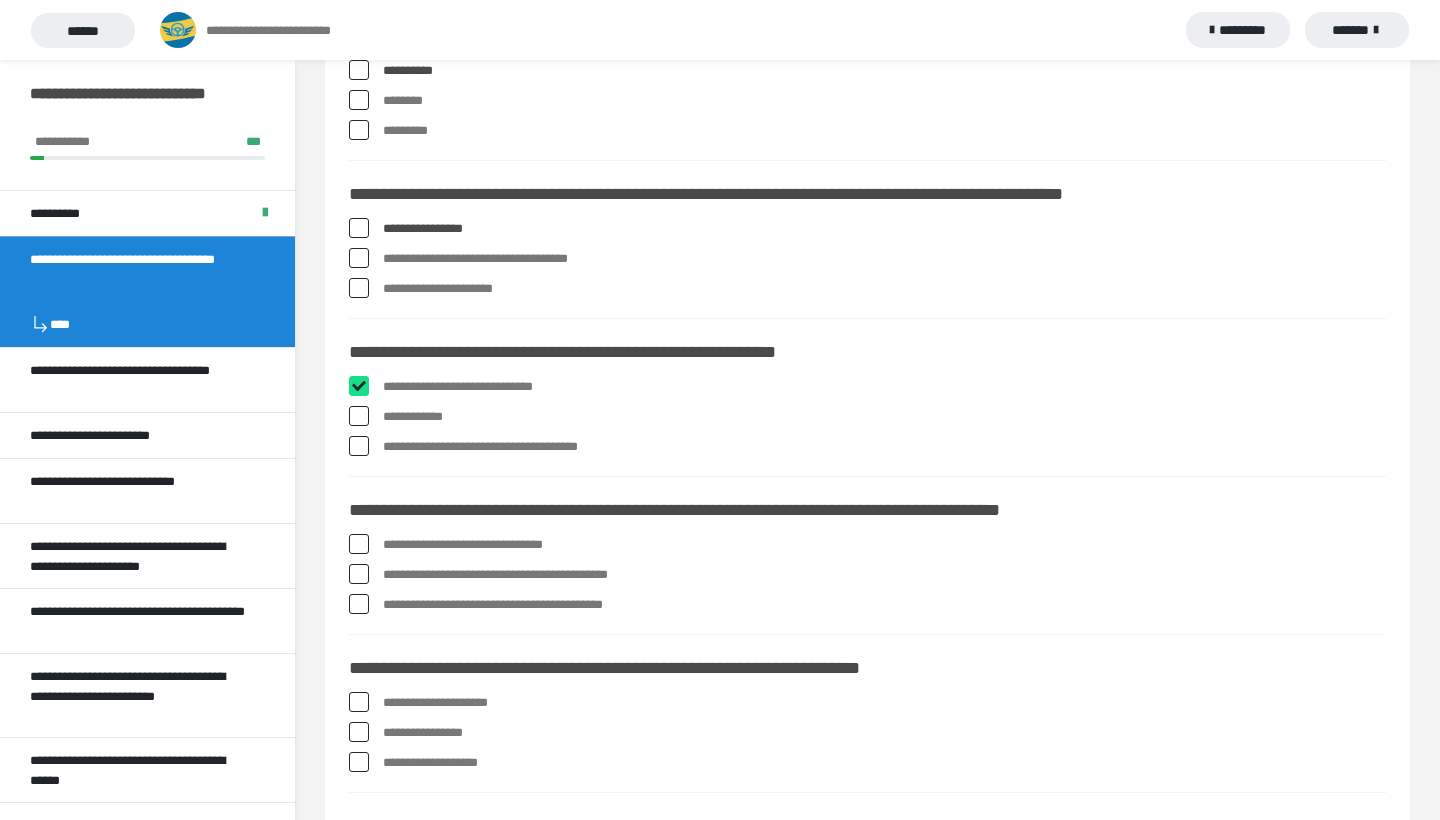checkbox on "****" 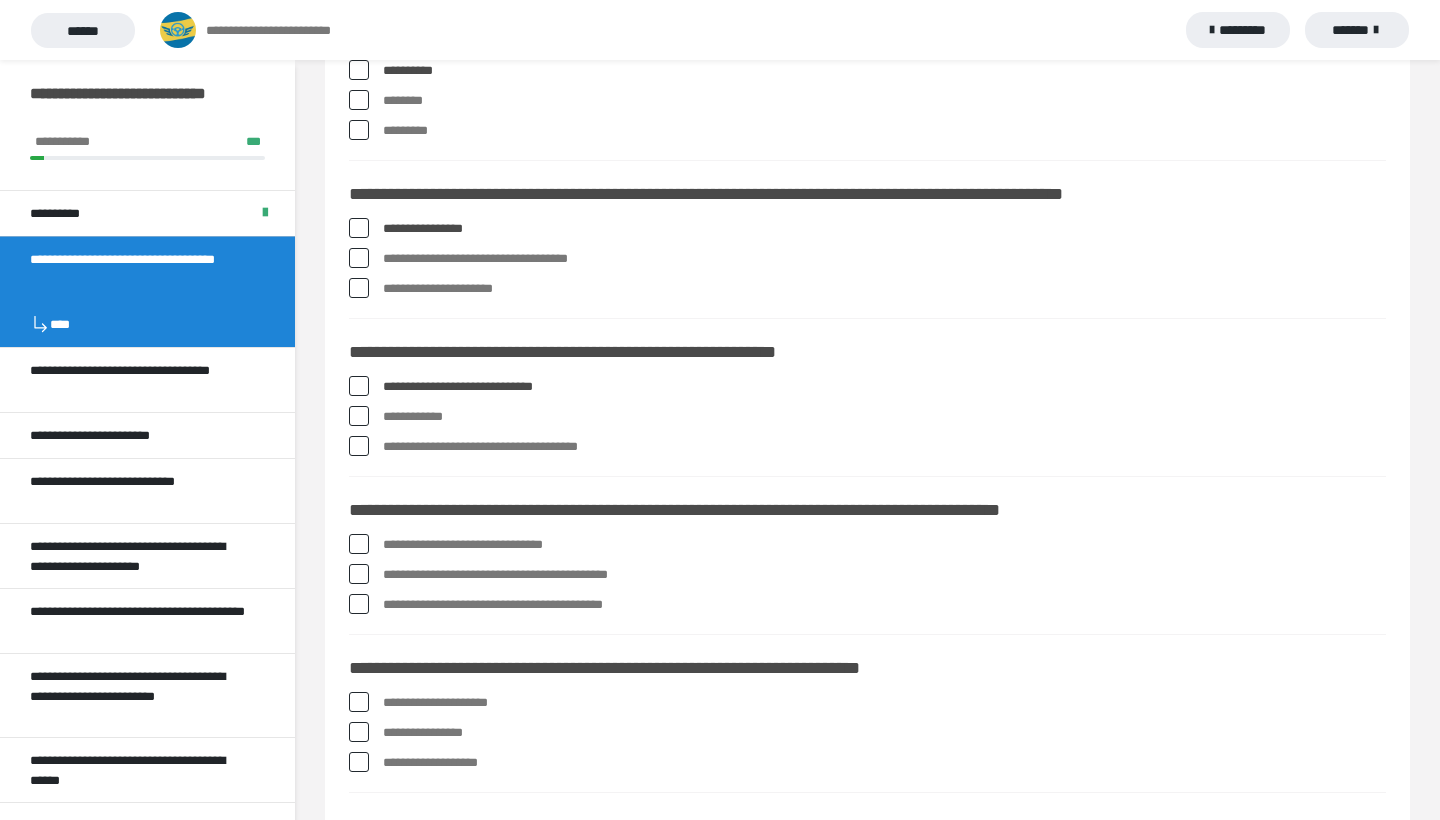 click at bounding box center [359, 416] 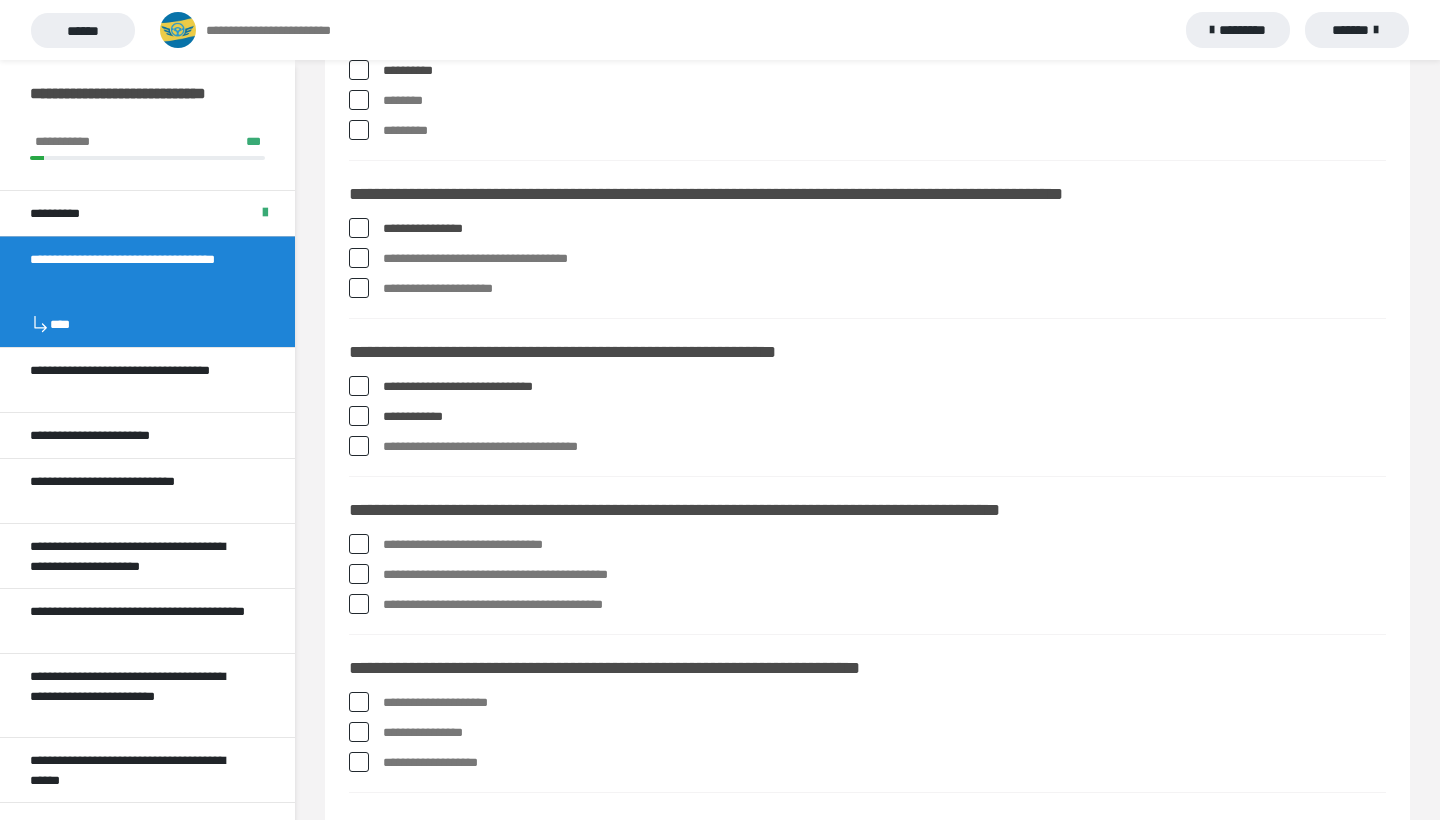 click at bounding box center [359, 446] 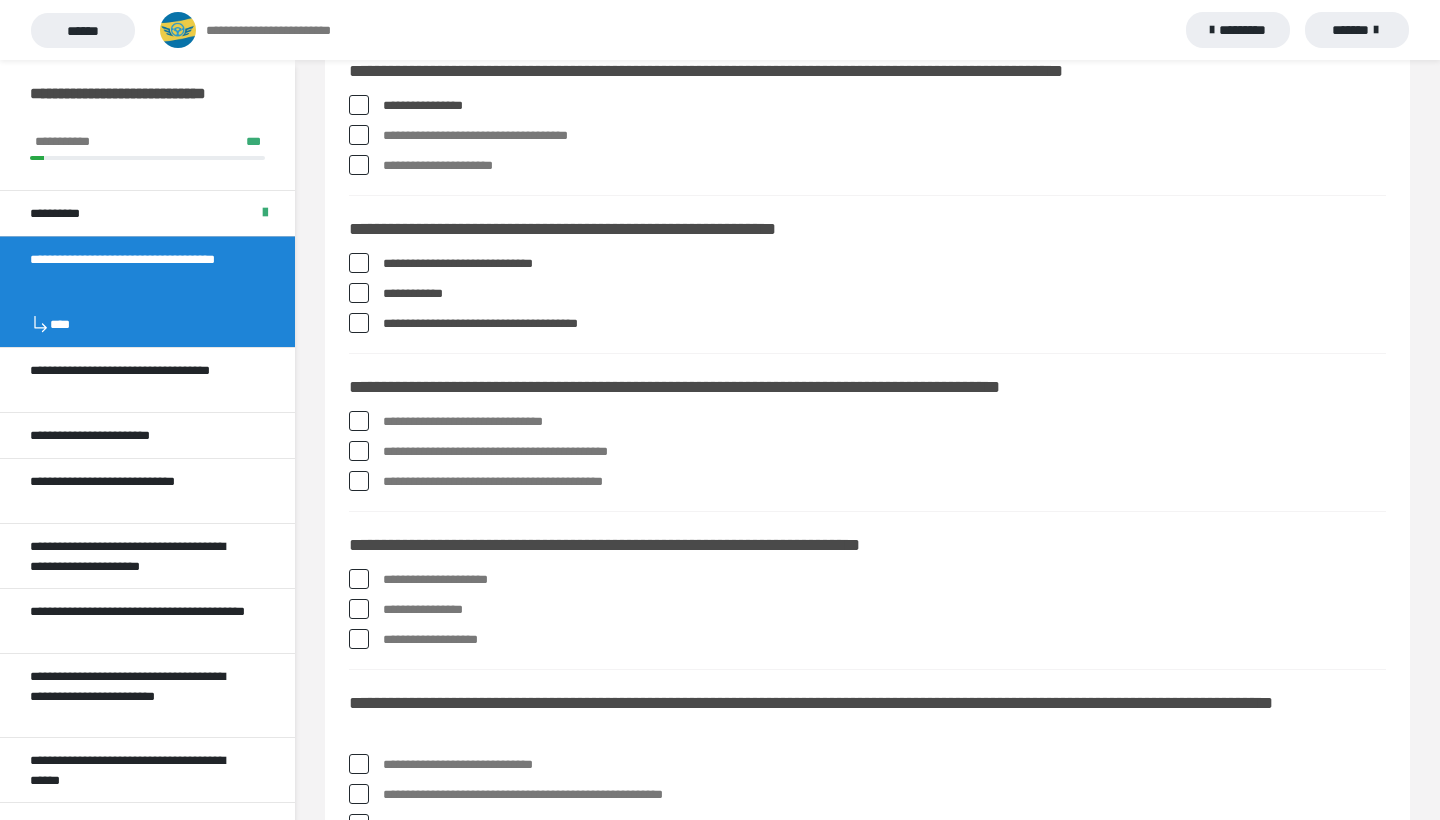 scroll, scrollTop: 1505, scrollLeft: 0, axis: vertical 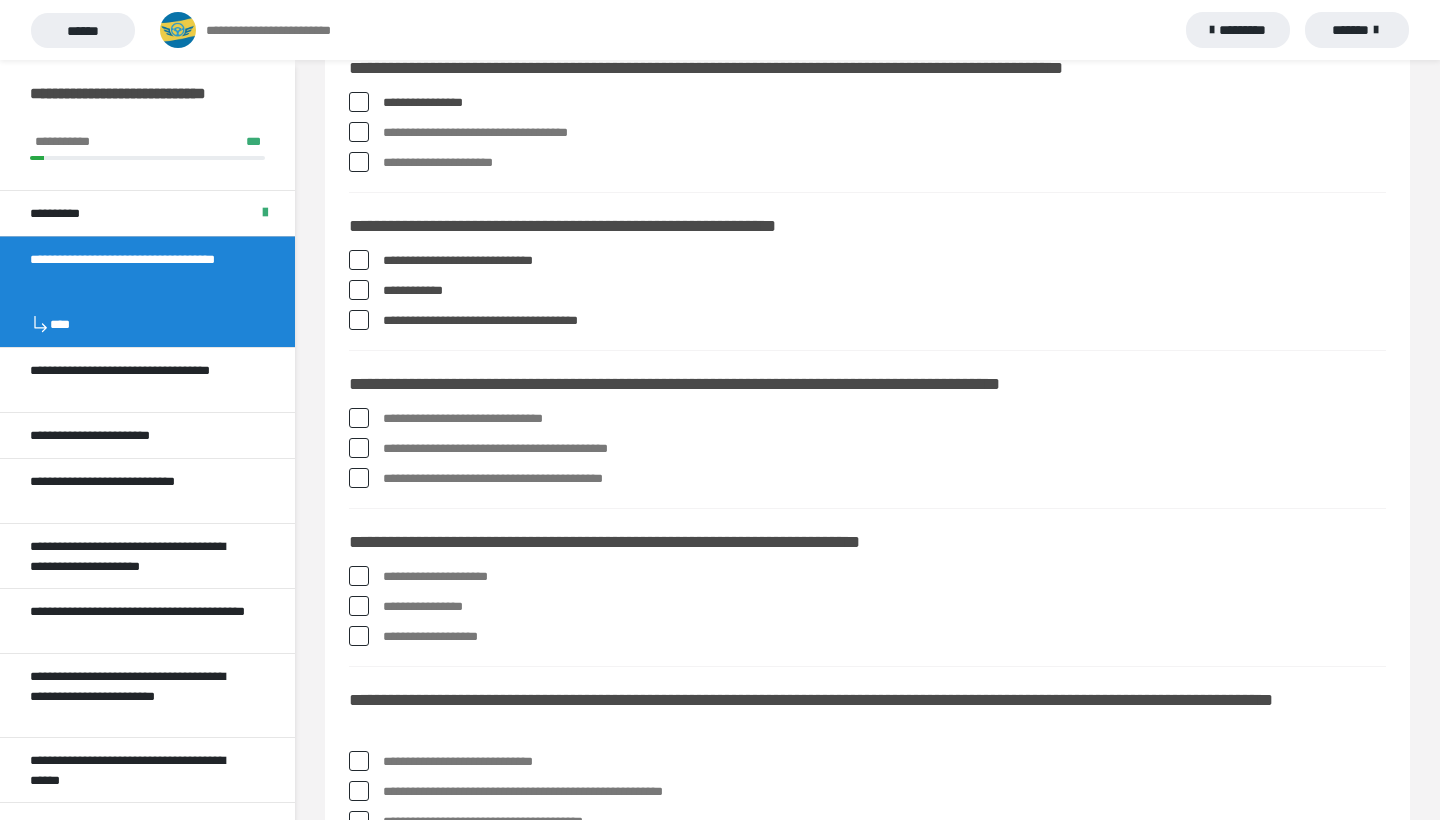 click on "**********" at bounding box center (867, 449) 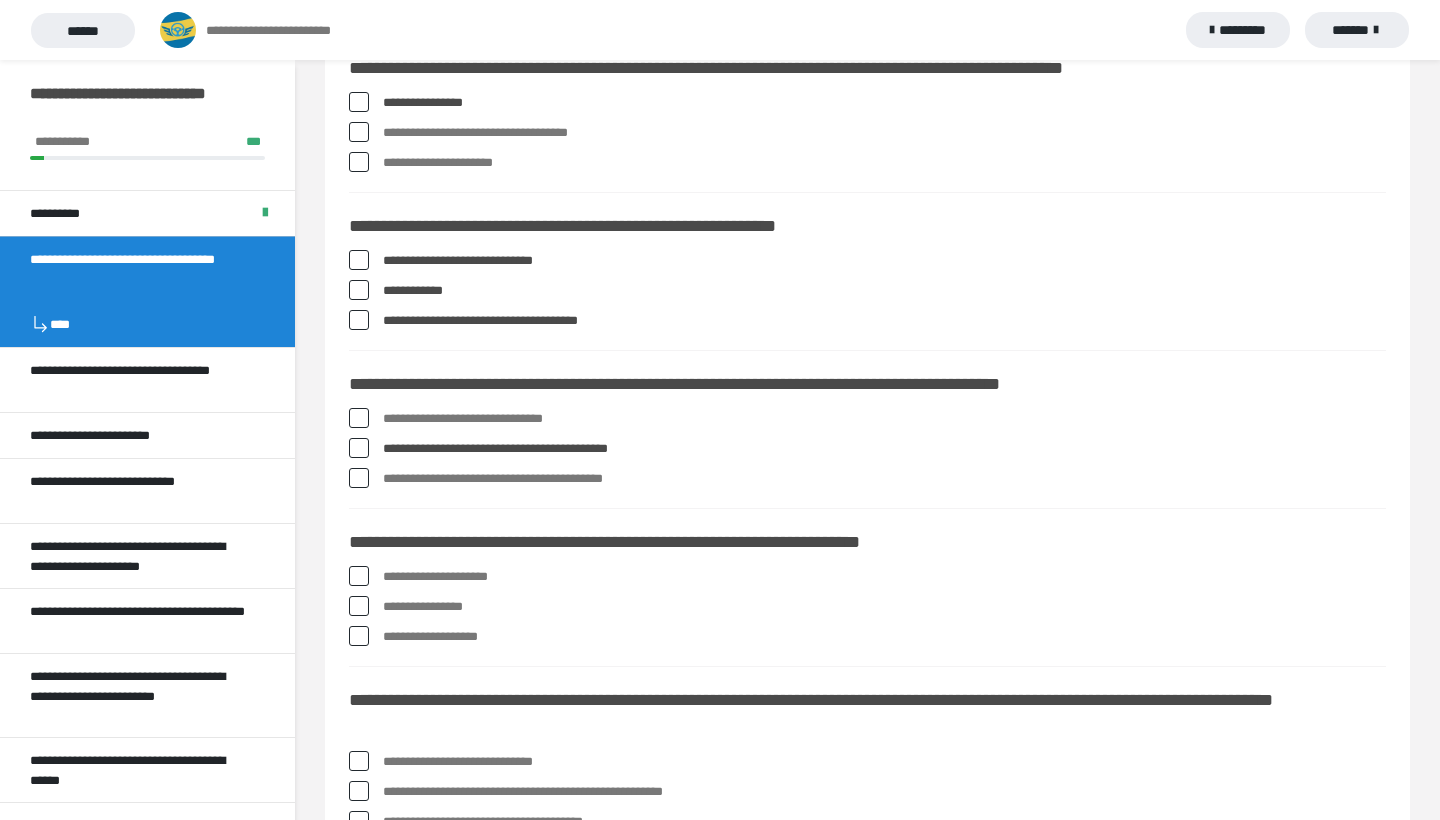 click at bounding box center [359, 478] 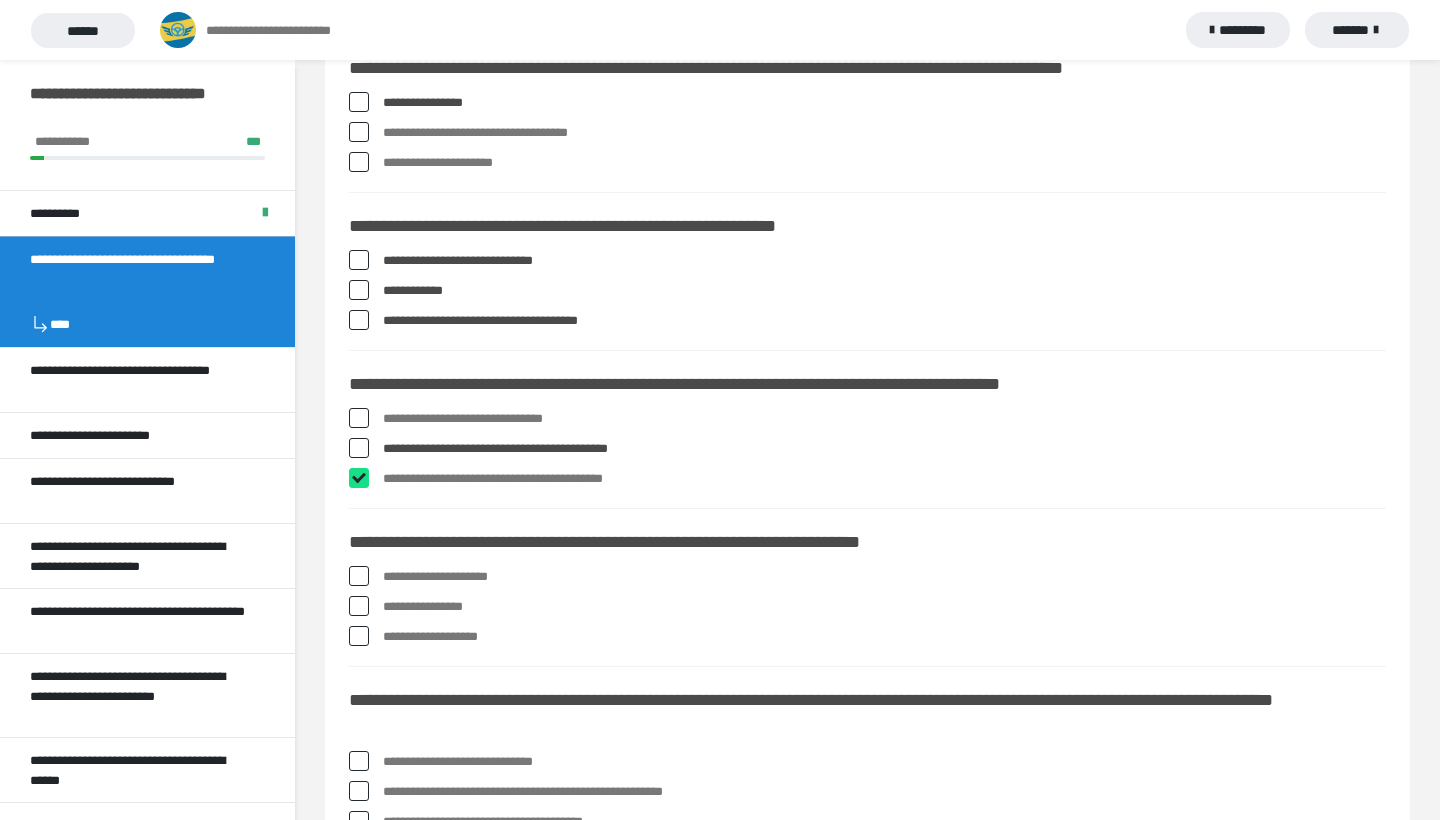 checkbox on "****" 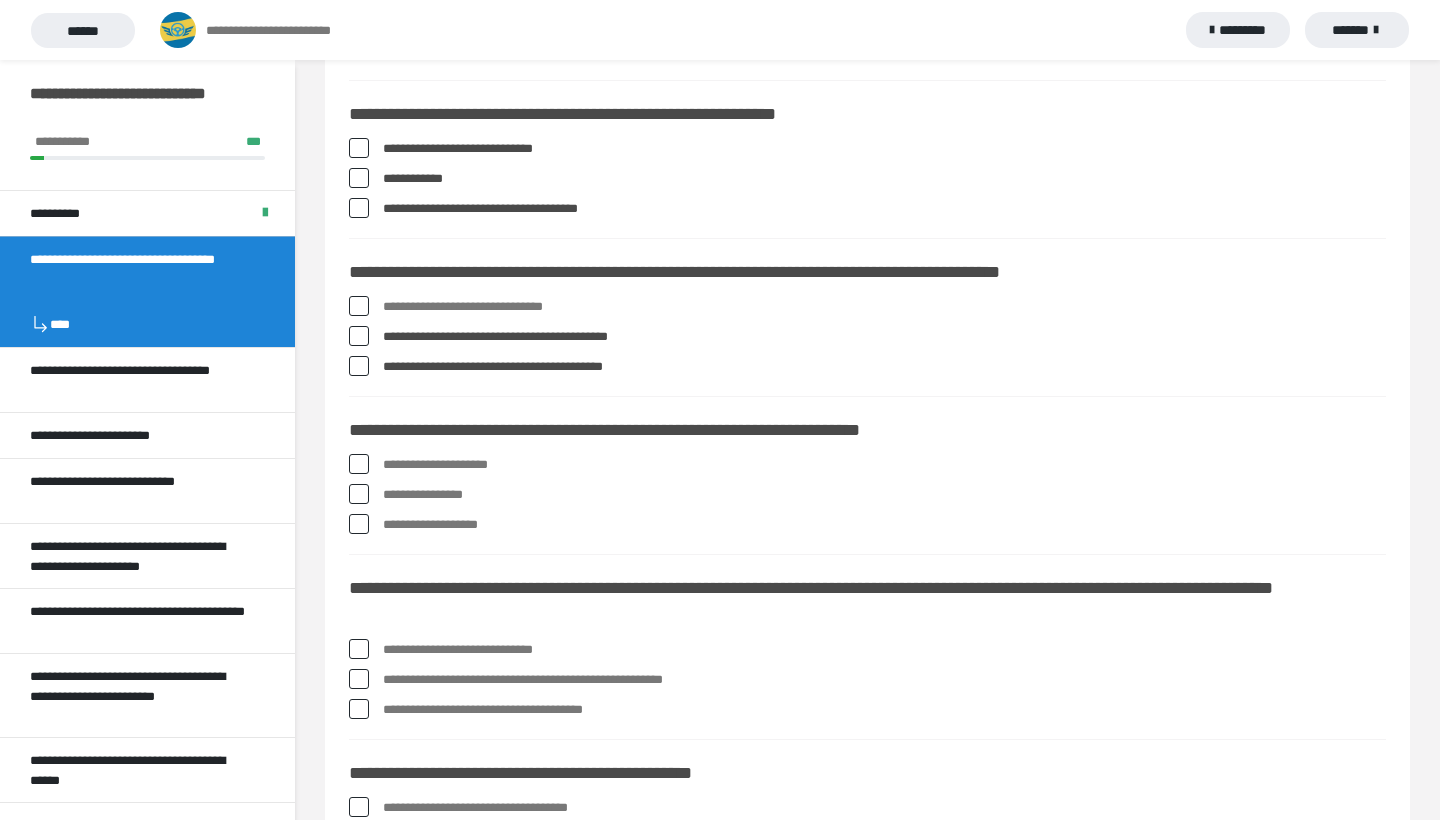 scroll, scrollTop: 1618, scrollLeft: 0, axis: vertical 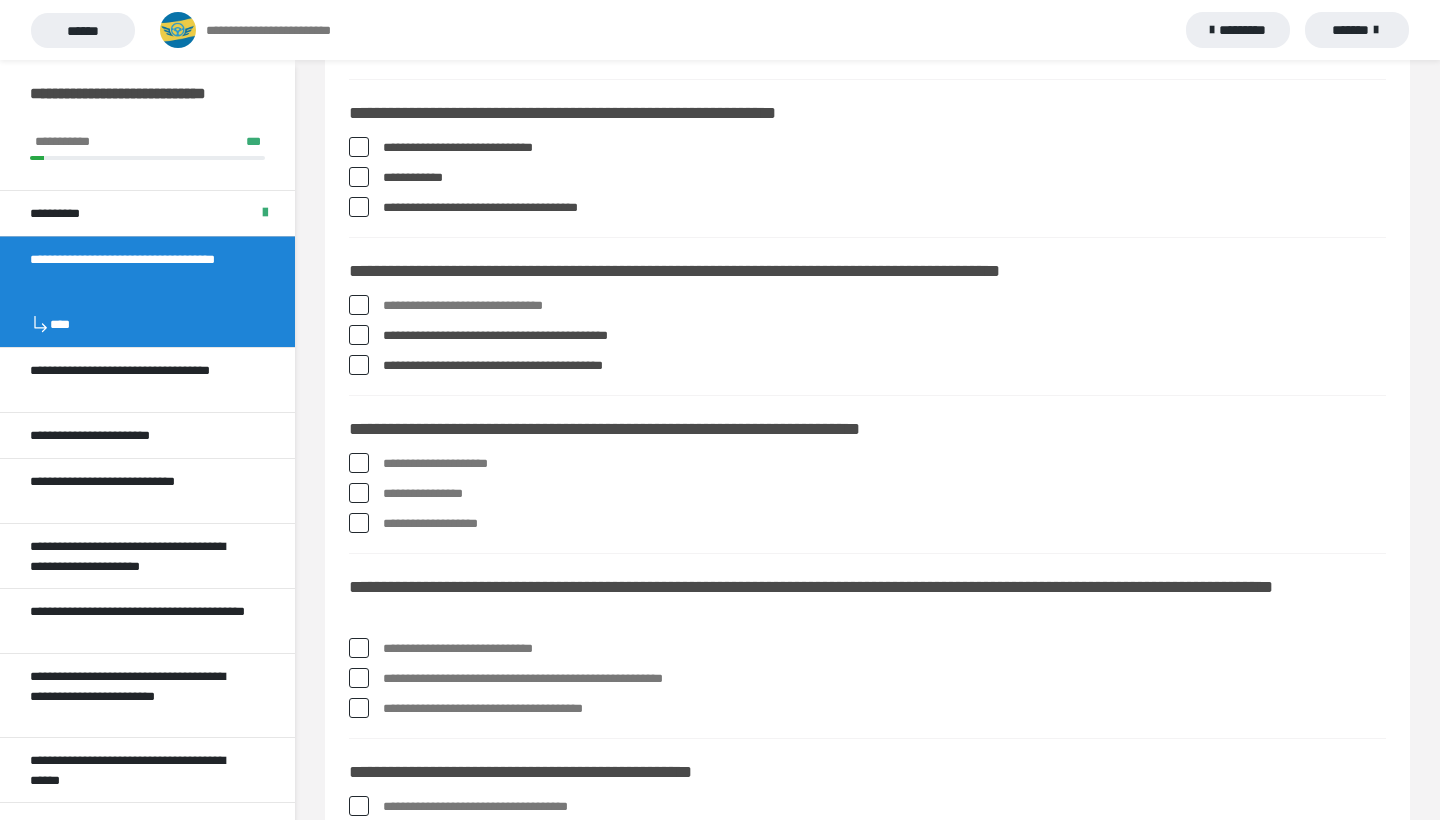 click at bounding box center (359, 493) 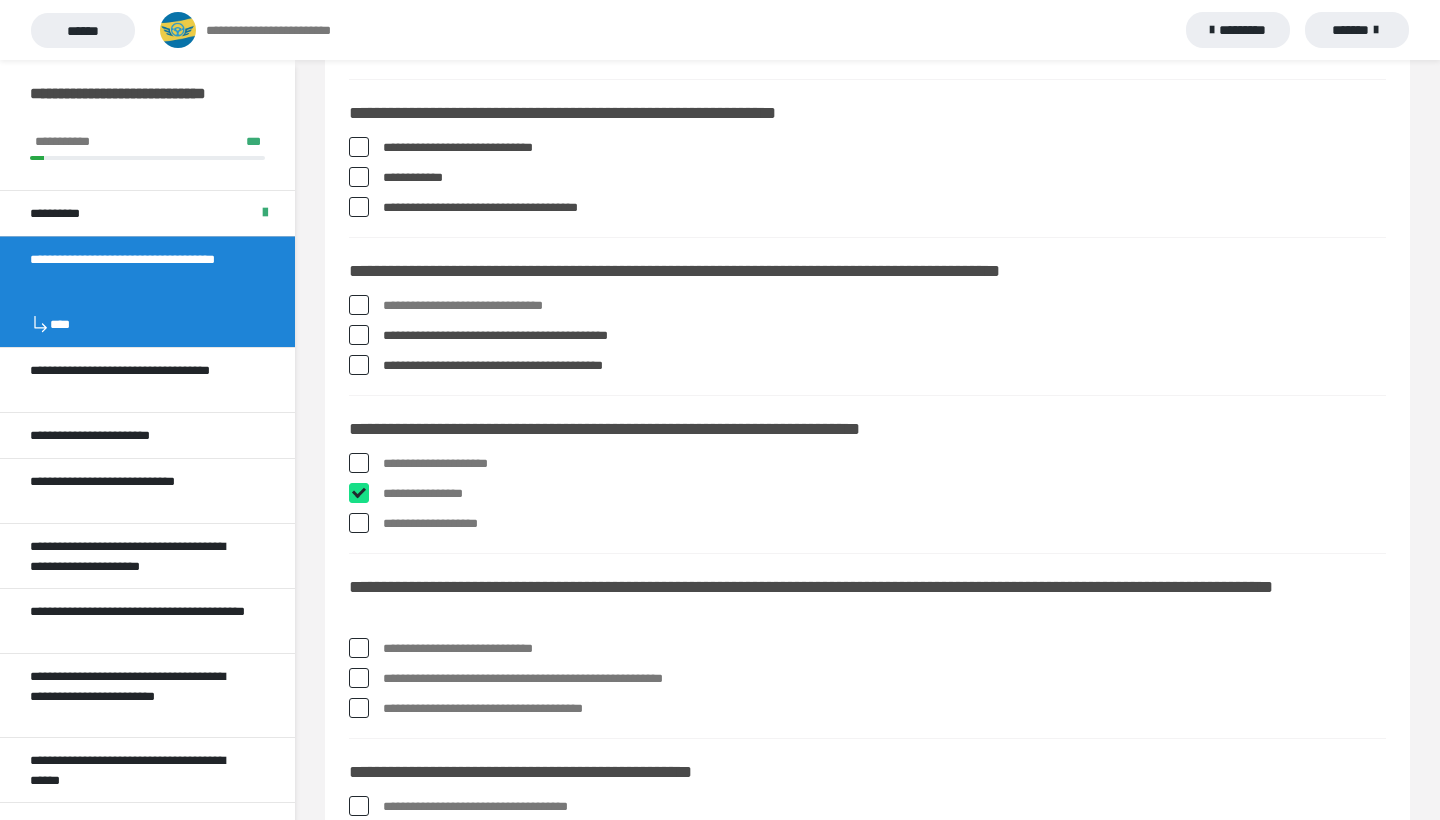 checkbox on "****" 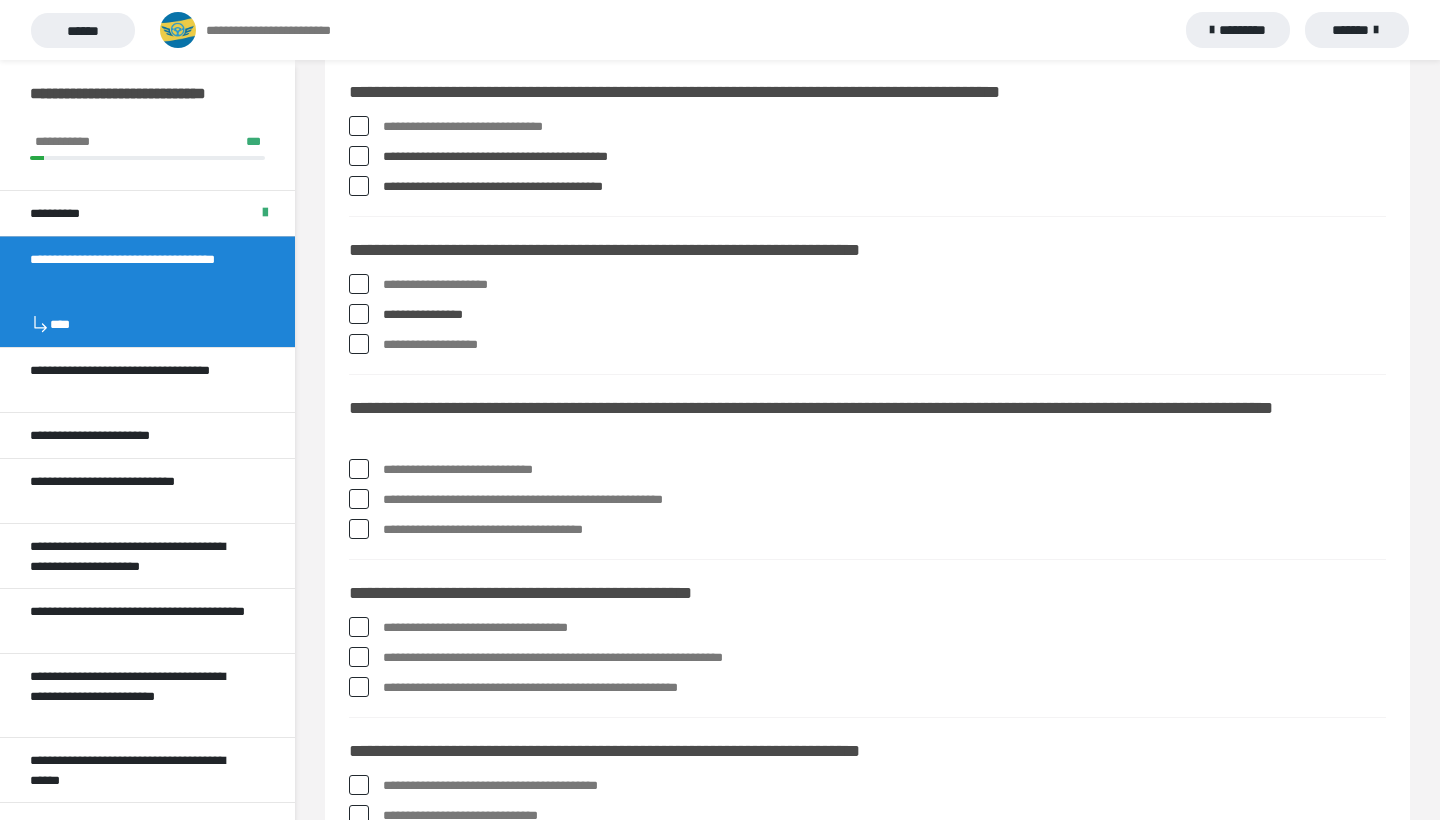 scroll, scrollTop: 1800, scrollLeft: 0, axis: vertical 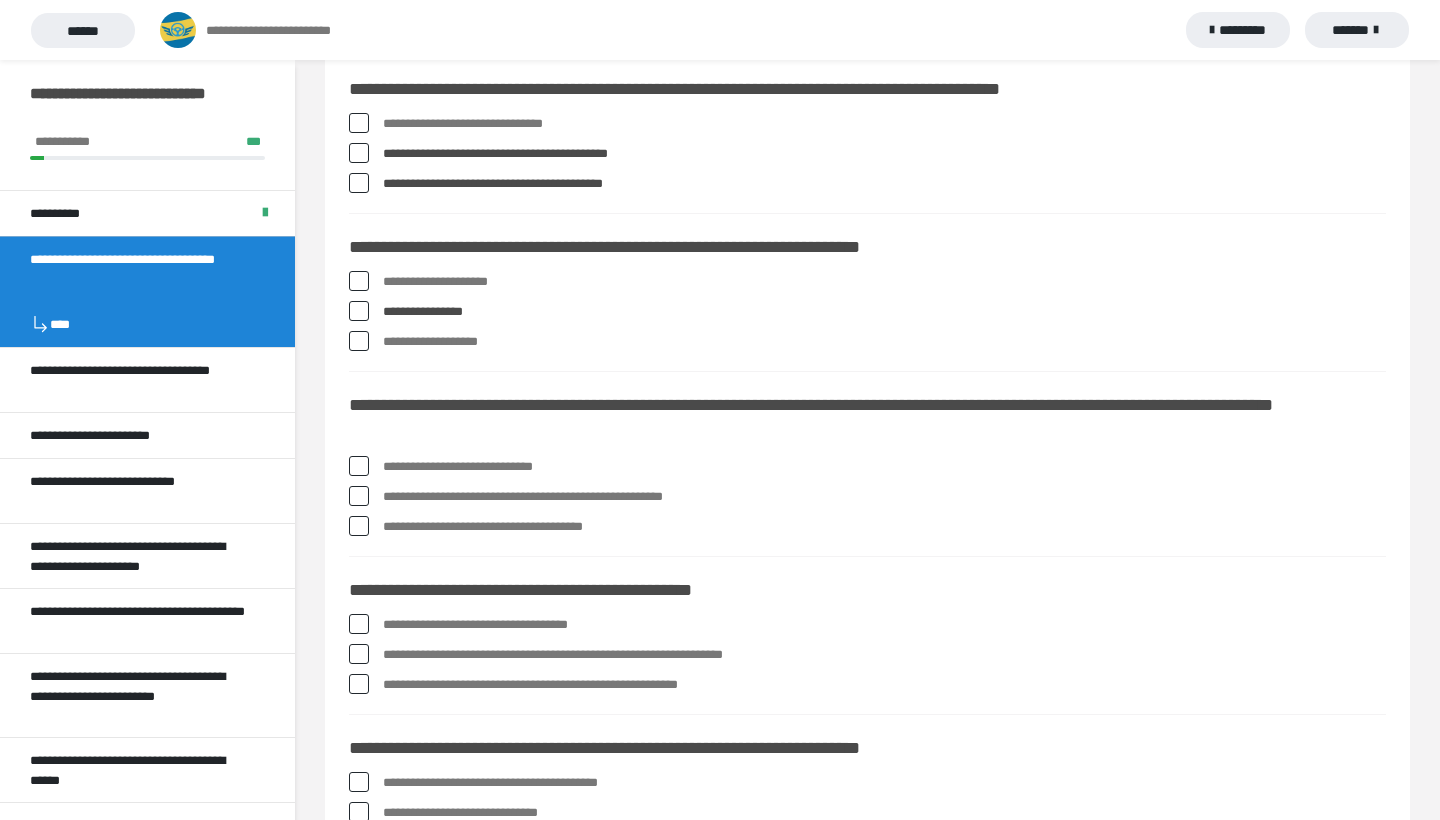 click at bounding box center [359, 466] 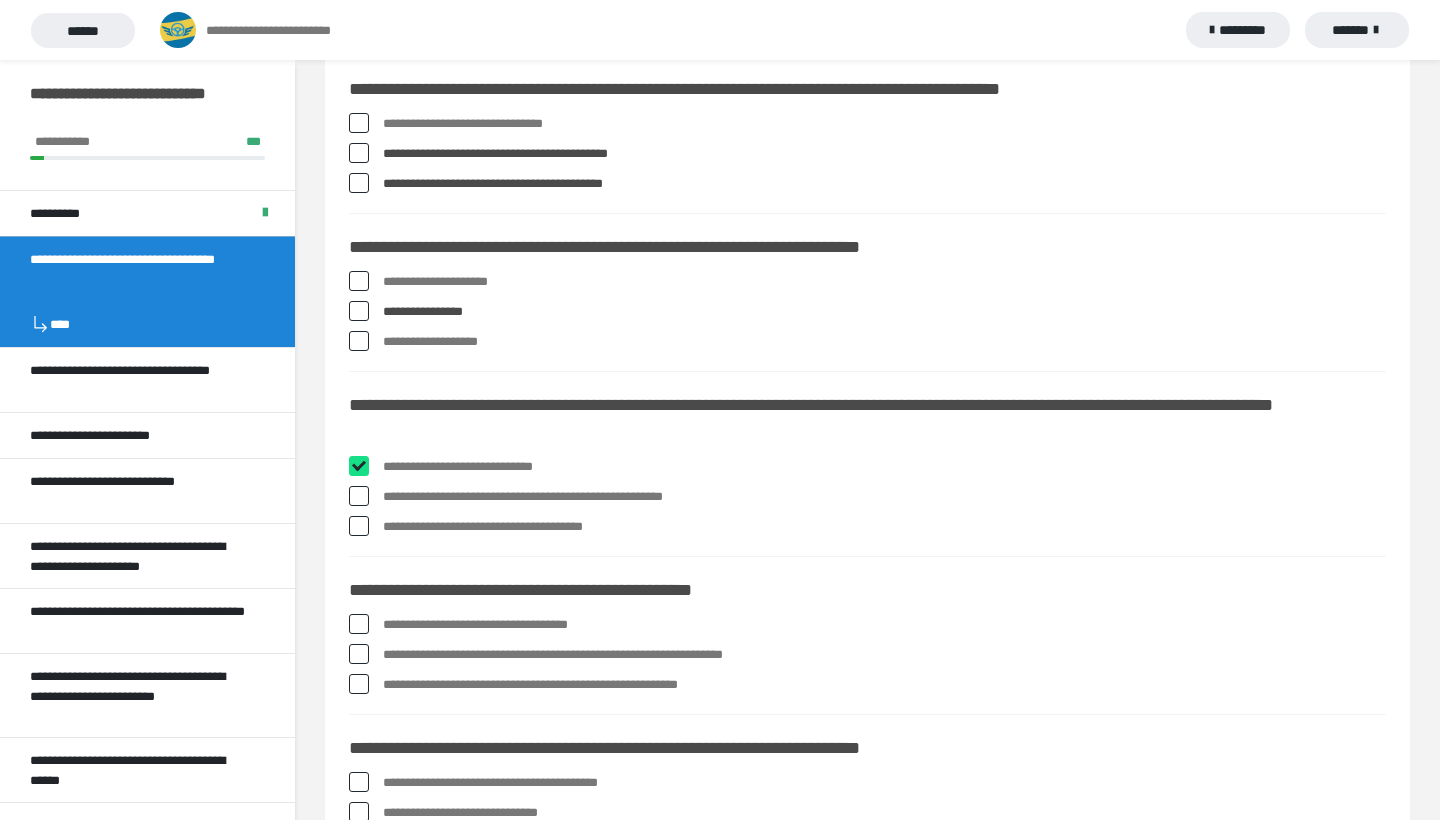 checkbox on "****" 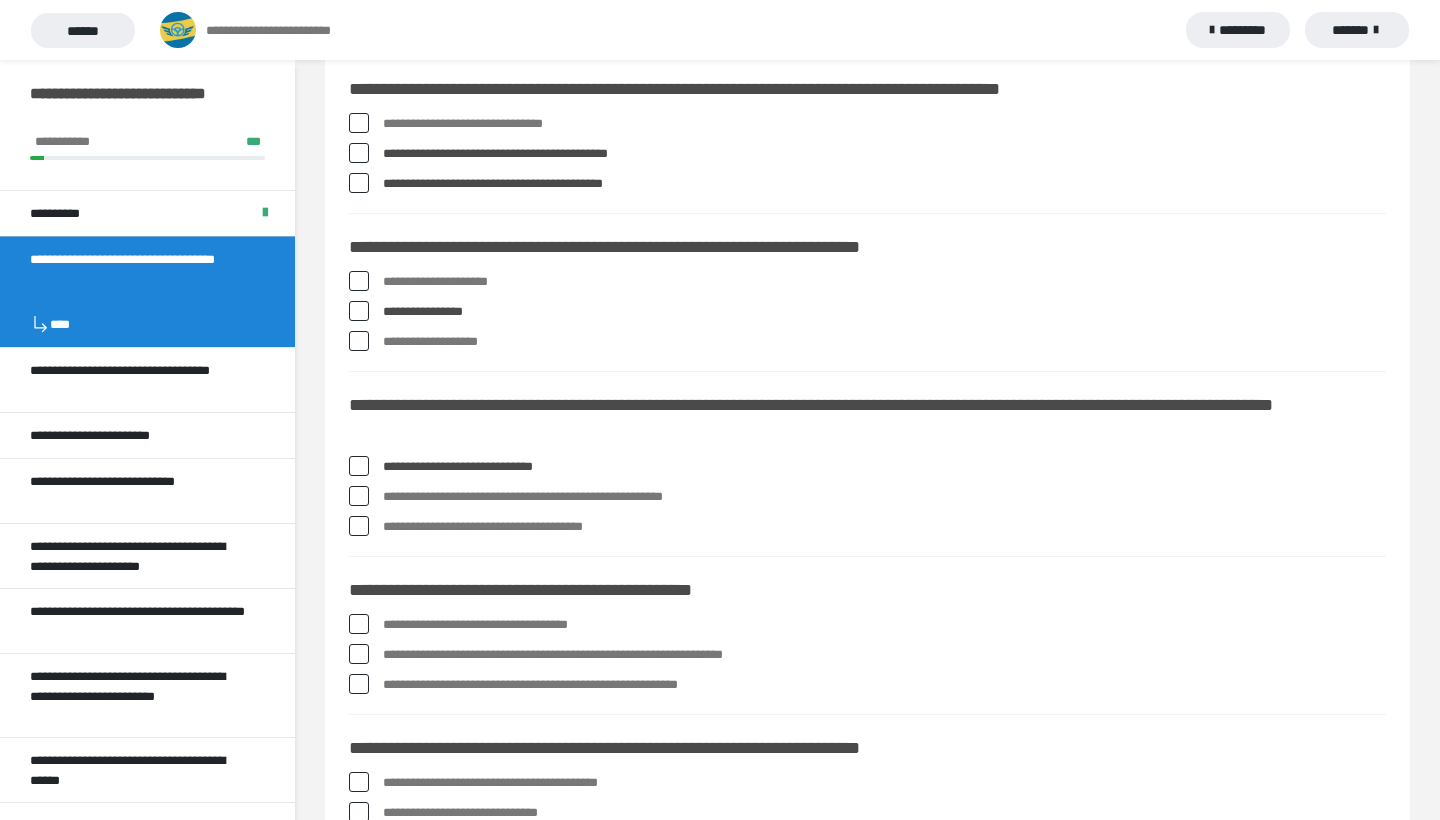 click at bounding box center [359, 496] 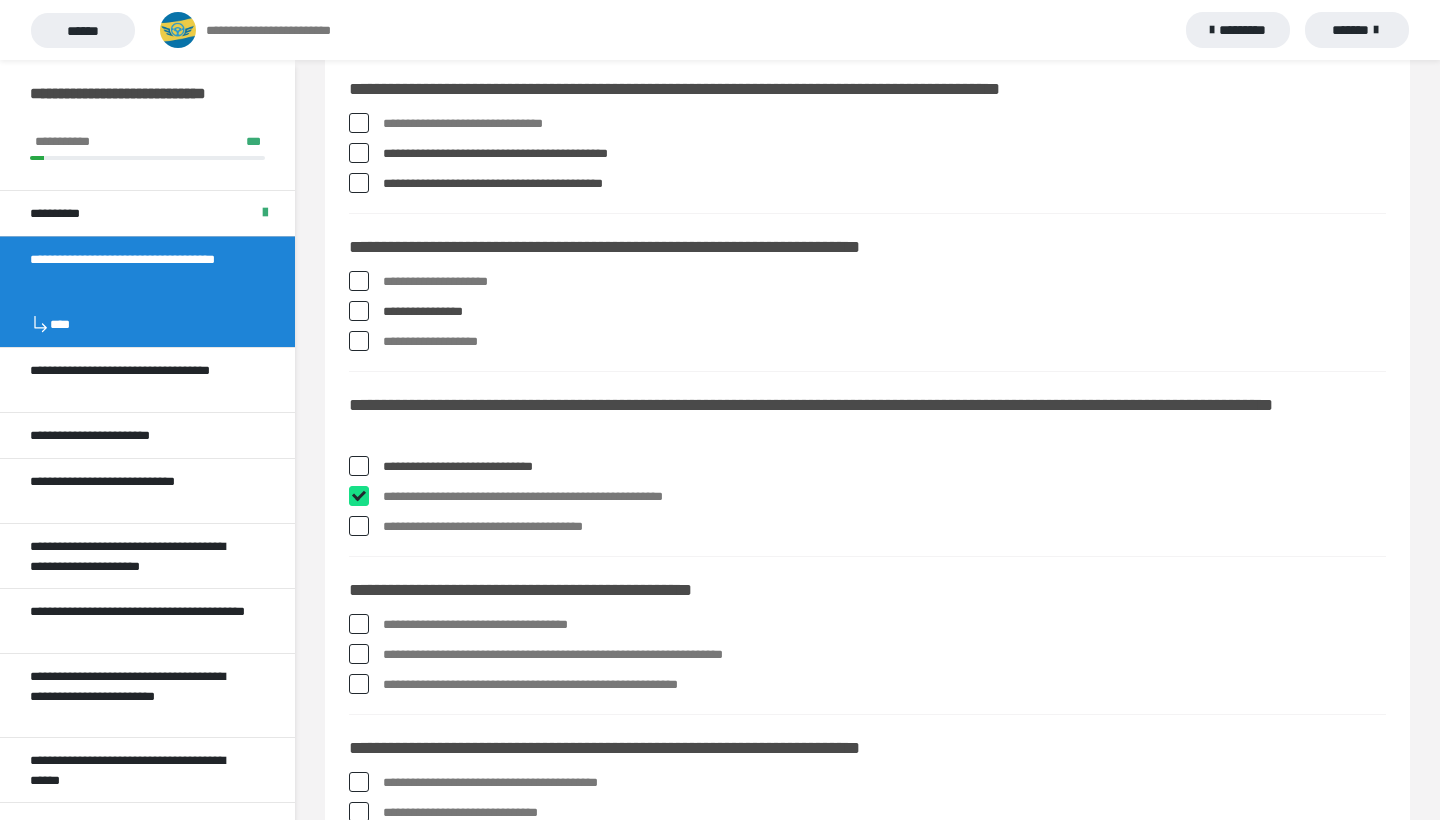 checkbox on "****" 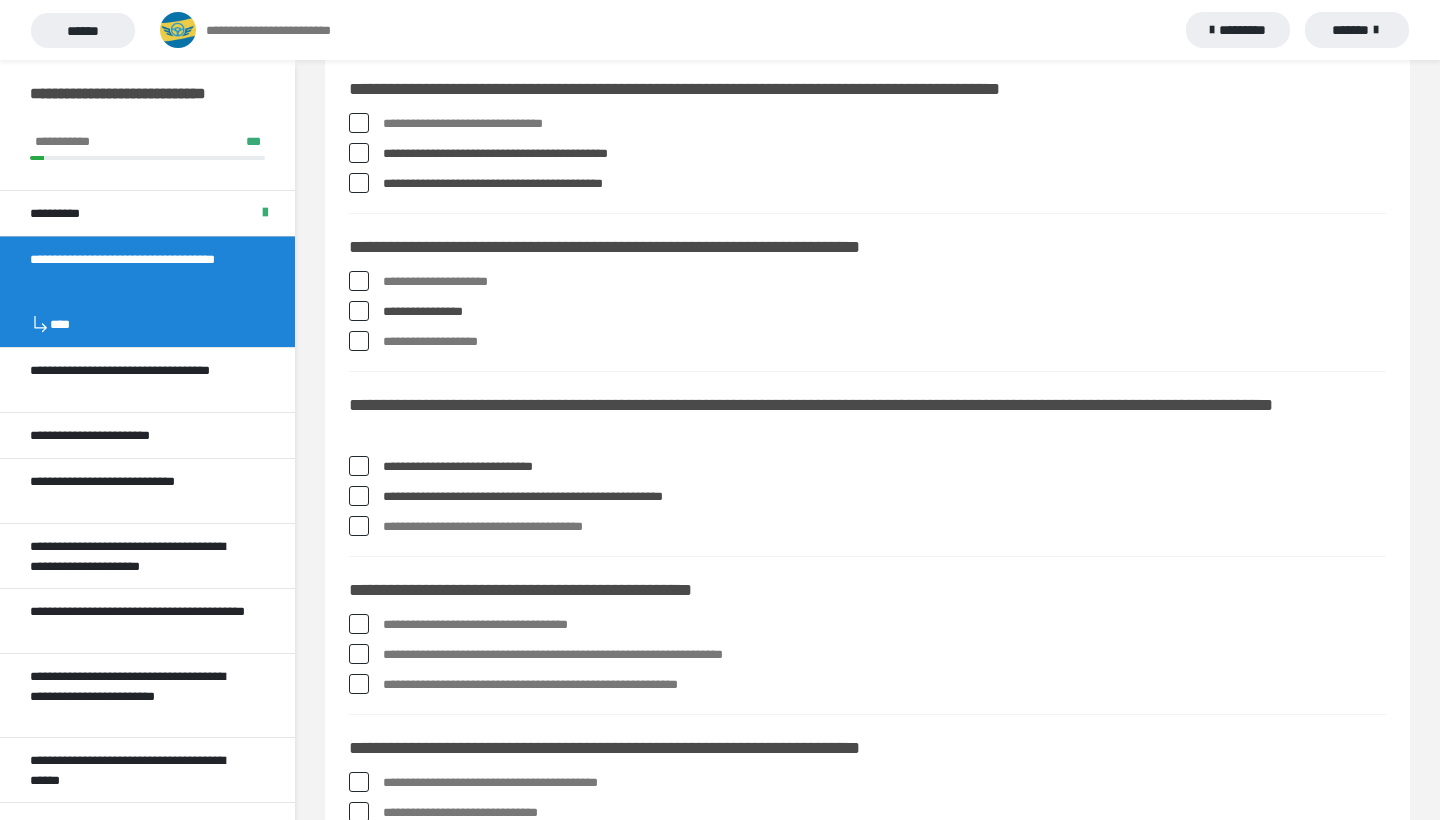 click at bounding box center (359, 526) 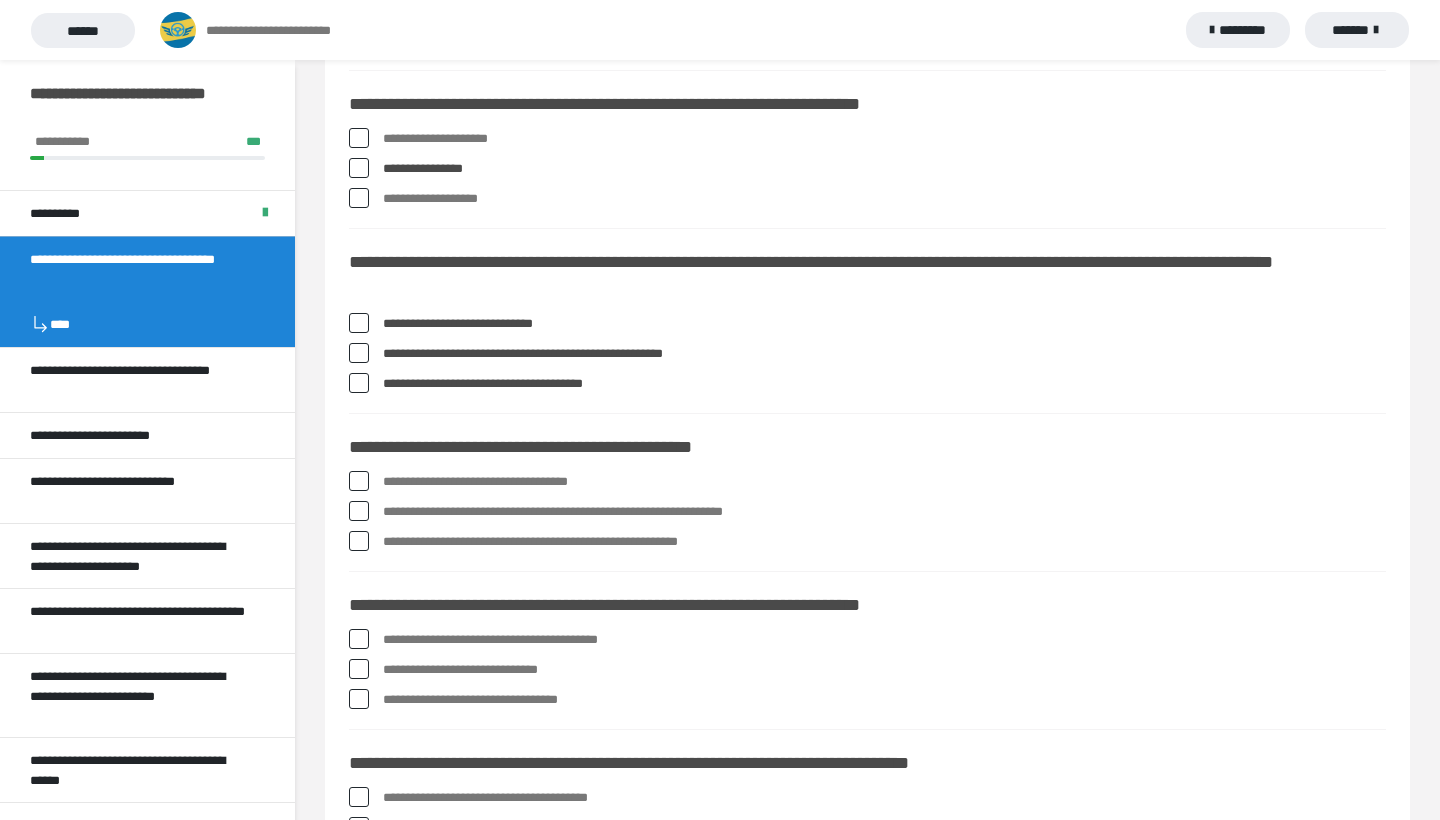 scroll, scrollTop: 1954, scrollLeft: 0, axis: vertical 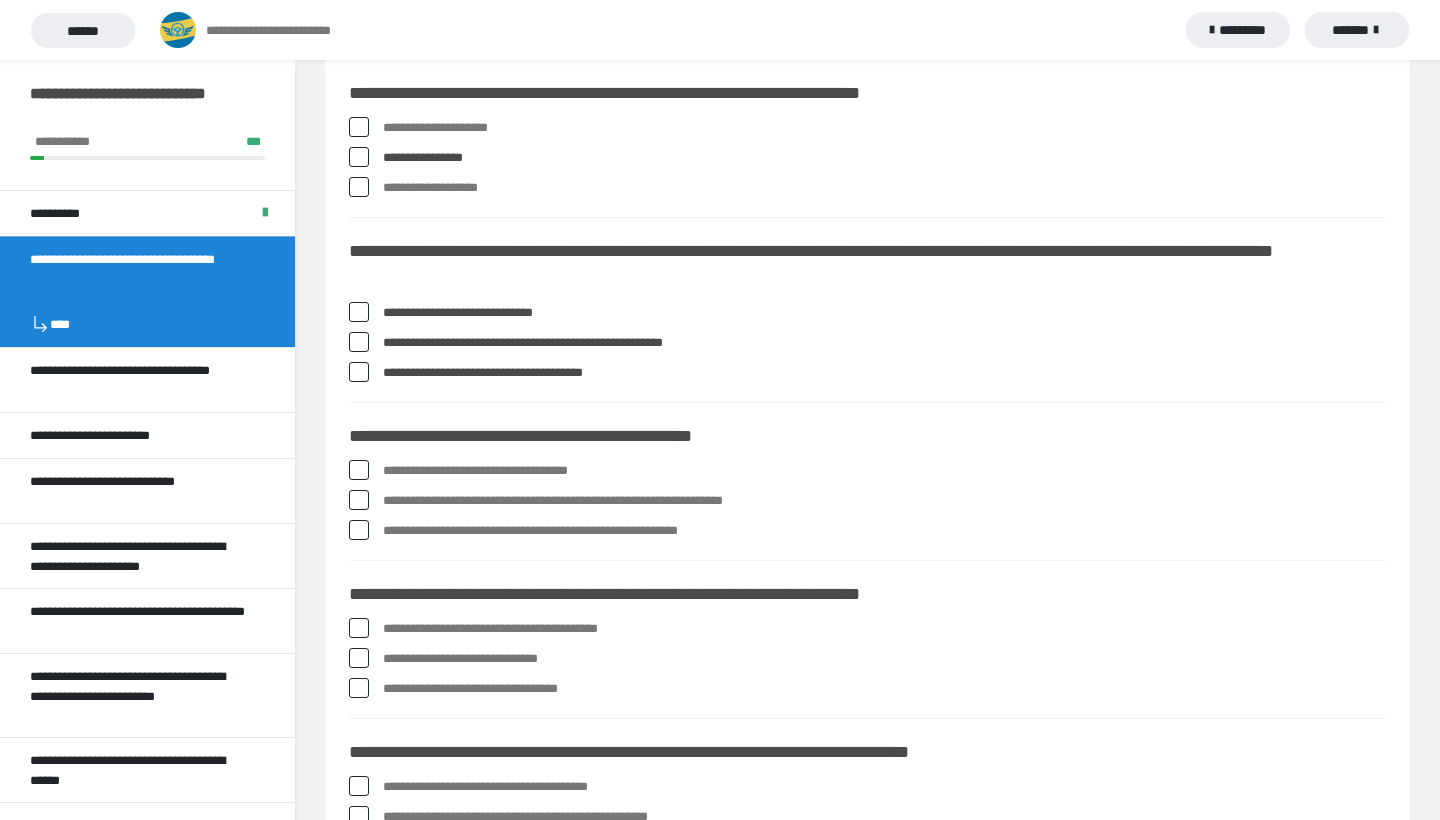 click on "**********" at bounding box center (867, 471) 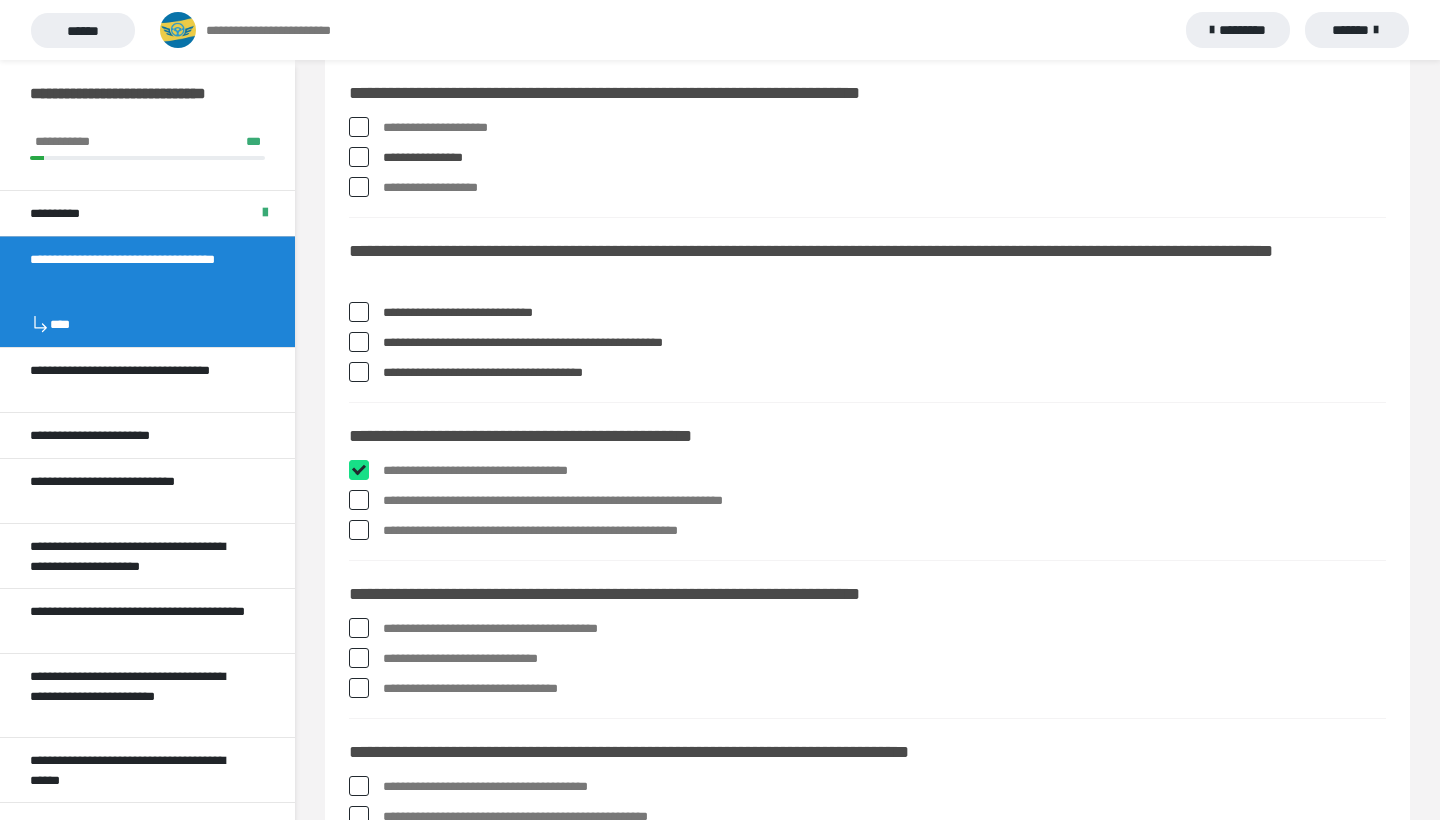 checkbox on "****" 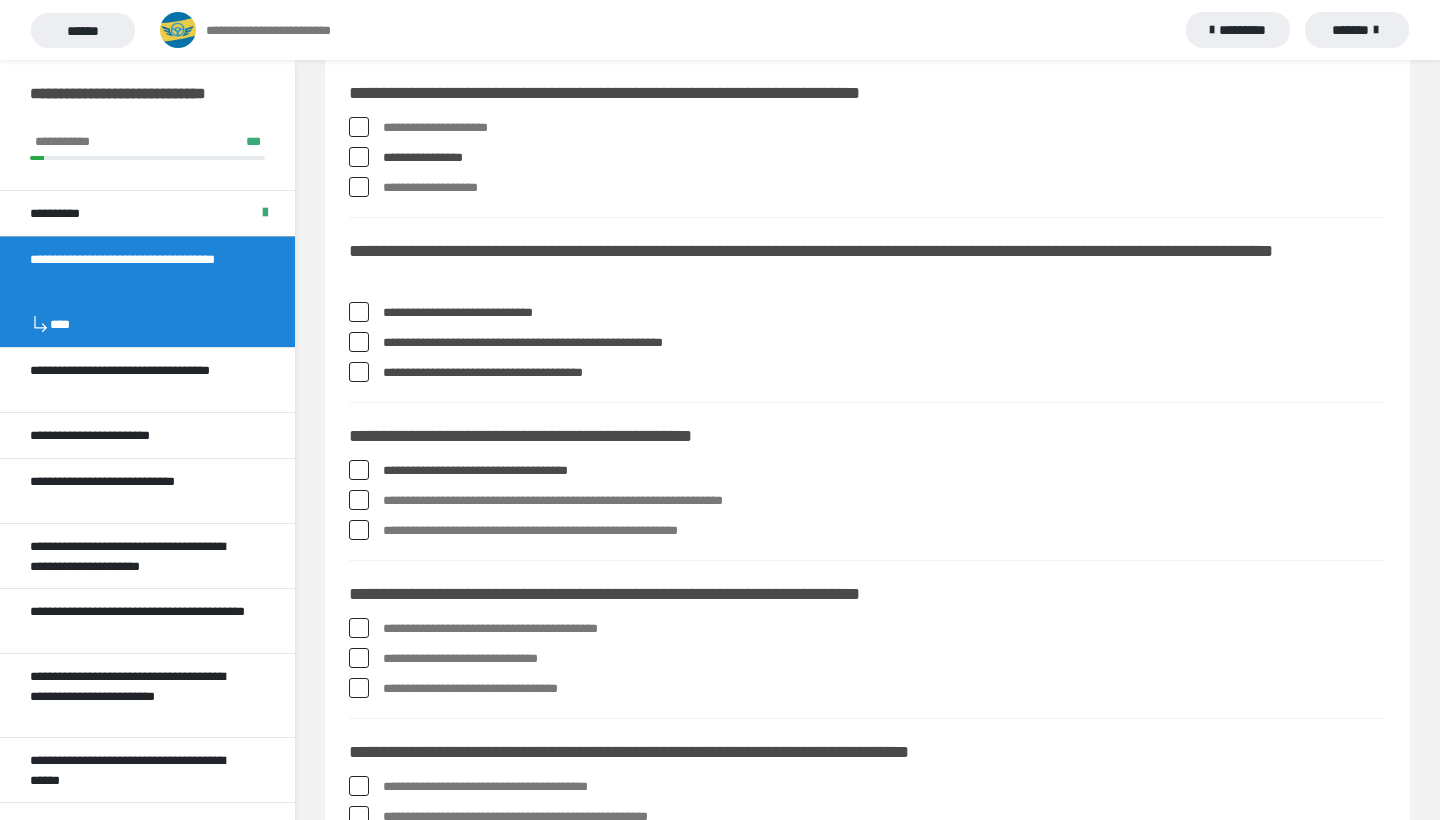 click at bounding box center (359, 500) 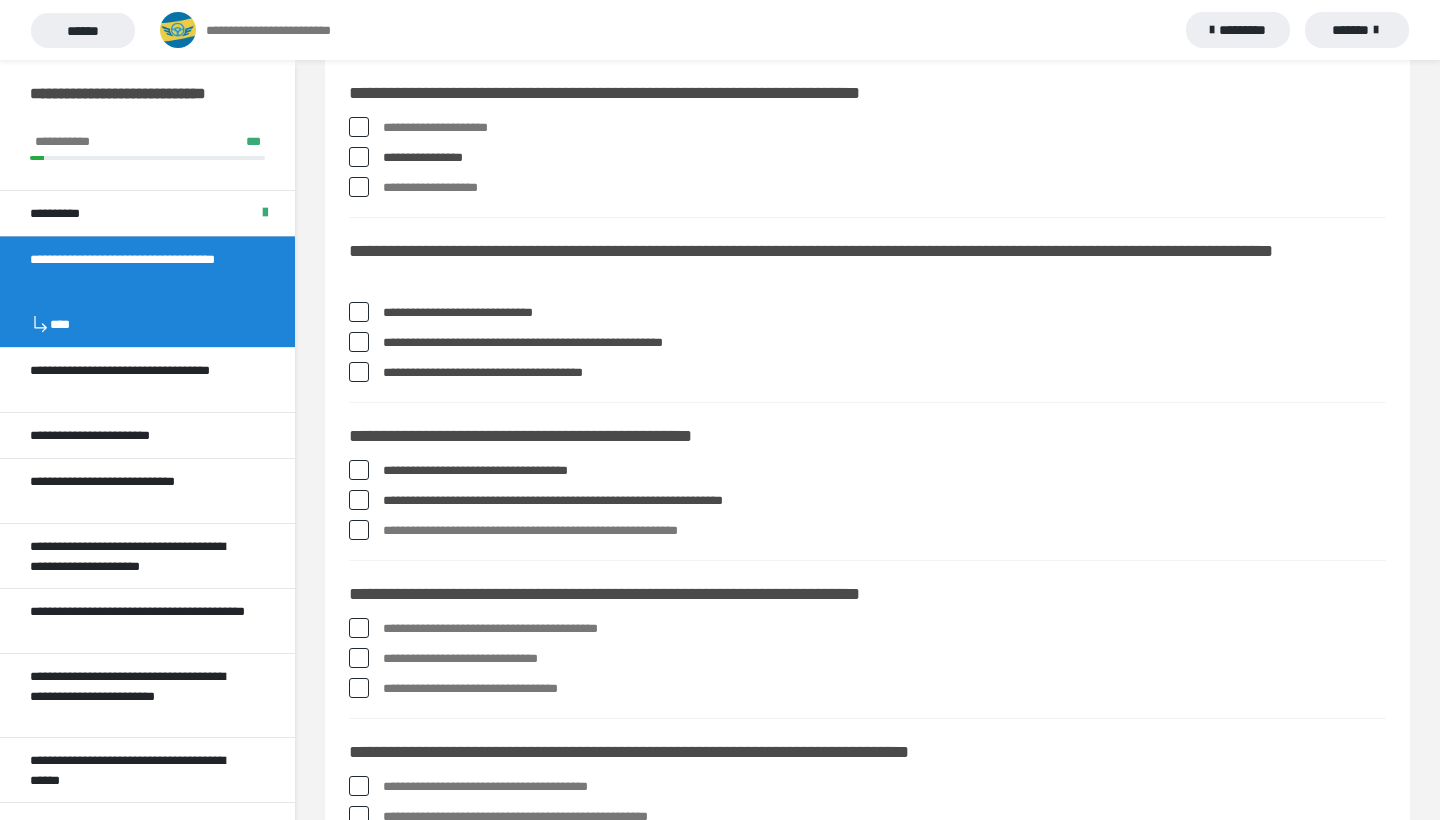 click at bounding box center (359, 530) 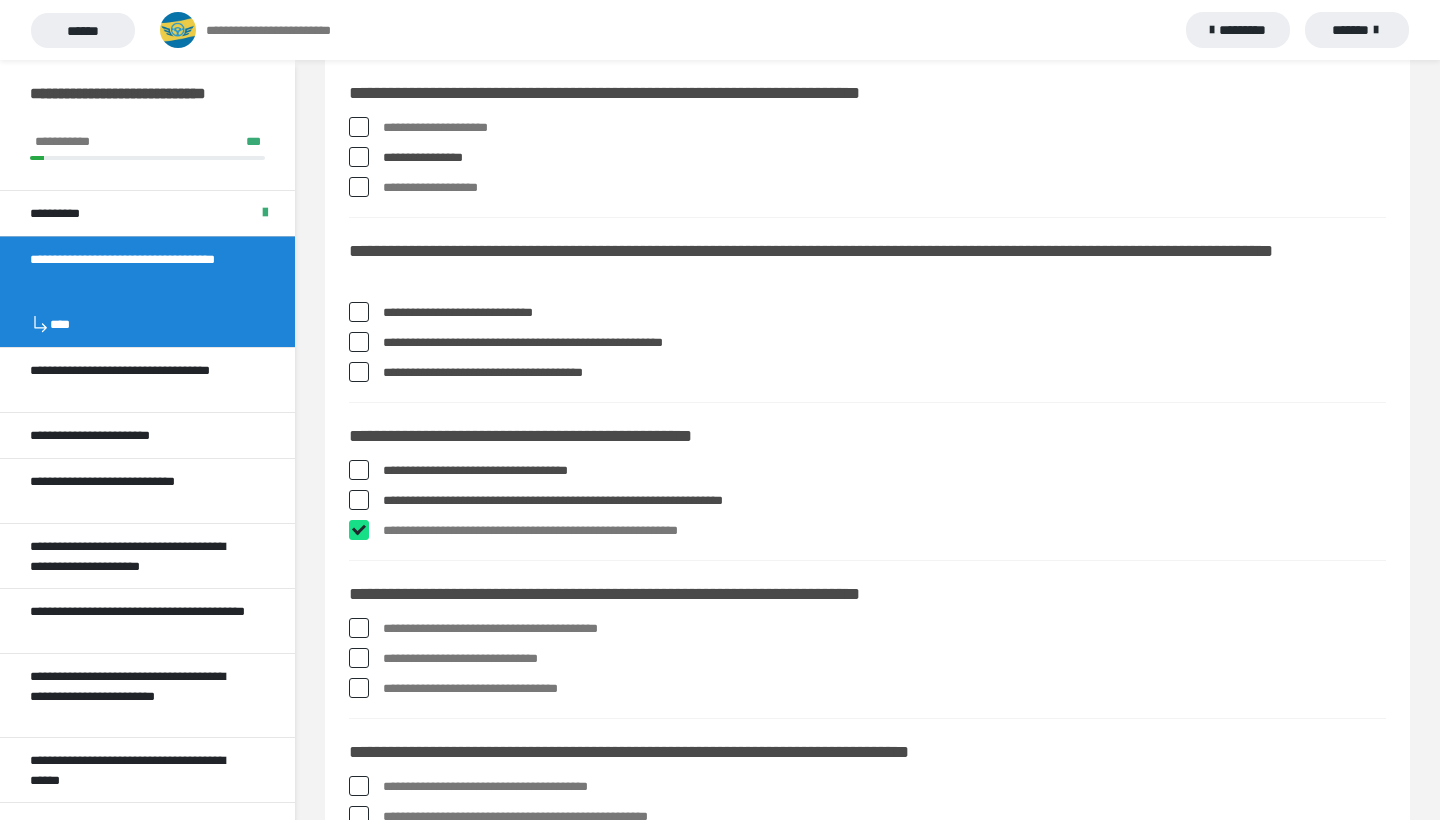 checkbox on "****" 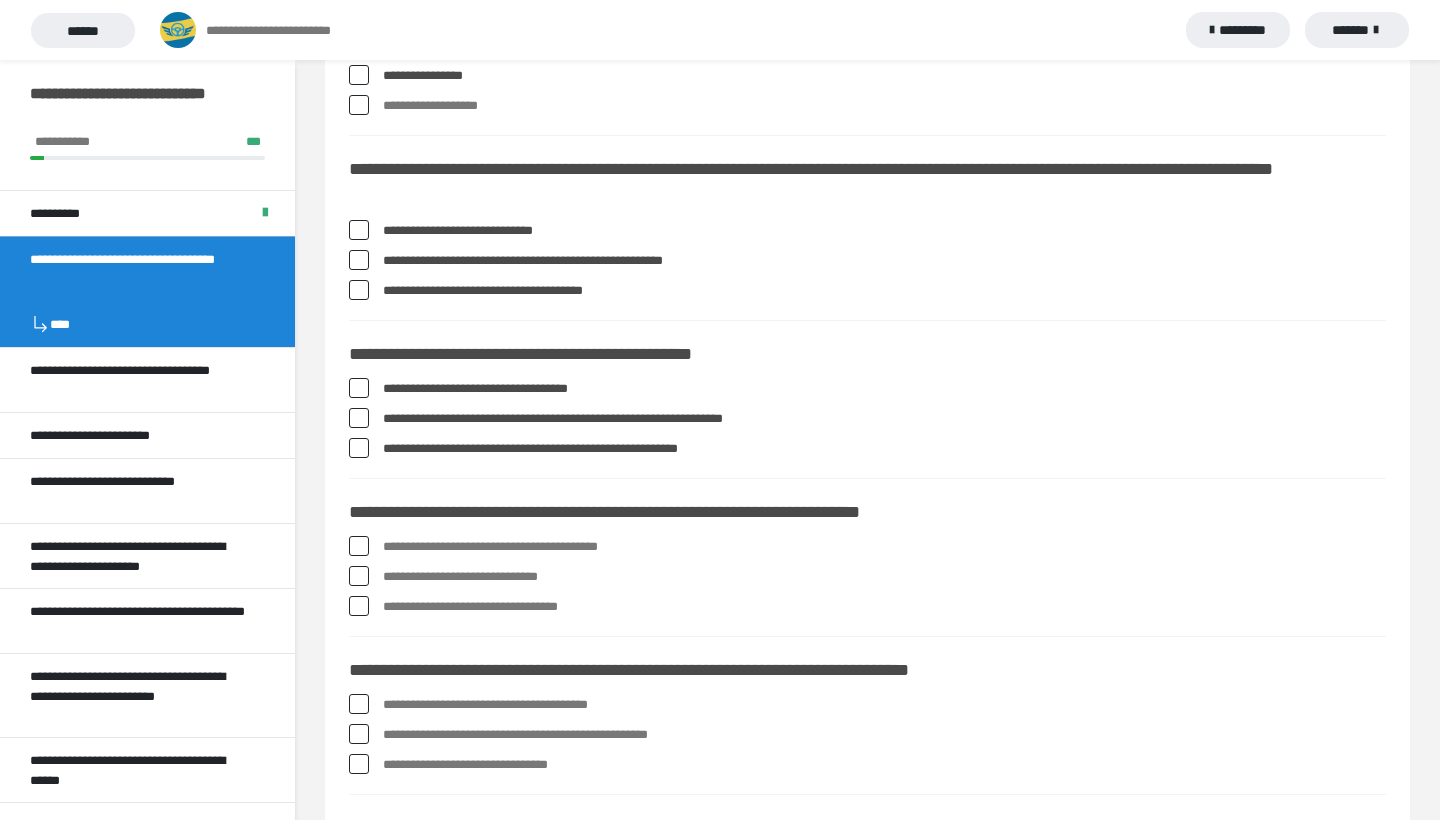 scroll, scrollTop: 2050, scrollLeft: 0, axis: vertical 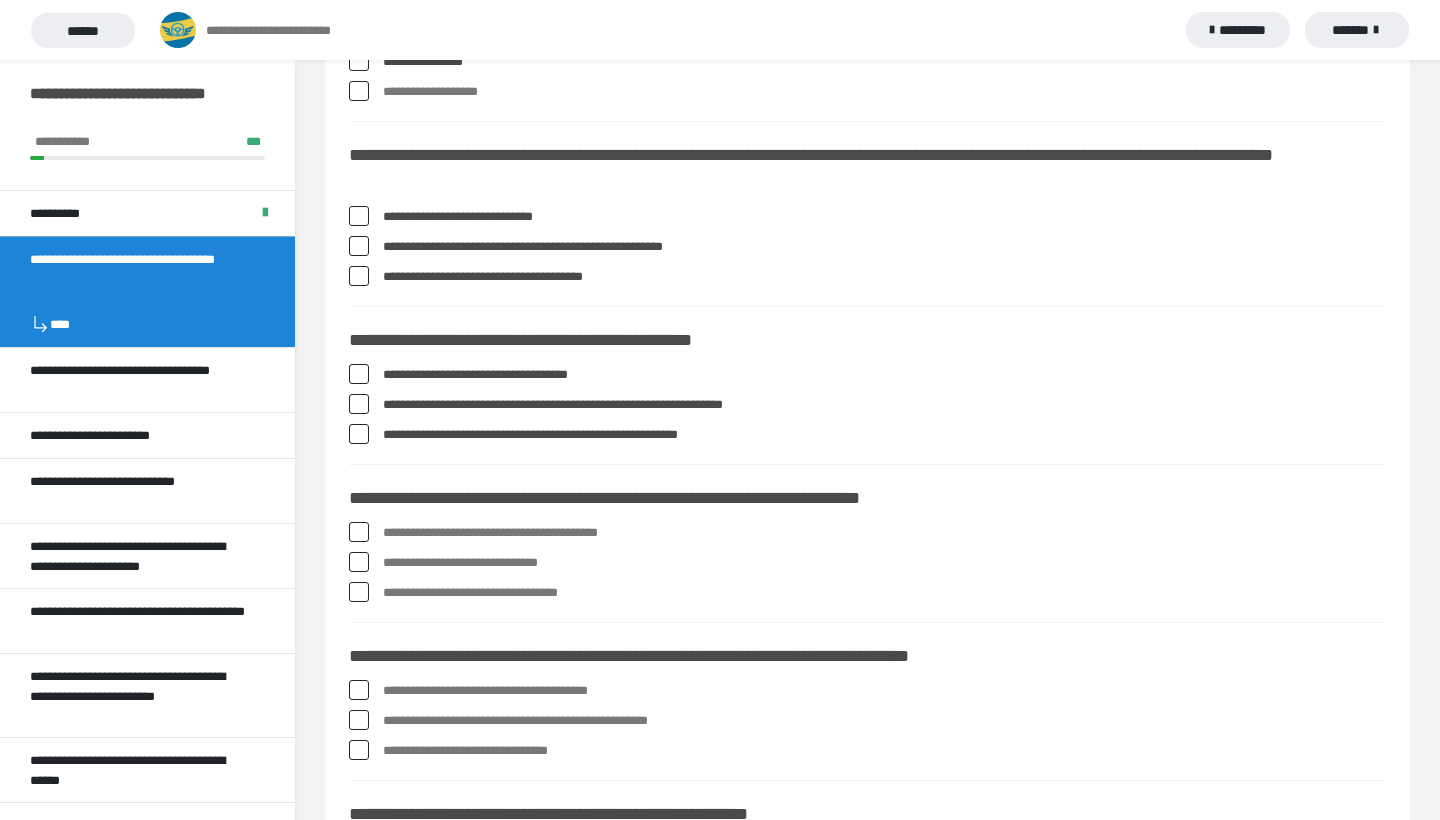 click at bounding box center (359, 532) 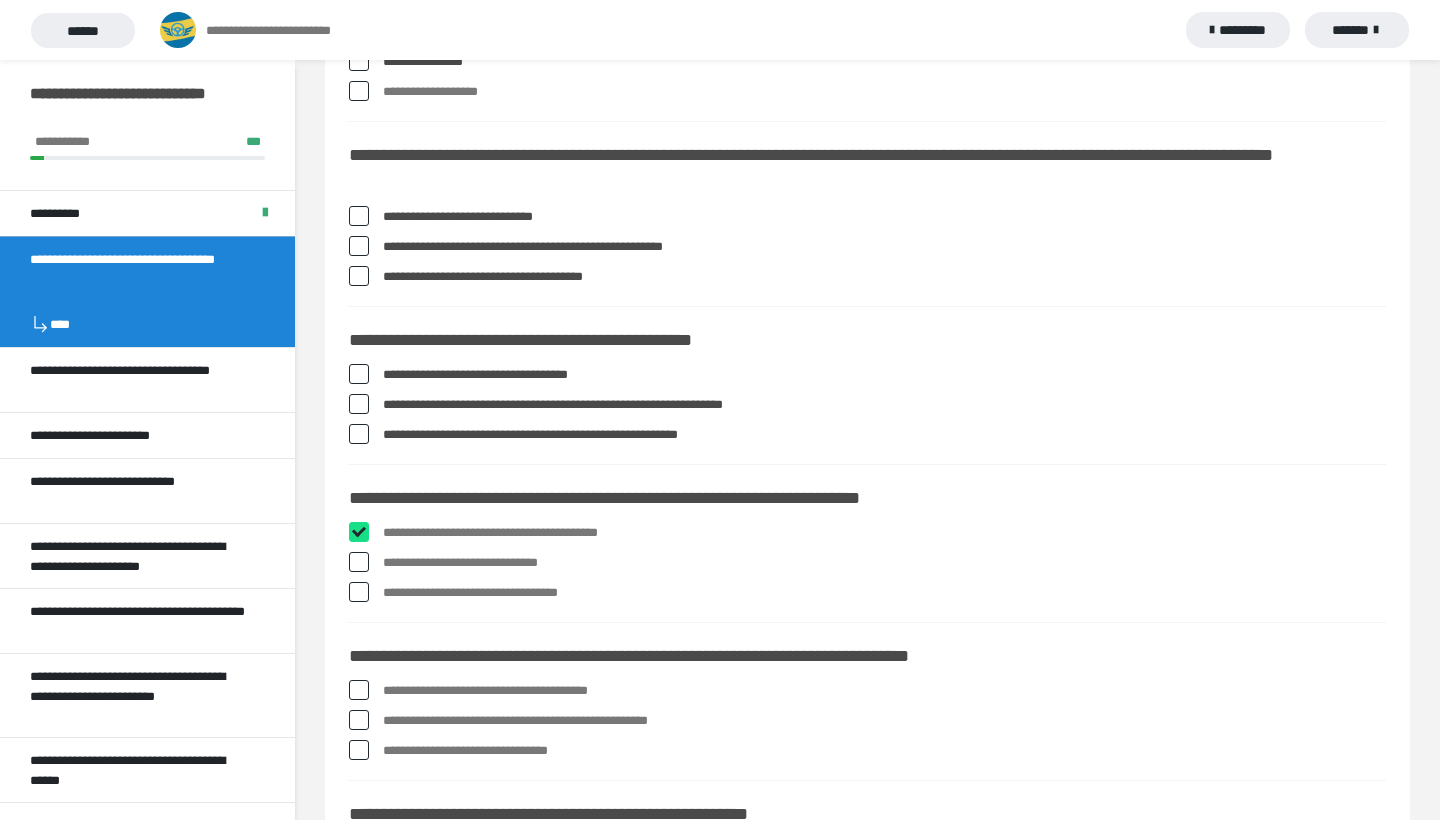 checkbox on "****" 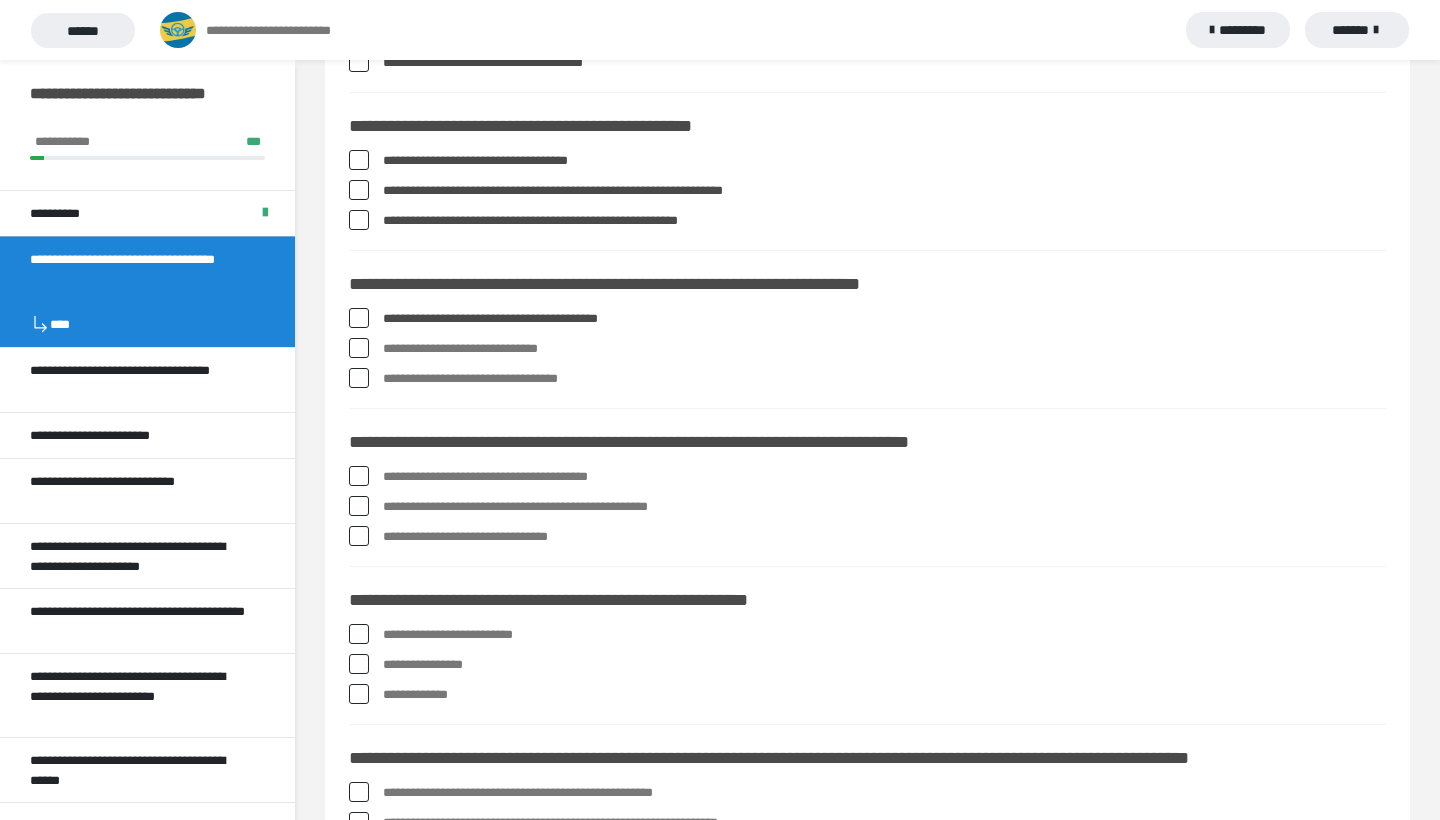 scroll, scrollTop: 2266, scrollLeft: 0, axis: vertical 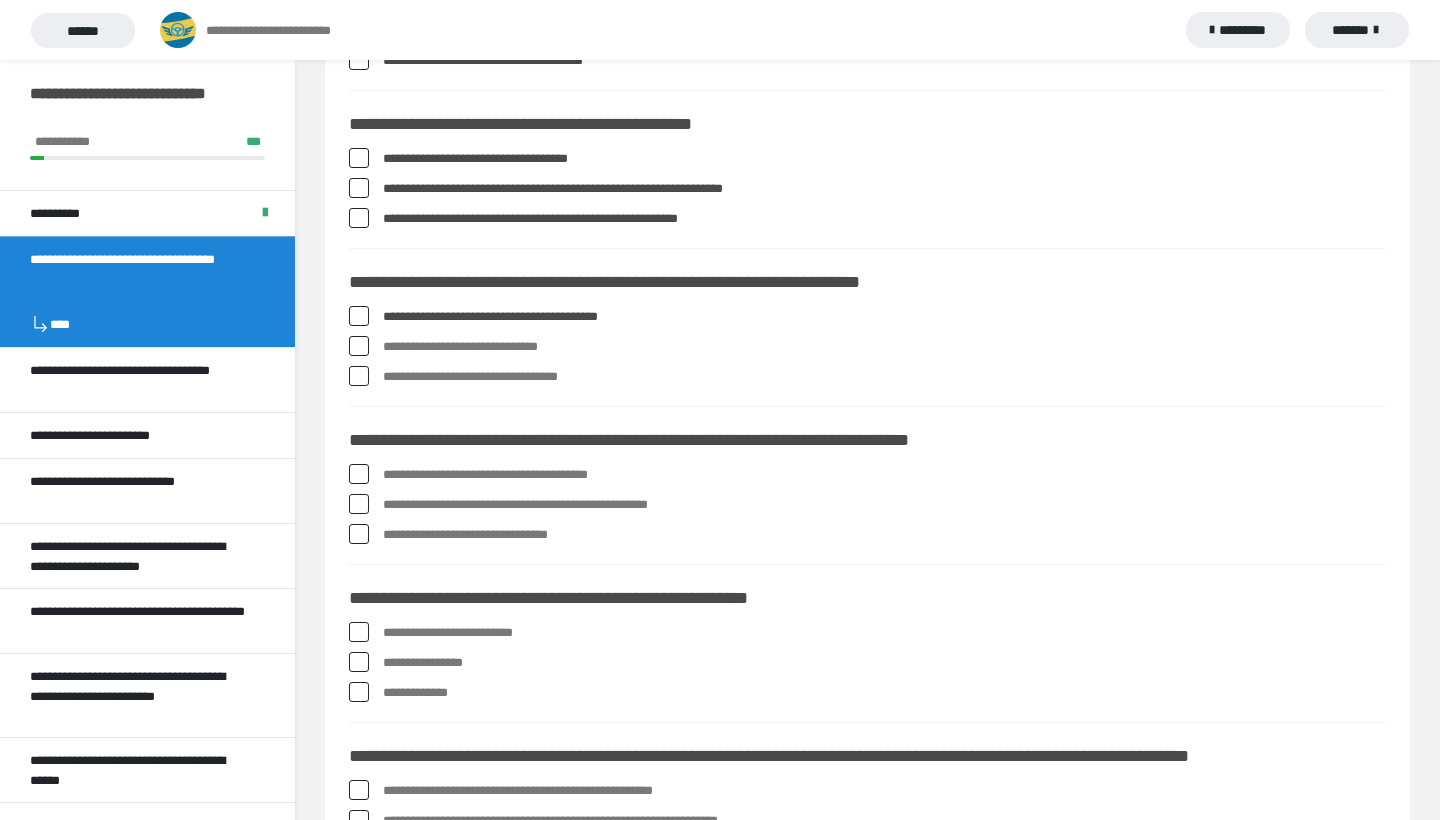 click at bounding box center (359, 474) 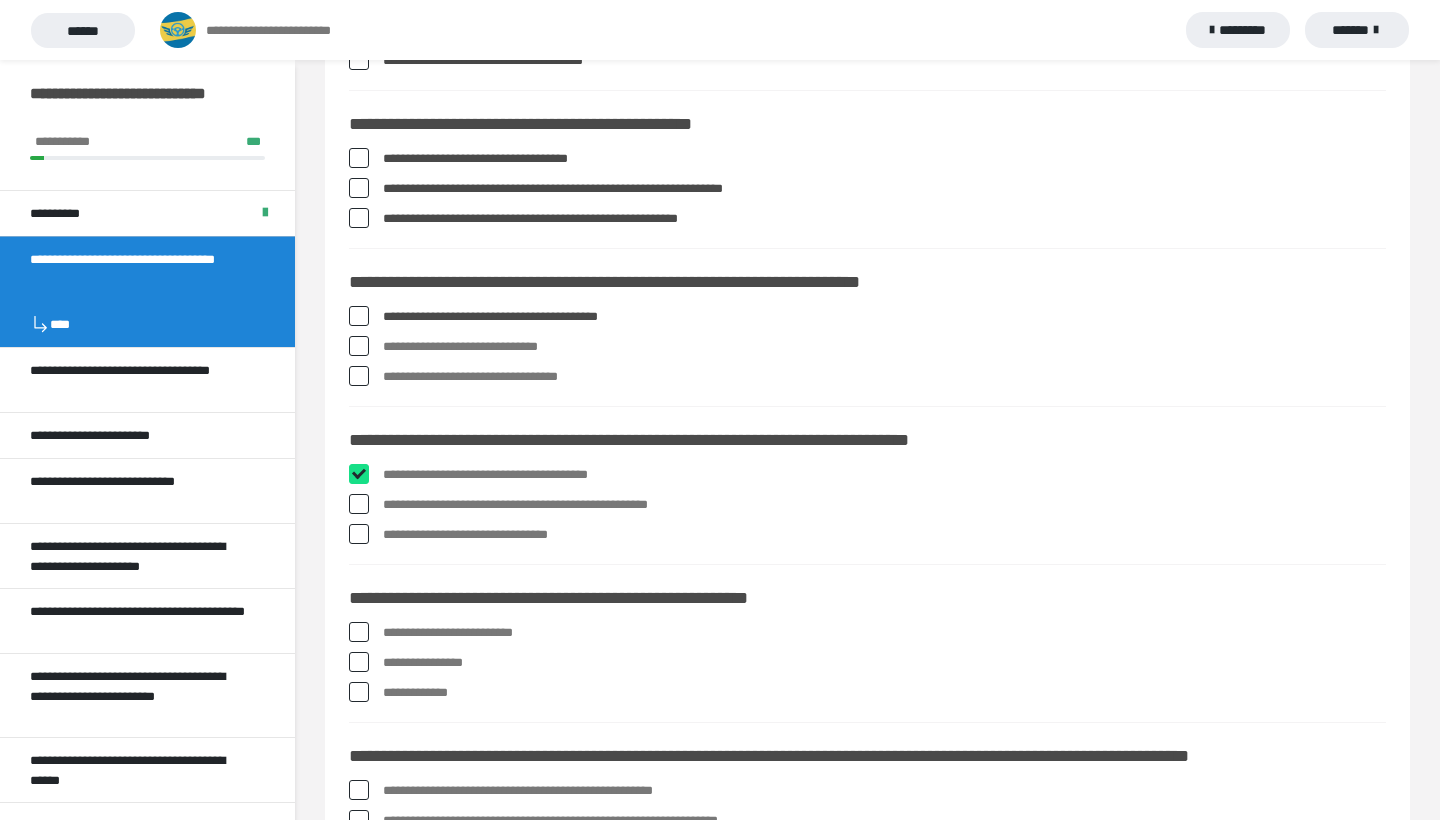 checkbox on "****" 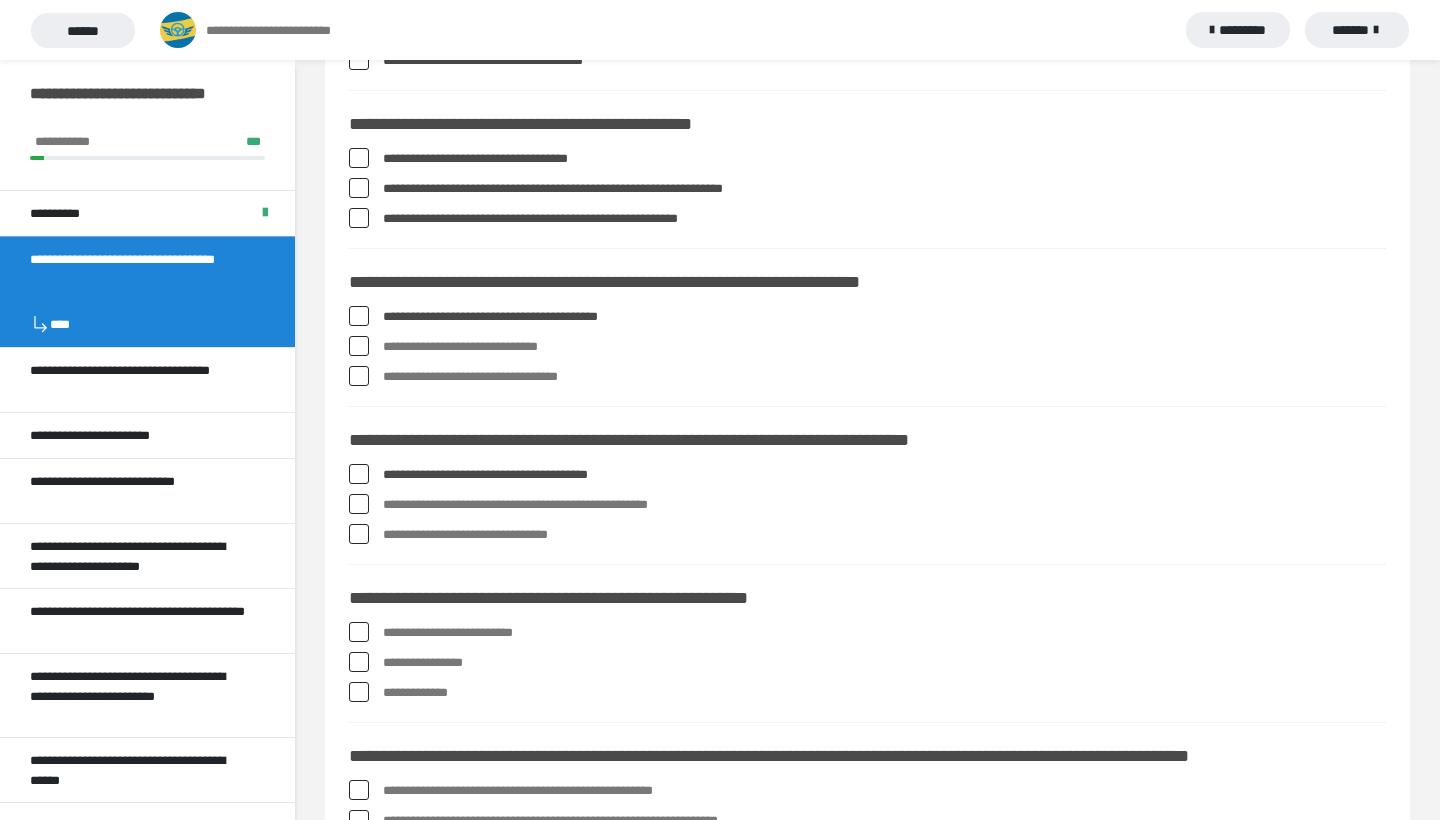click at bounding box center (359, 504) 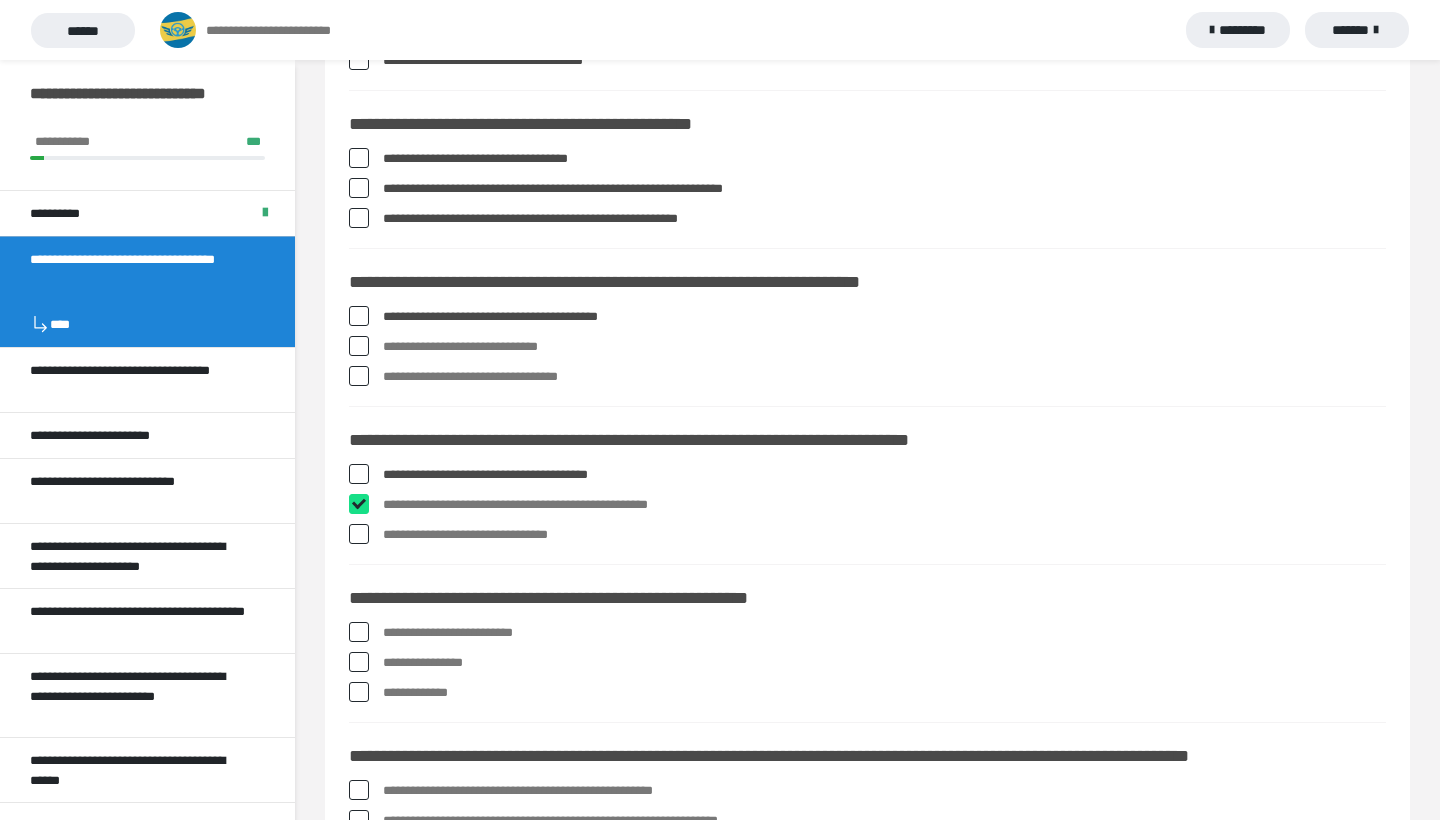 checkbox on "****" 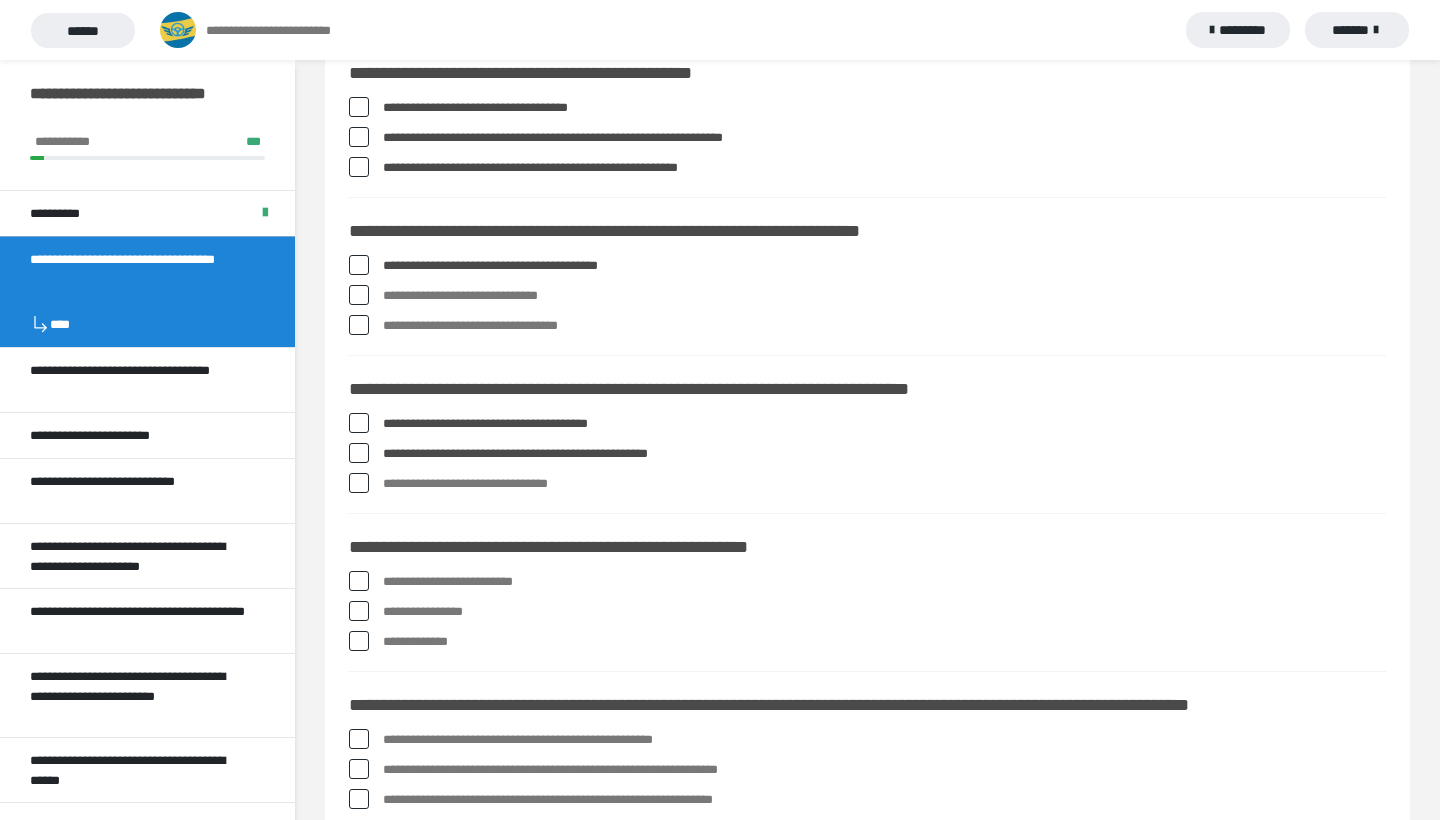 scroll, scrollTop: 2338, scrollLeft: 0, axis: vertical 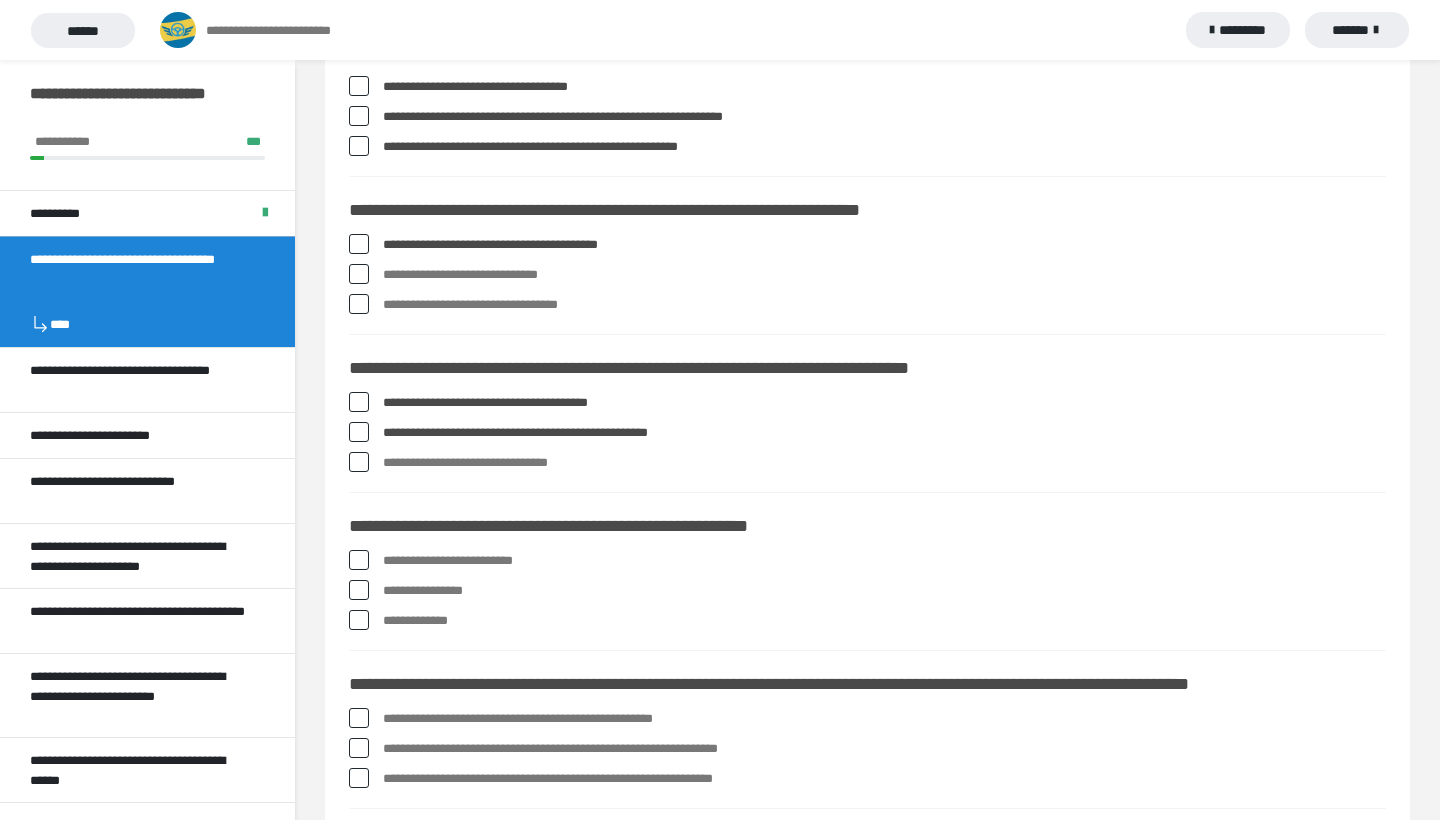 click at bounding box center (359, 560) 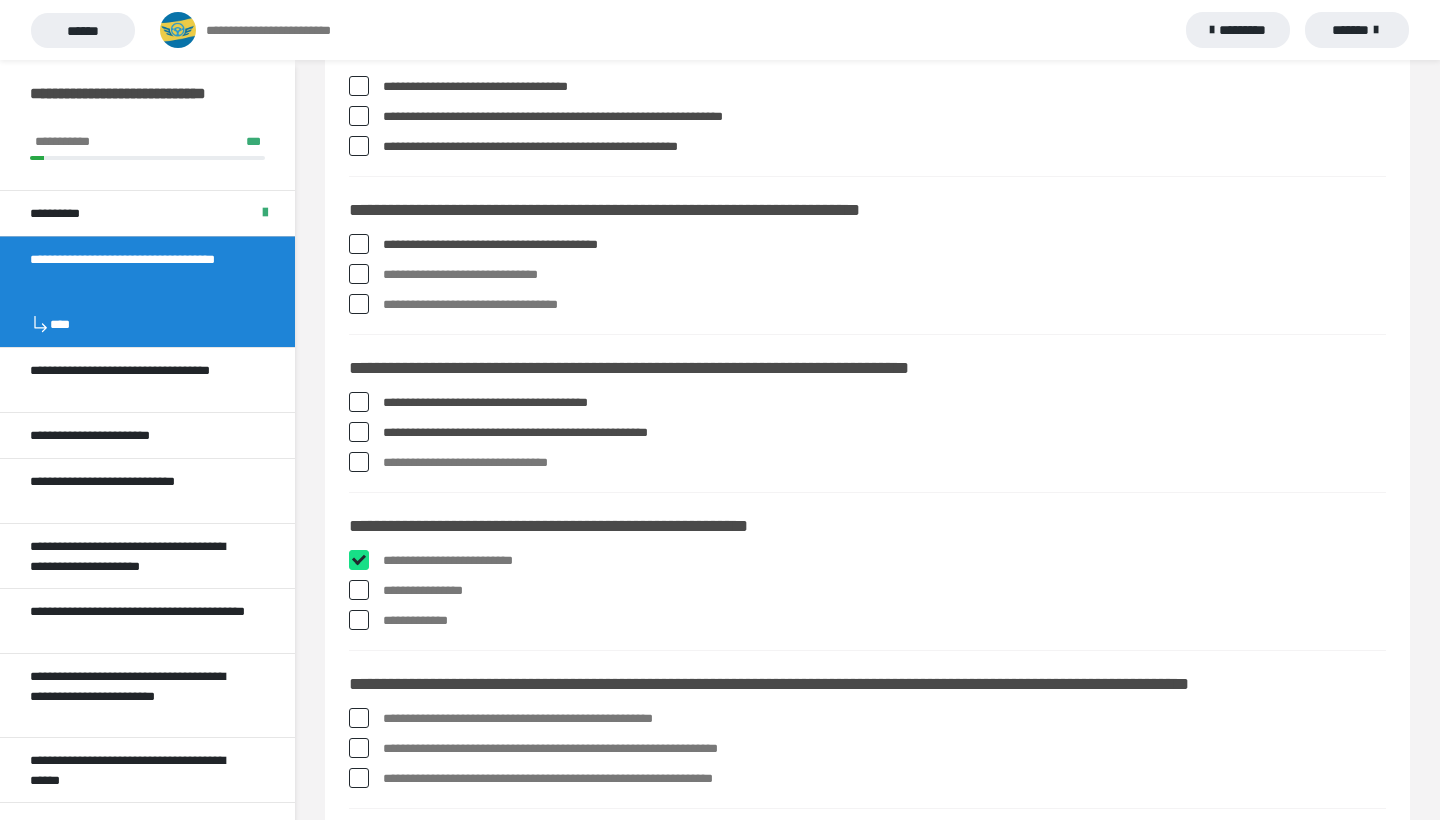 checkbox on "****" 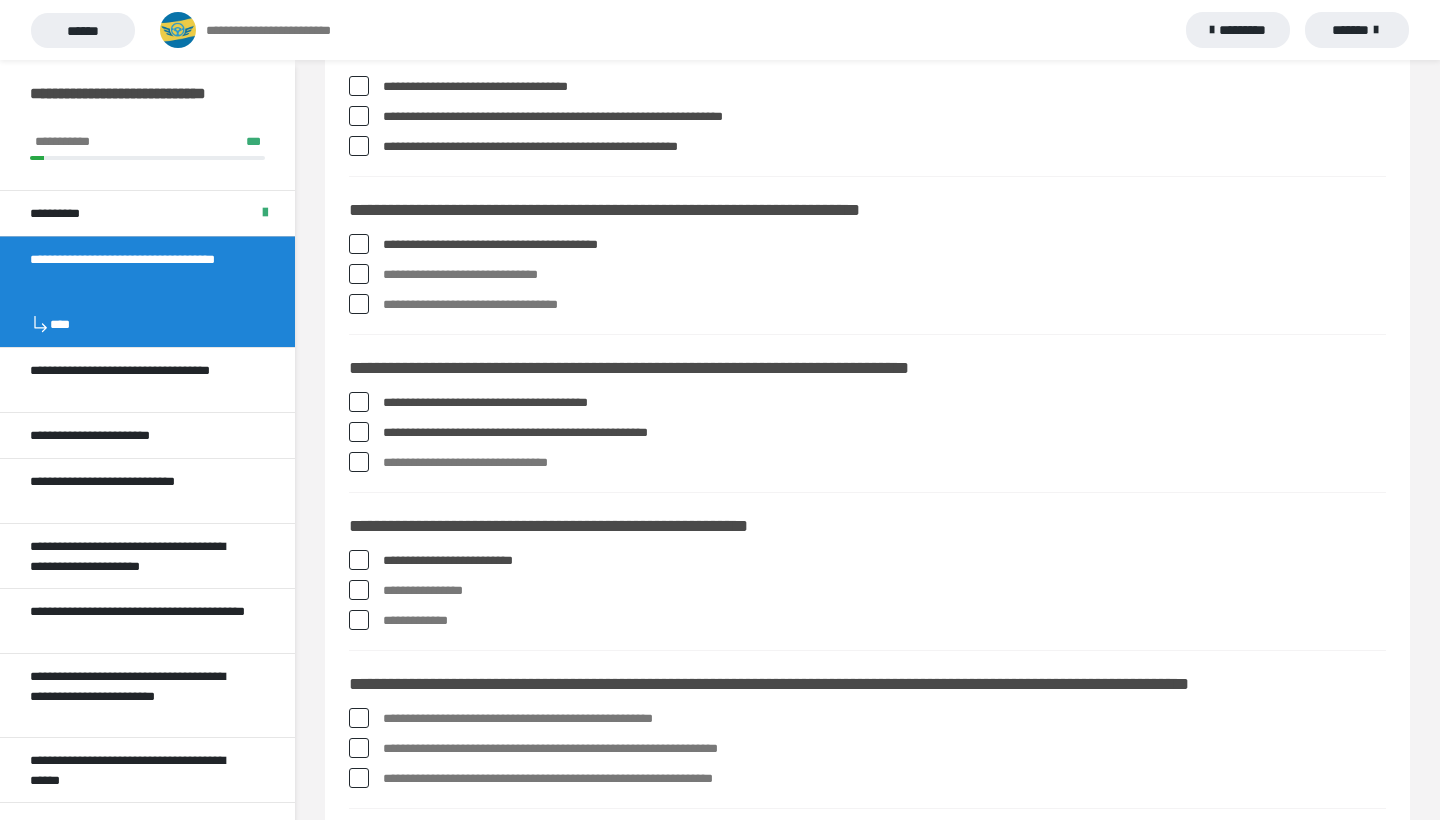 click at bounding box center (359, 590) 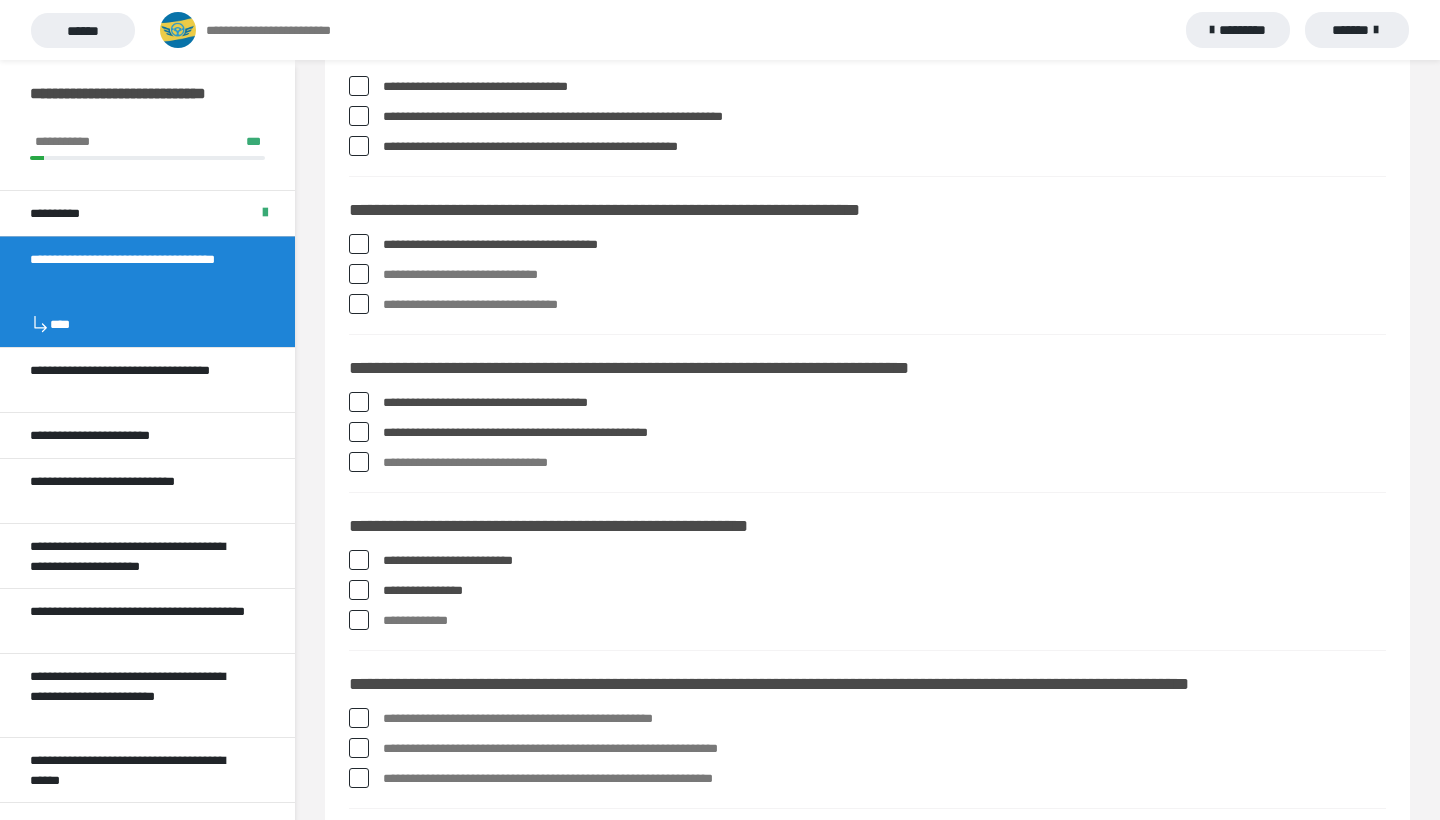 click at bounding box center [359, 620] 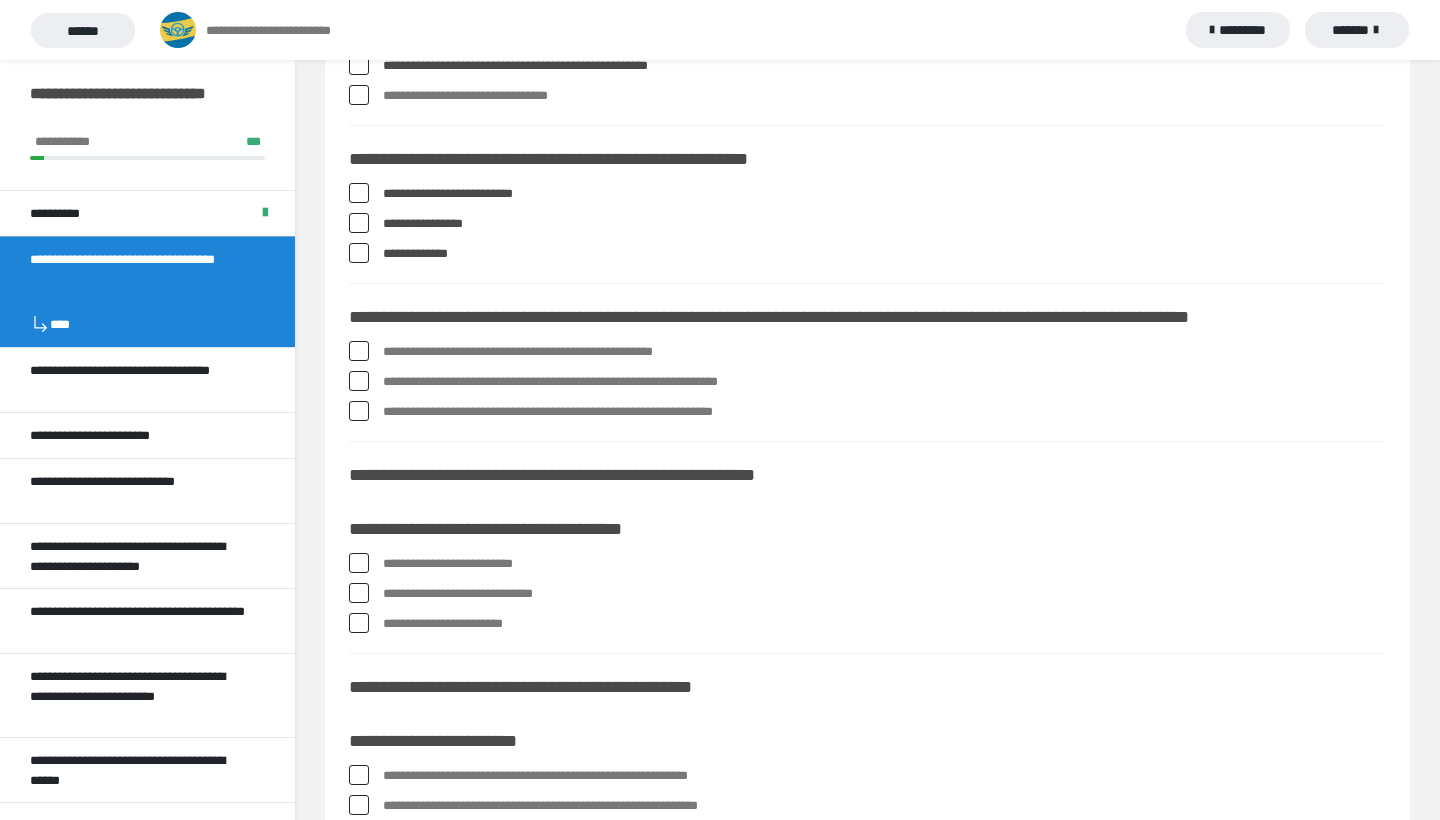 scroll, scrollTop: 2705, scrollLeft: 0, axis: vertical 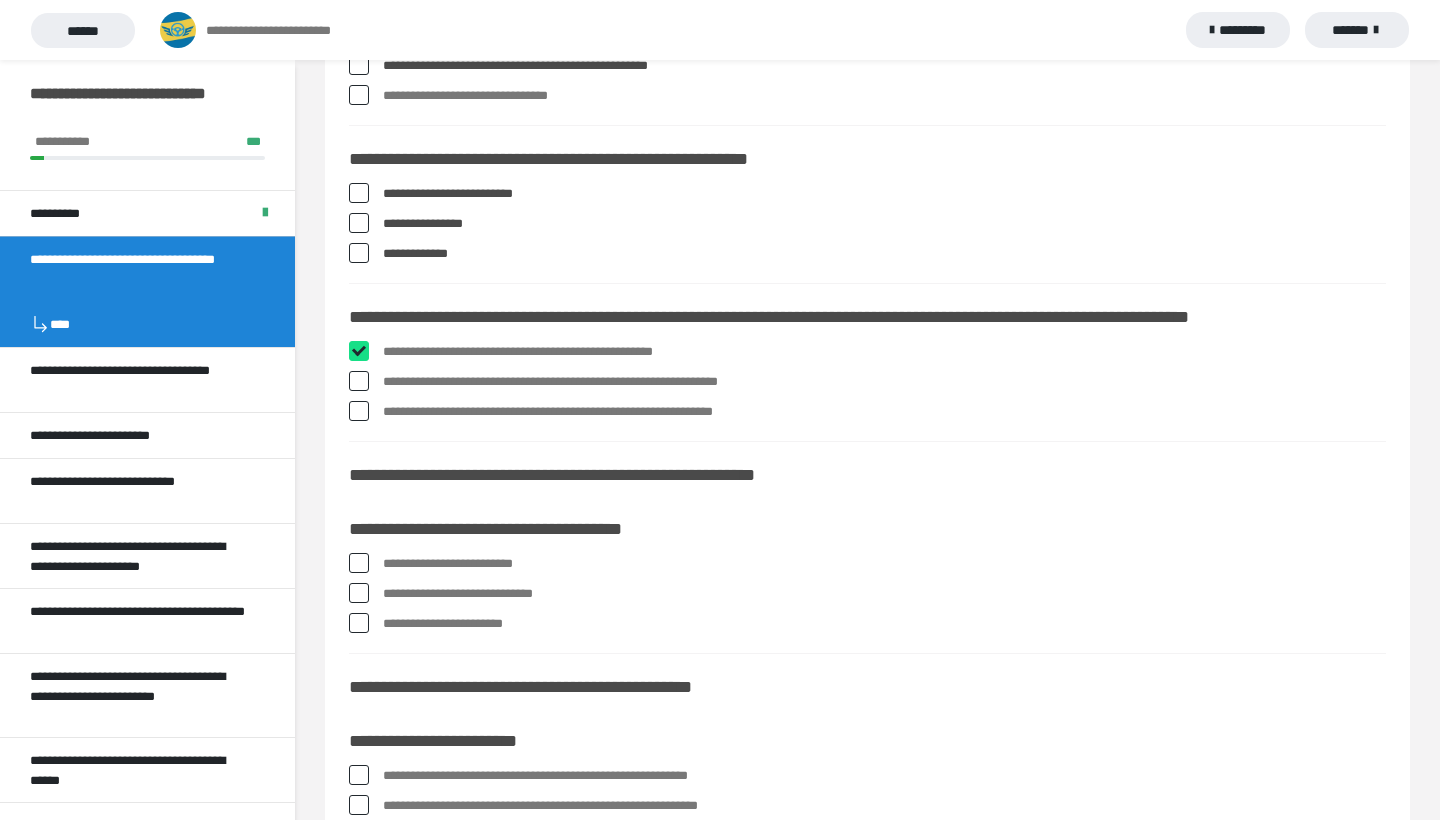 checkbox on "****" 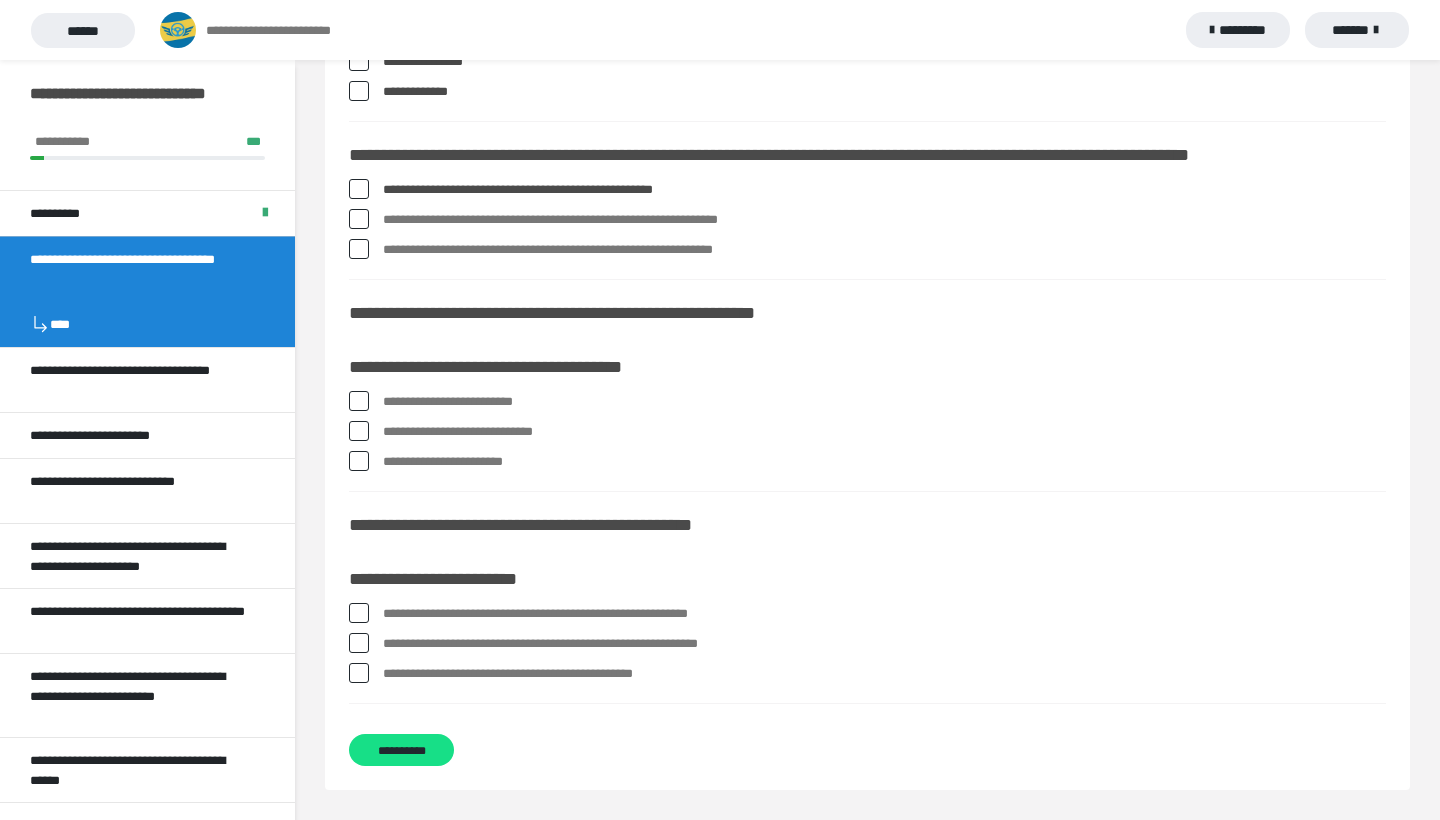 scroll, scrollTop: 2867, scrollLeft: 0, axis: vertical 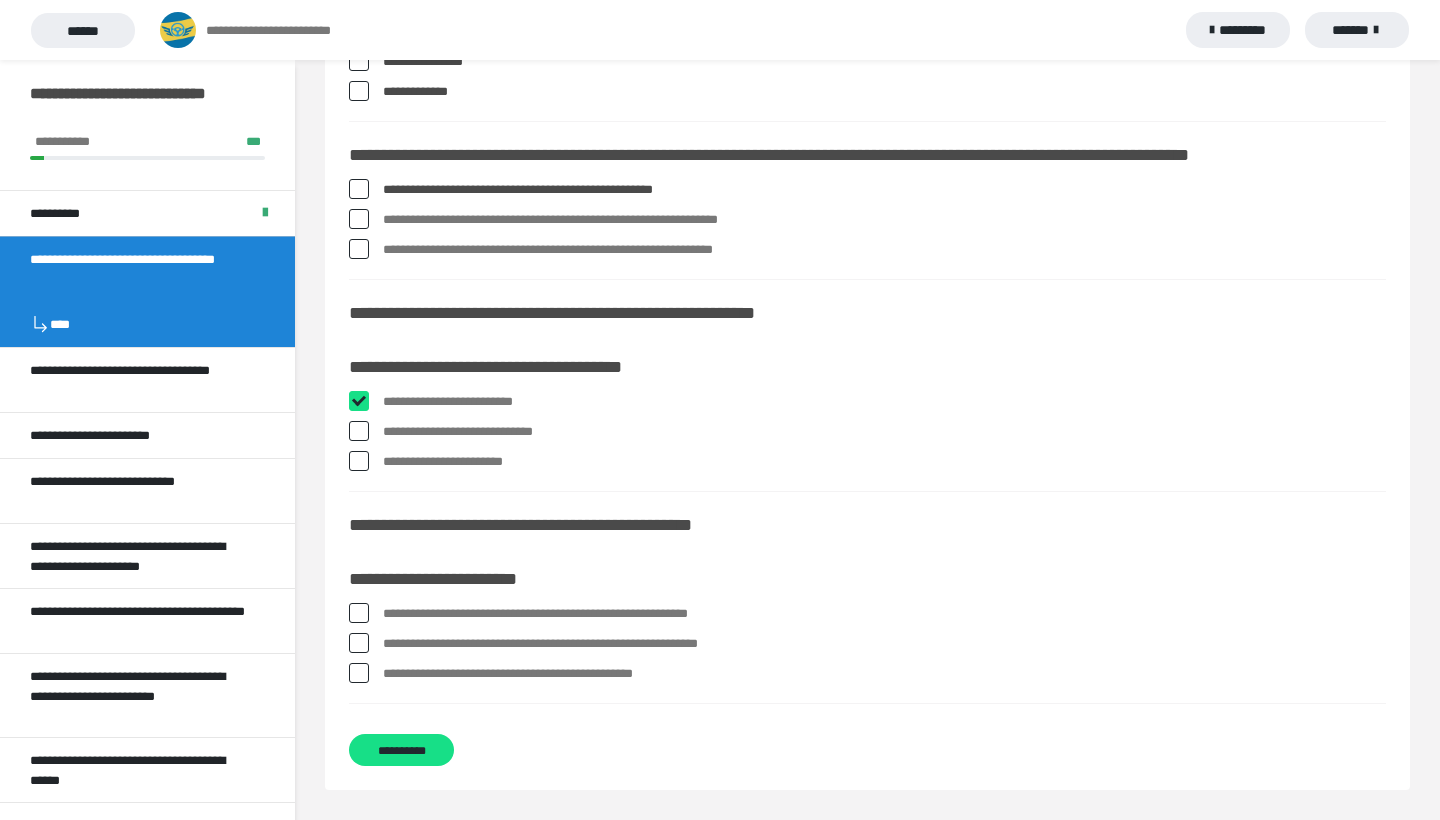 checkbox on "****" 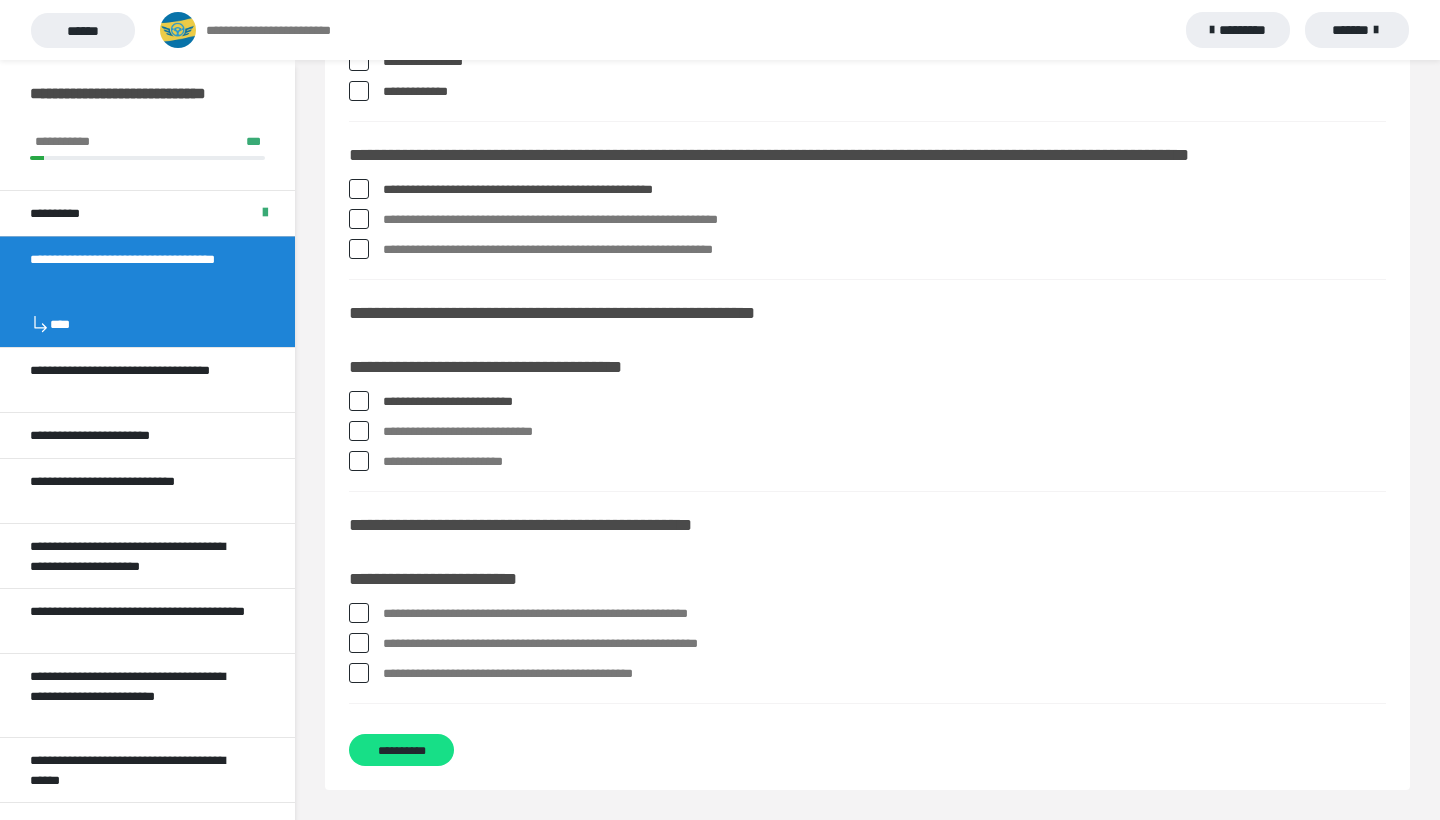 click on "**********" at bounding box center (867, 432) 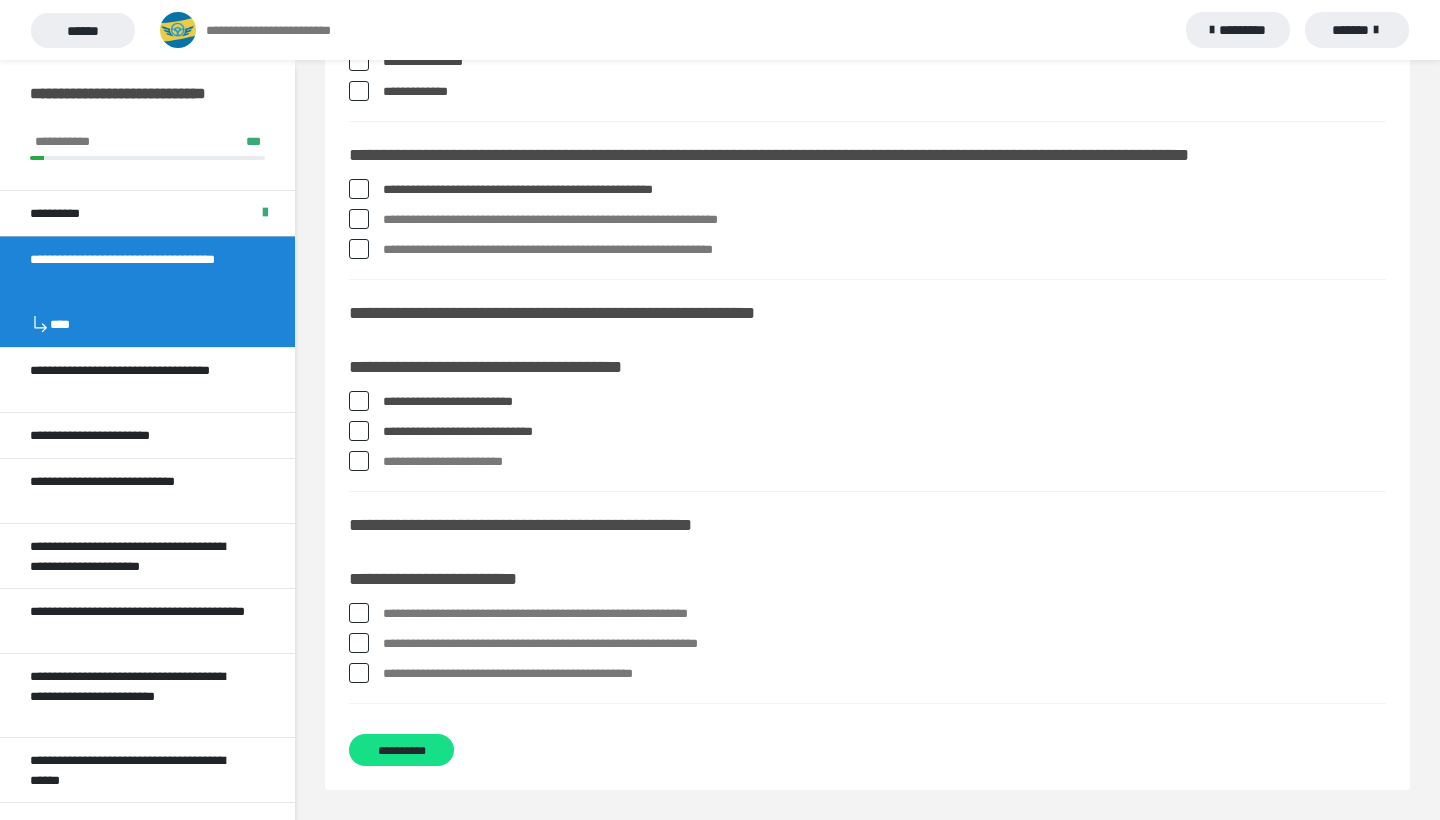 scroll, scrollTop: 2867, scrollLeft: 0, axis: vertical 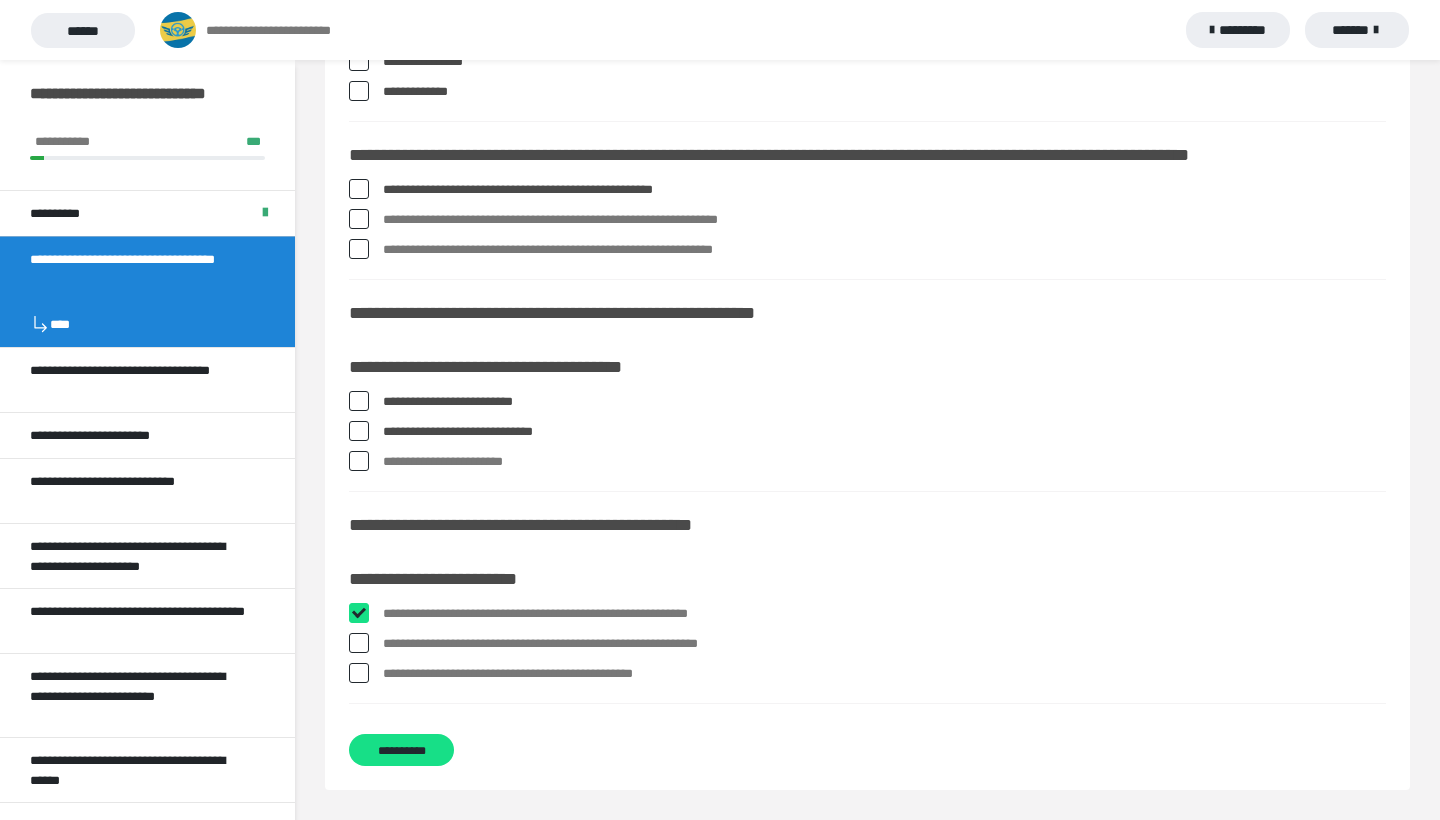 checkbox on "****" 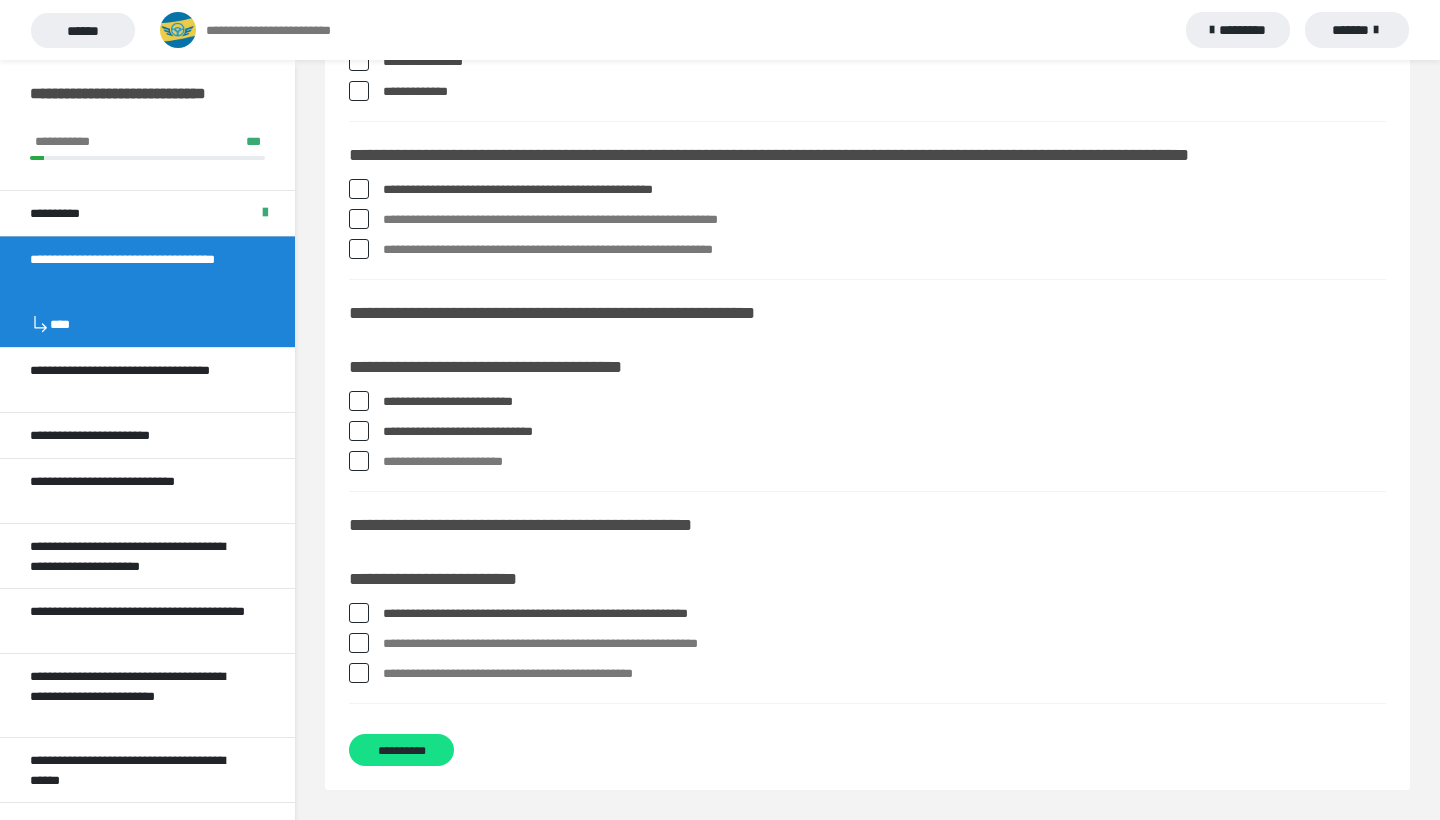 click at bounding box center [359, 643] 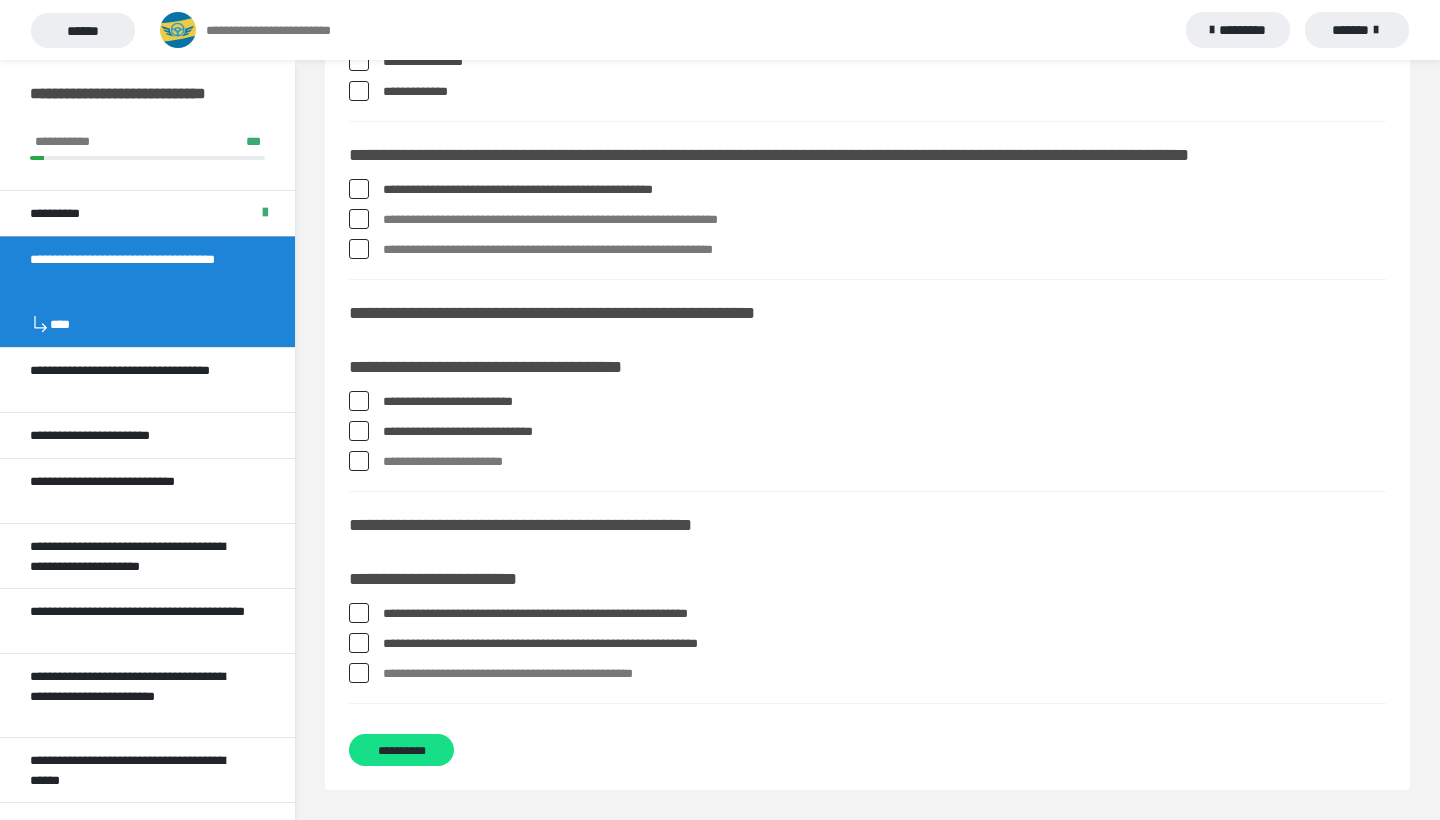scroll, scrollTop: 2867, scrollLeft: 0, axis: vertical 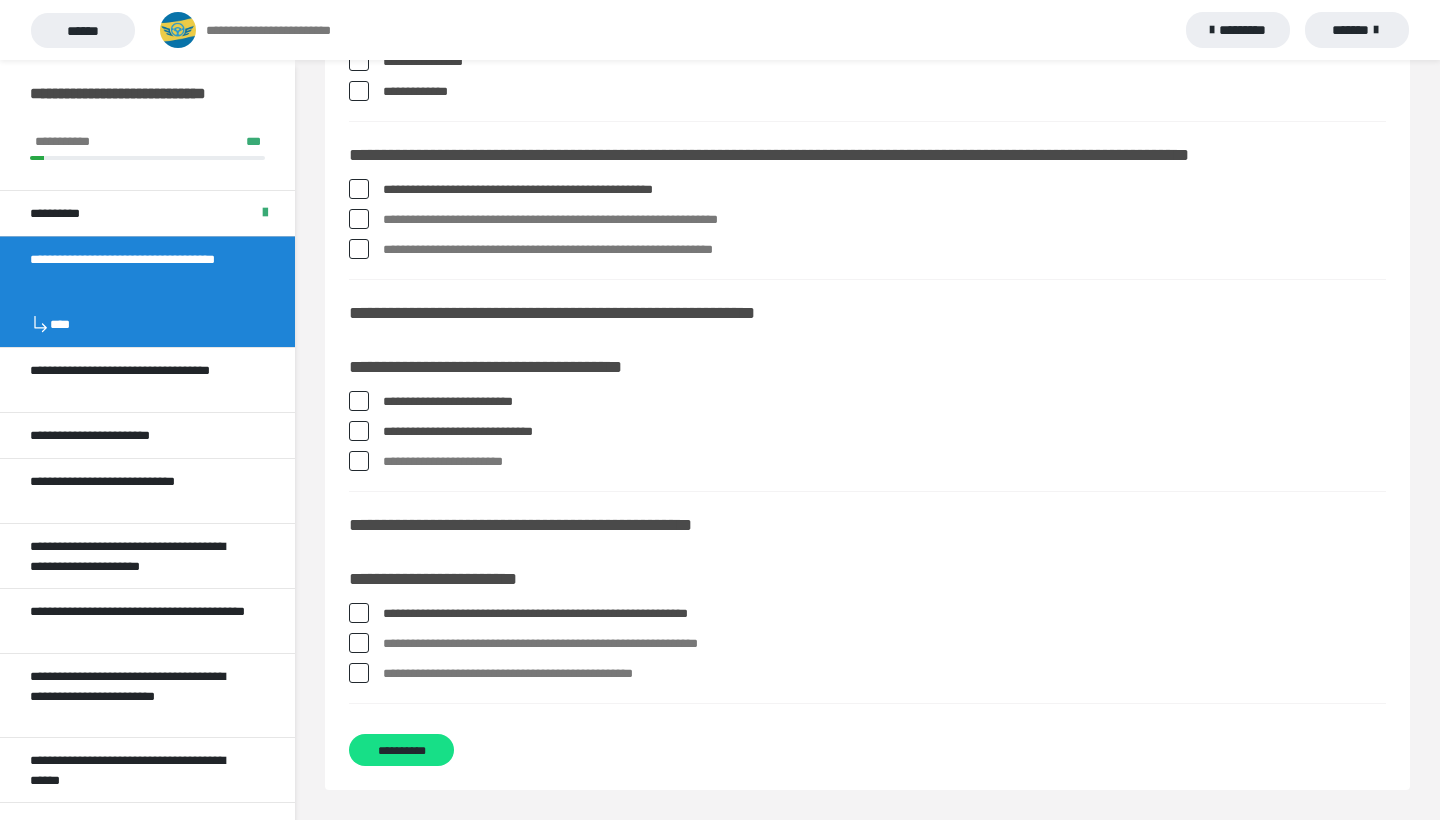 click at bounding box center [359, 673] 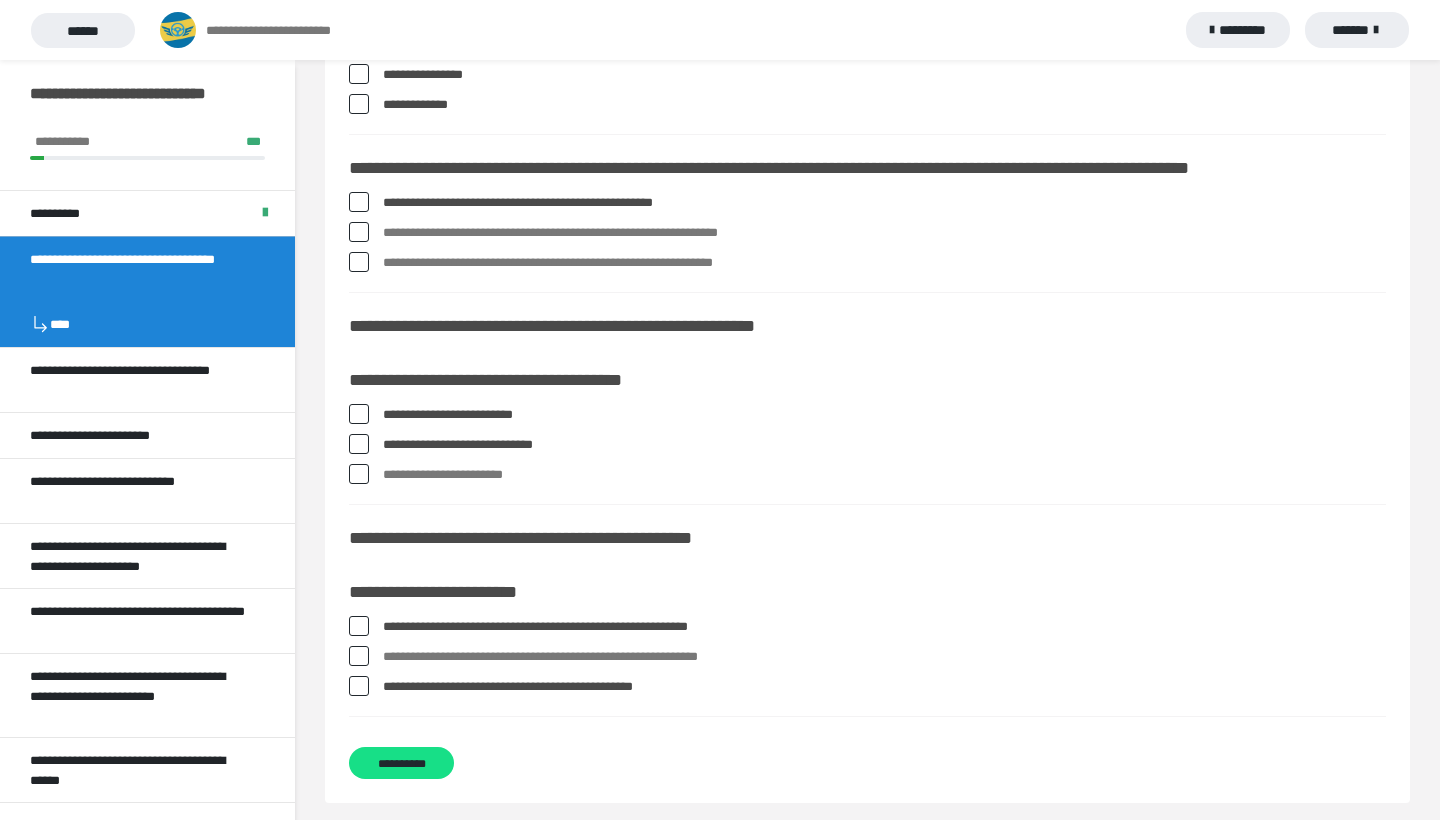 scroll, scrollTop: 2850, scrollLeft: 0, axis: vertical 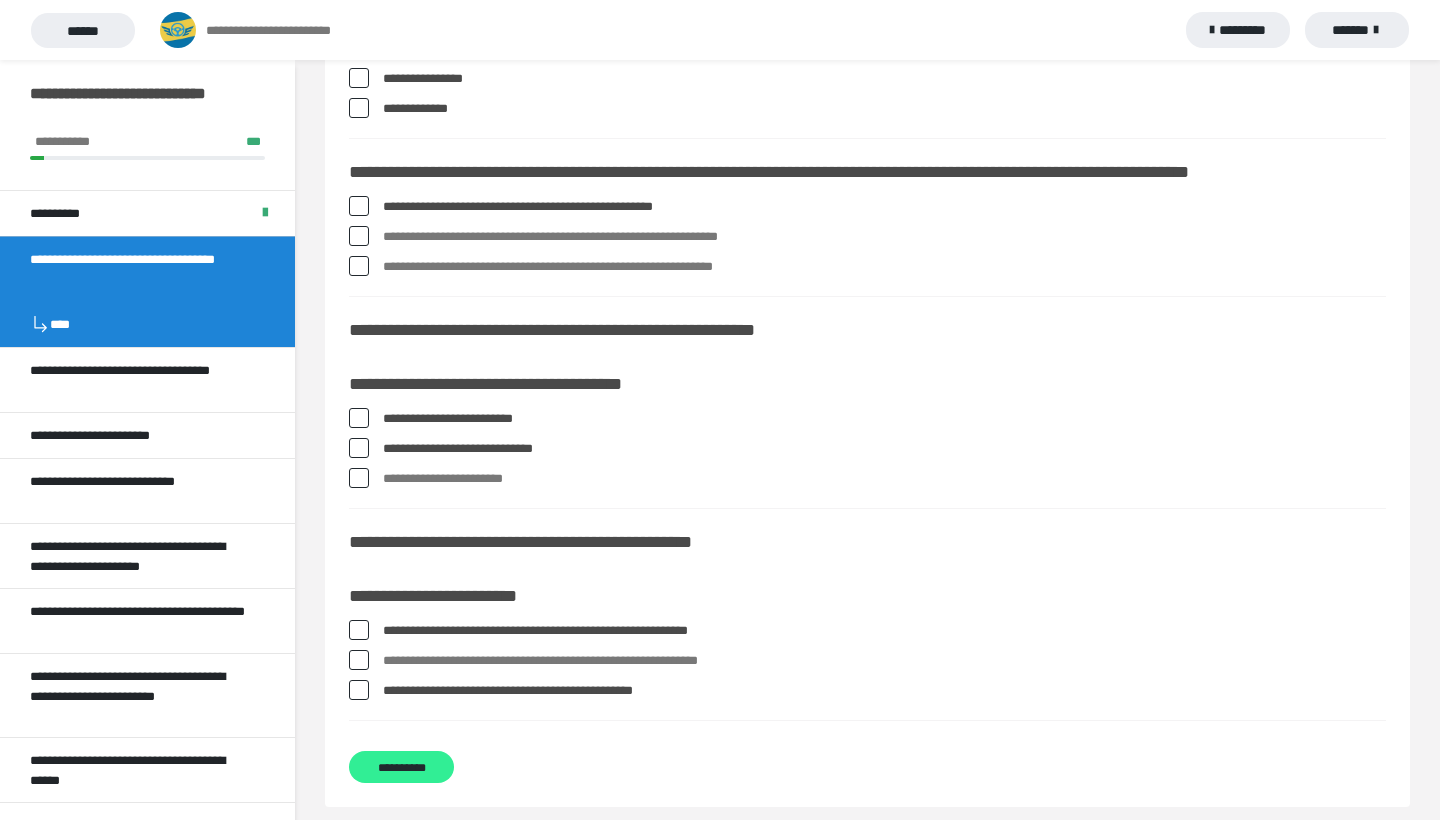 click on "**********" at bounding box center (401, 767) 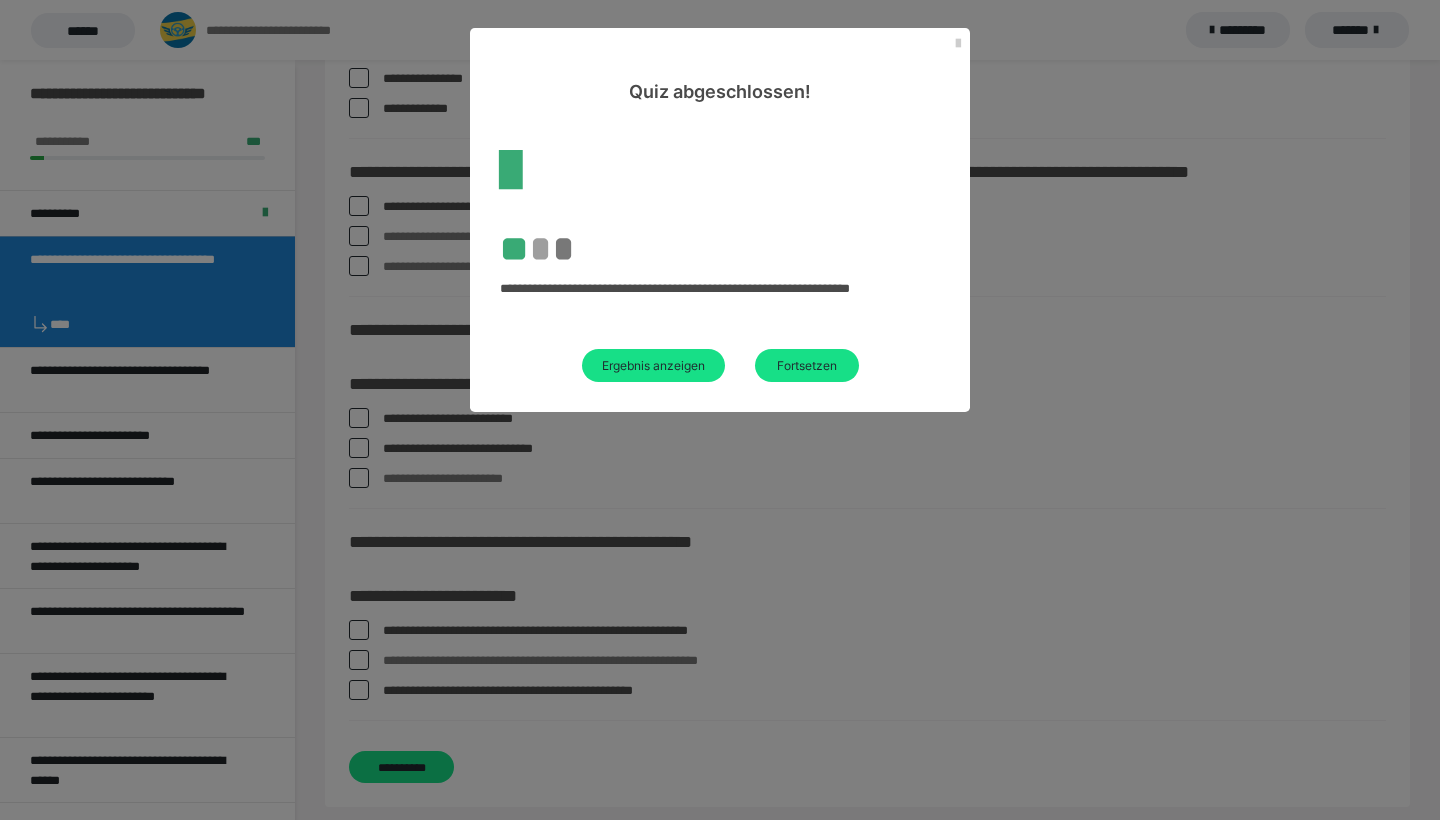 scroll, scrollTop: 60, scrollLeft: 0, axis: vertical 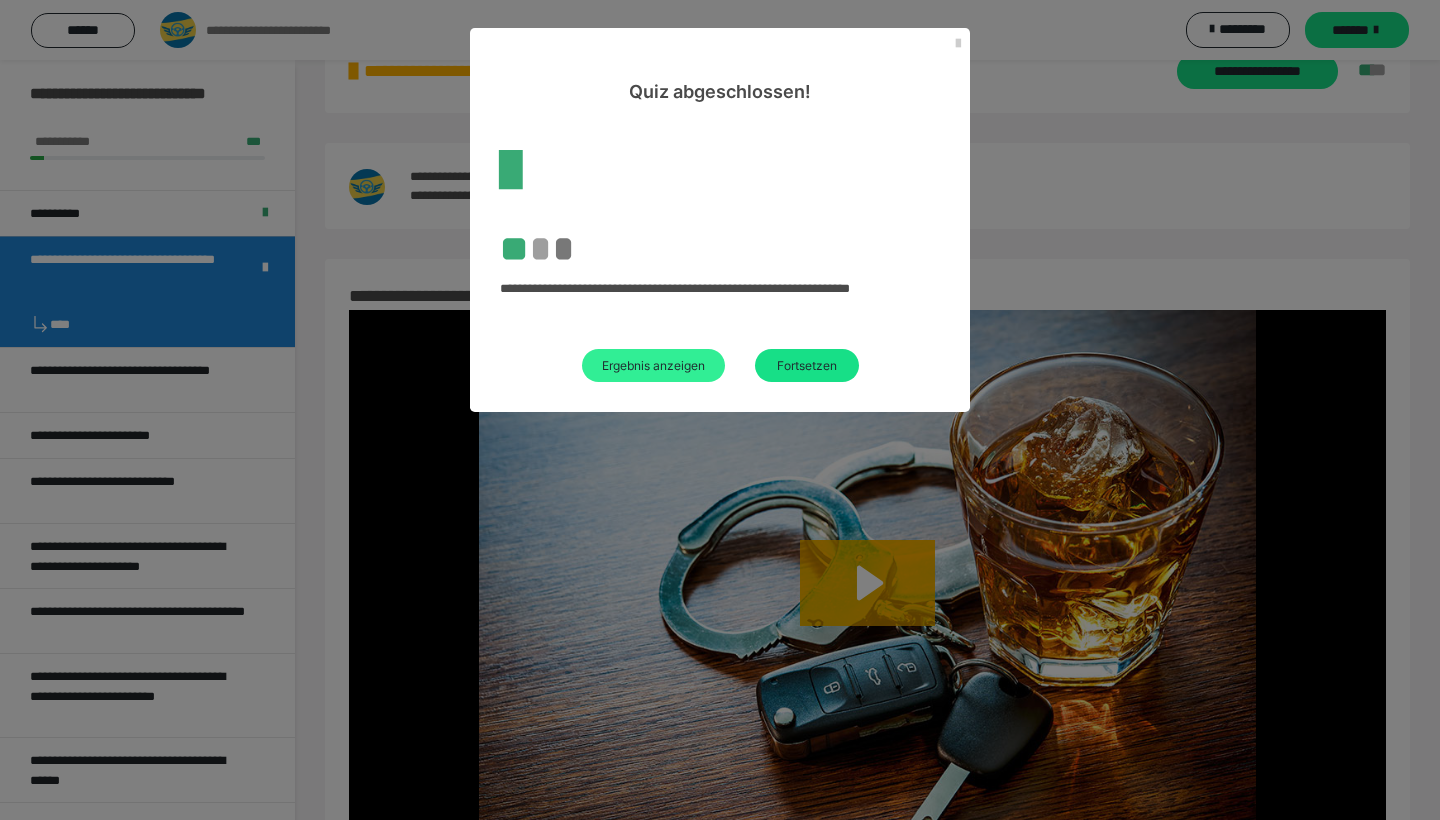 click on "Ergebnis anzeigen" at bounding box center [653, 365] 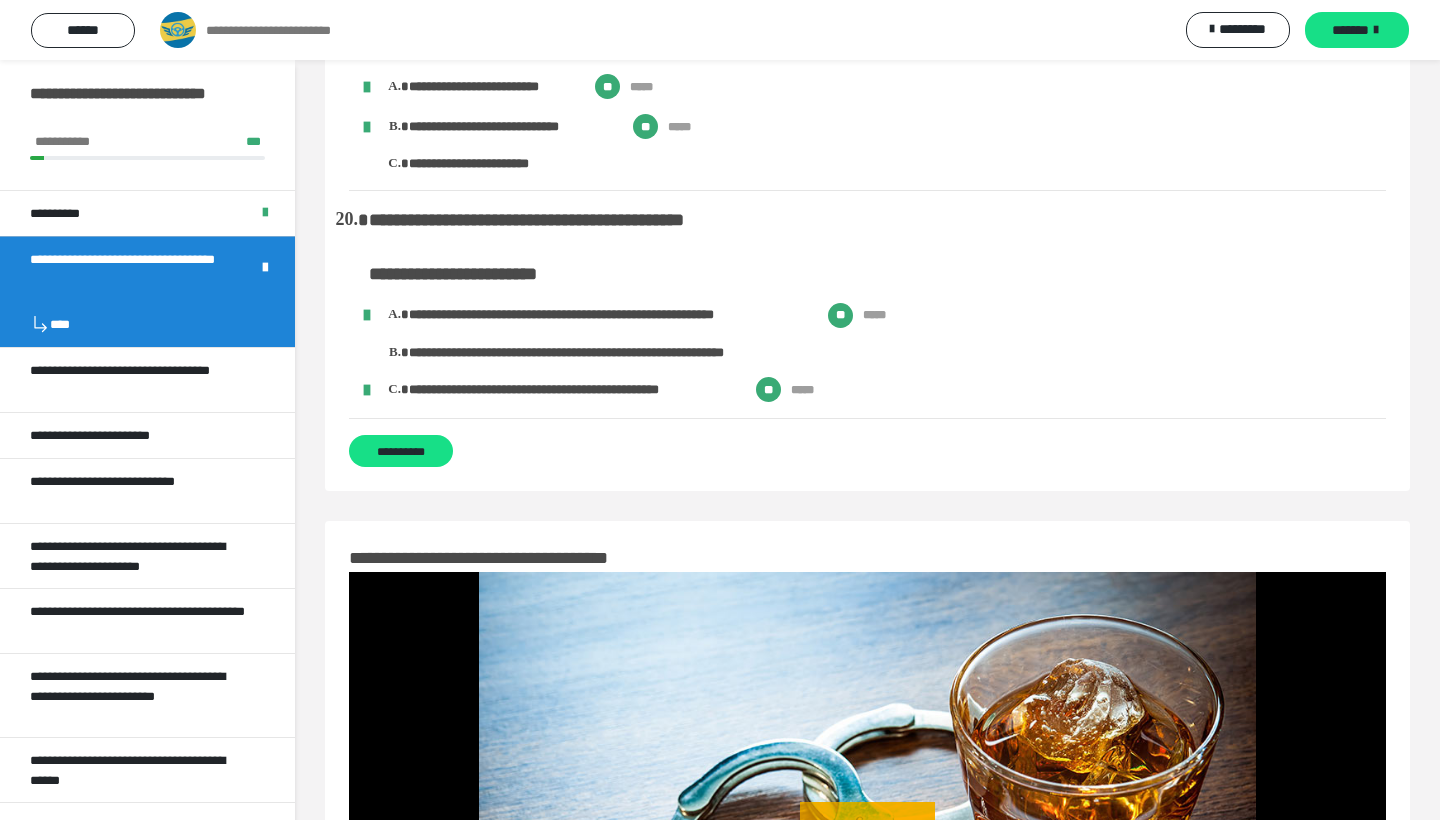 scroll, scrollTop: 3452, scrollLeft: 0, axis: vertical 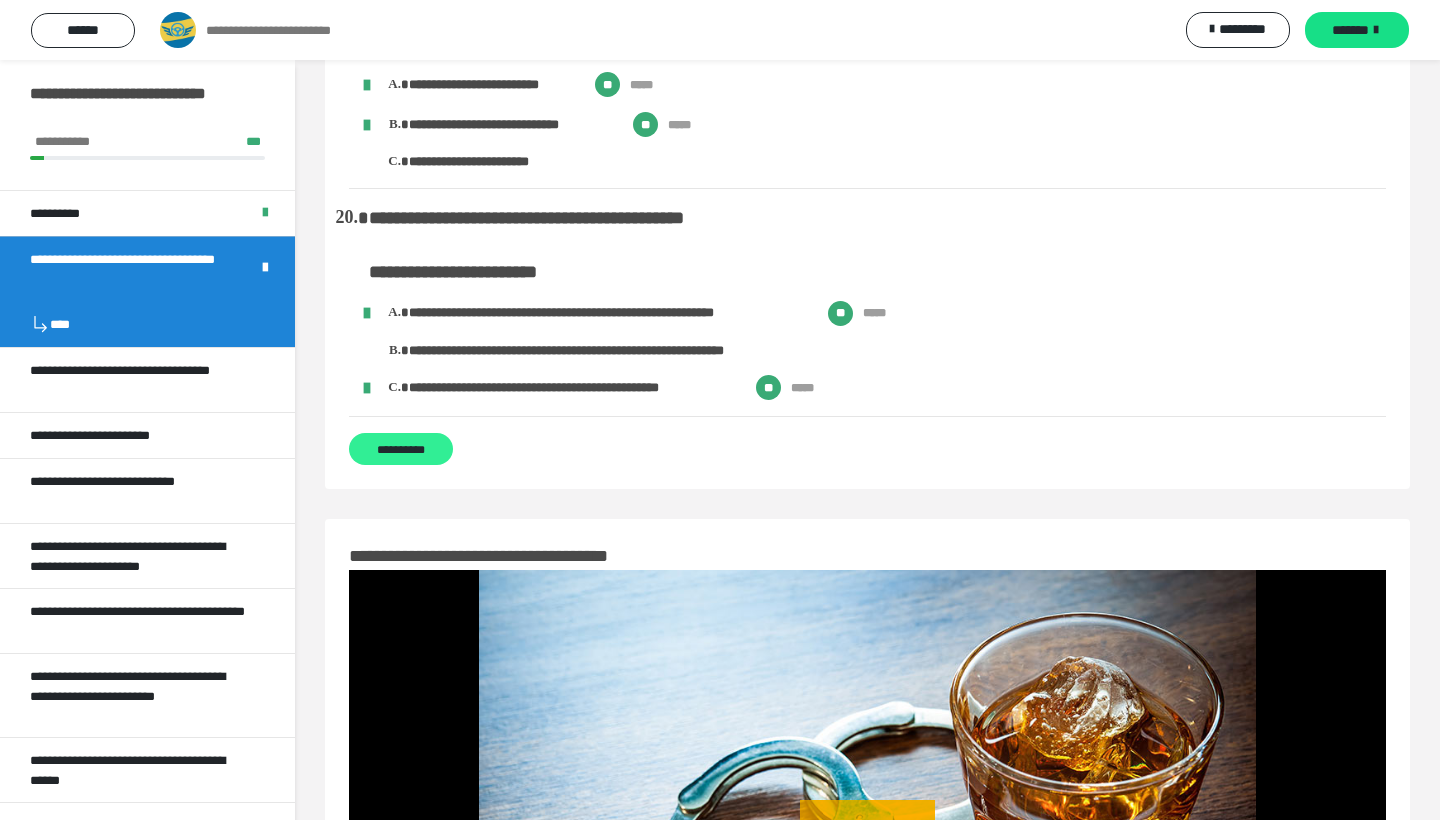 click on "**********" at bounding box center (401, 449) 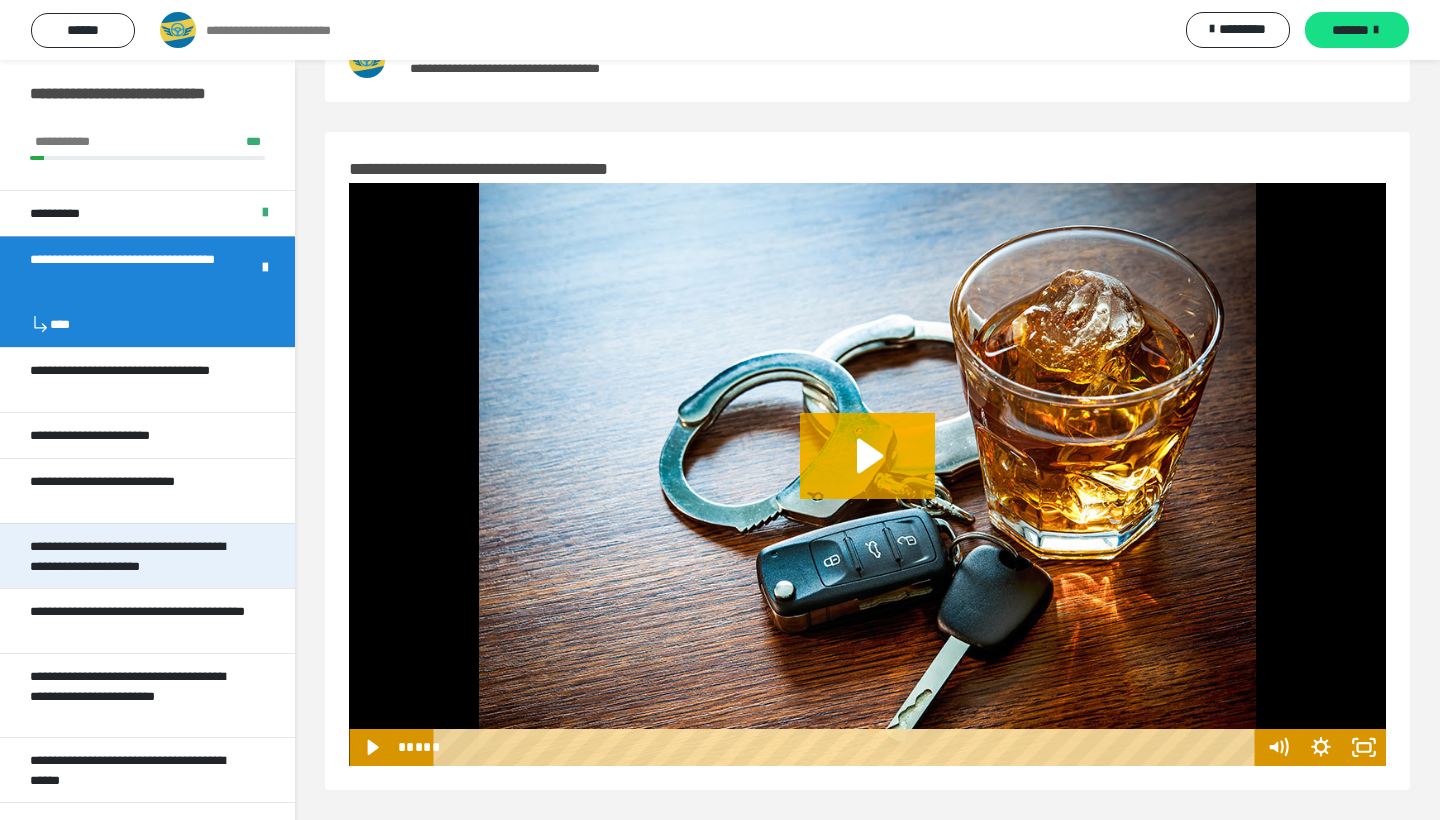 scroll, scrollTop: 187, scrollLeft: 0, axis: vertical 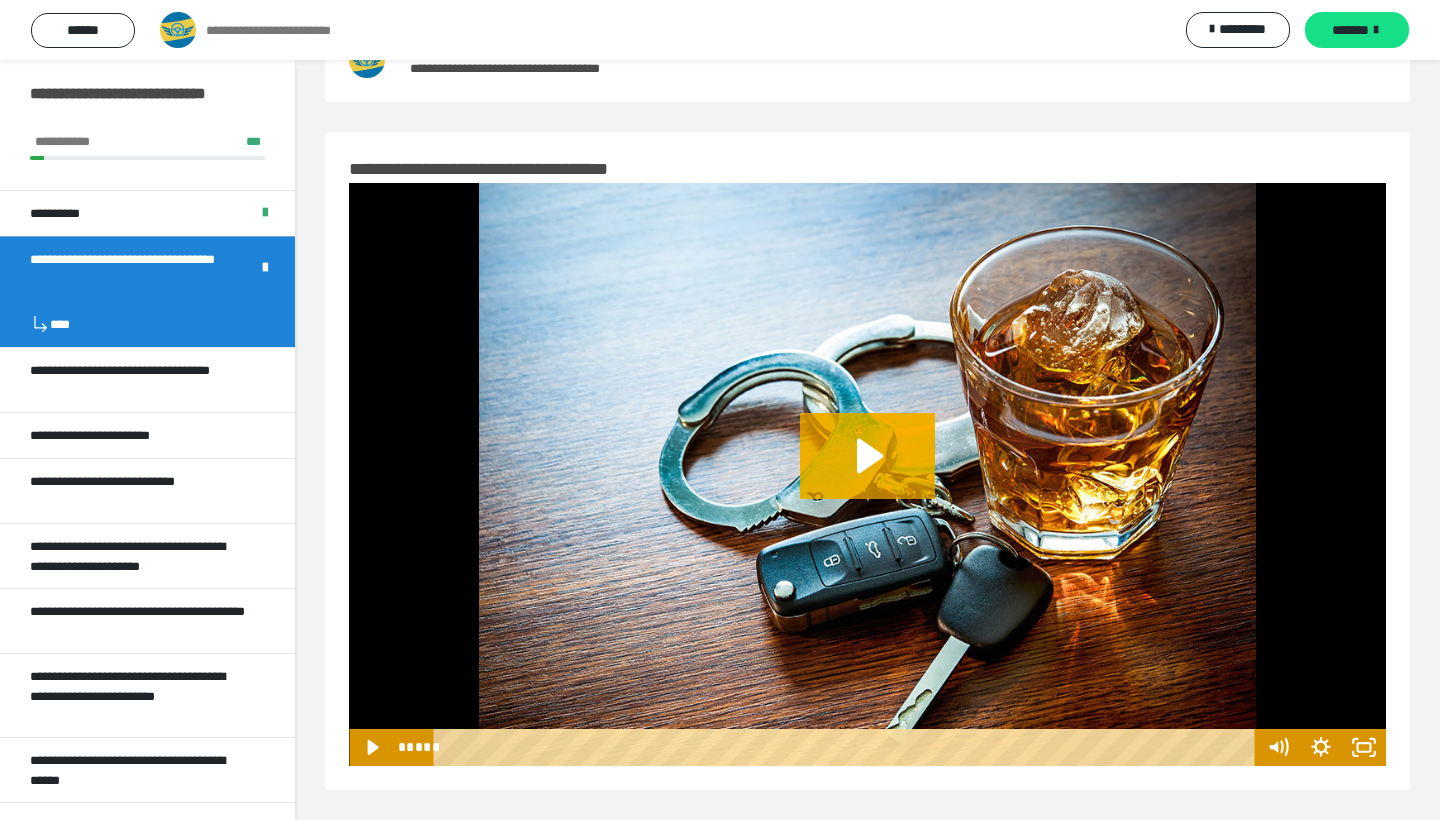 click at bounding box center [265, 268] 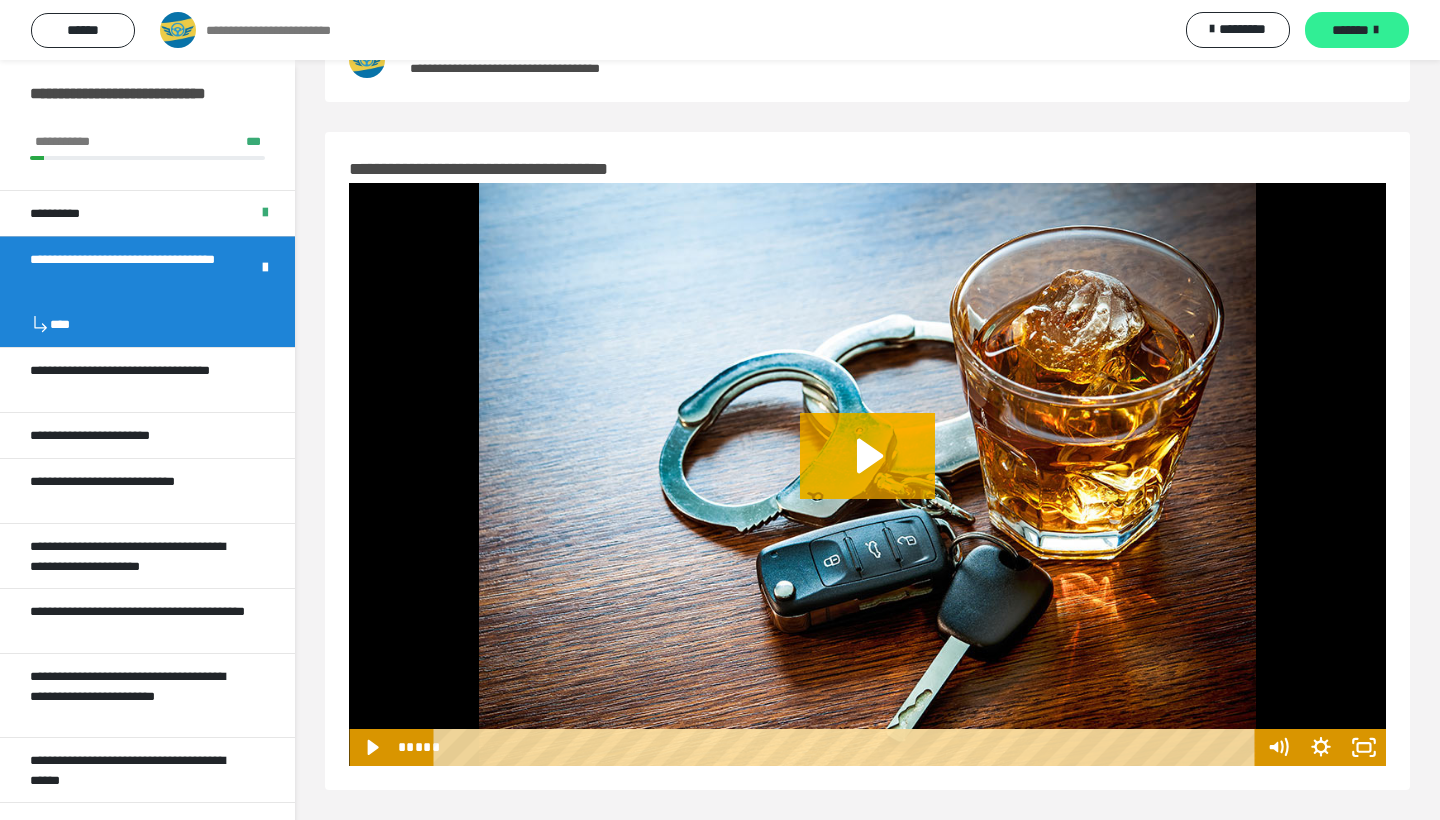 click on "*******" at bounding box center (1357, 30) 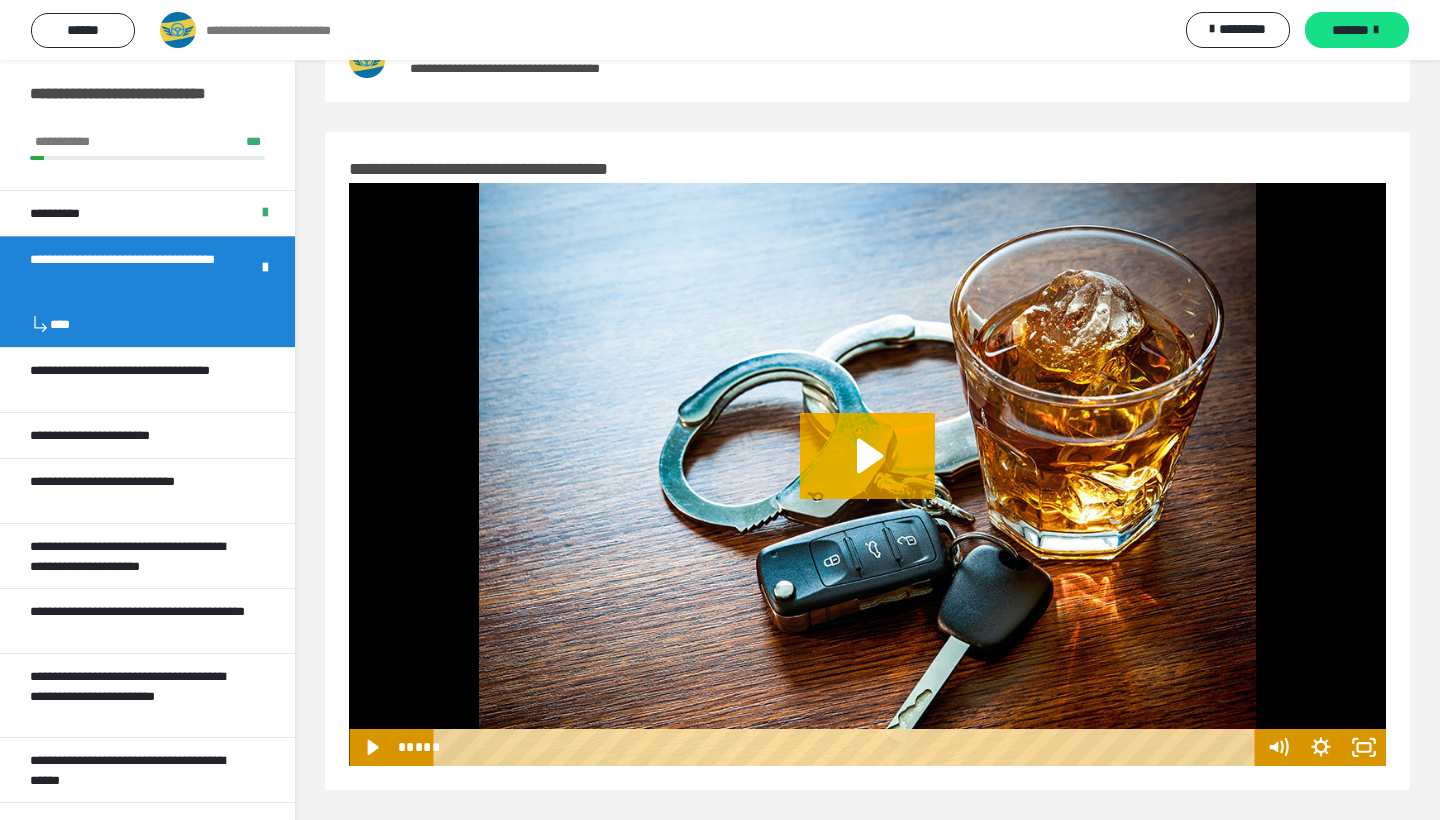 scroll, scrollTop: 60, scrollLeft: 0, axis: vertical 